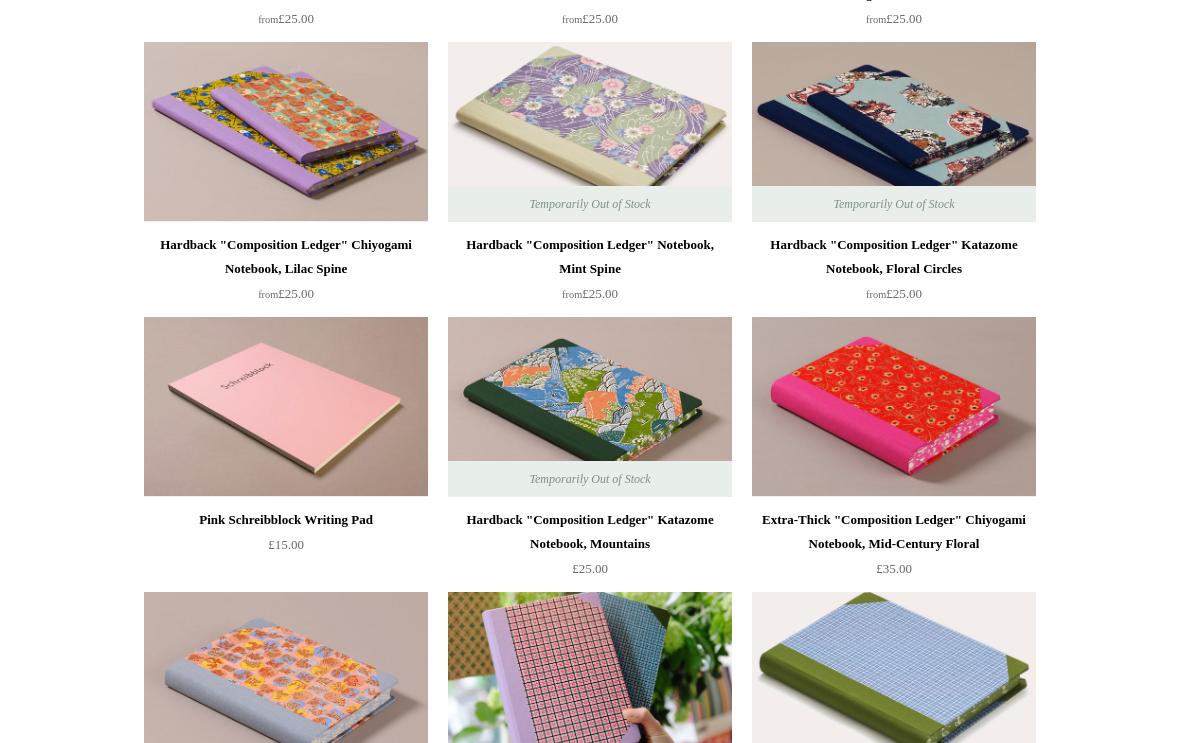 scroll, scrollTop: 1085, scrollLeft: 0, axis: vertical 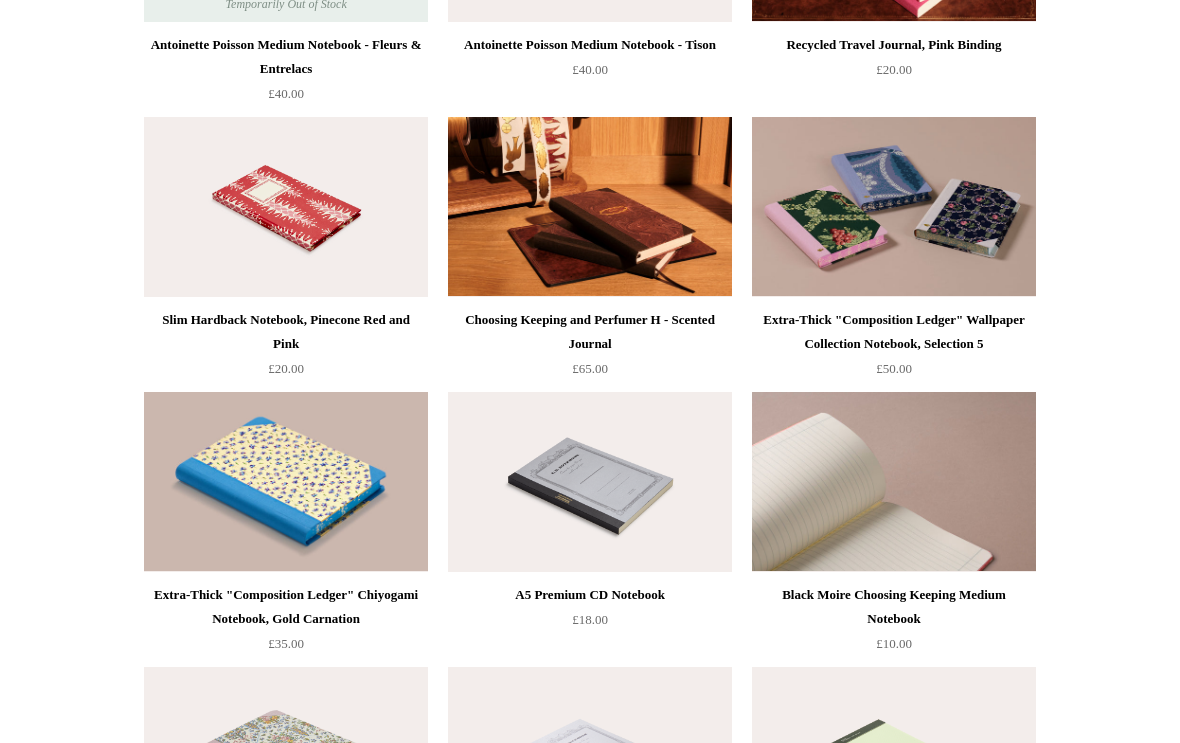 click at bounding box center [894, 482] 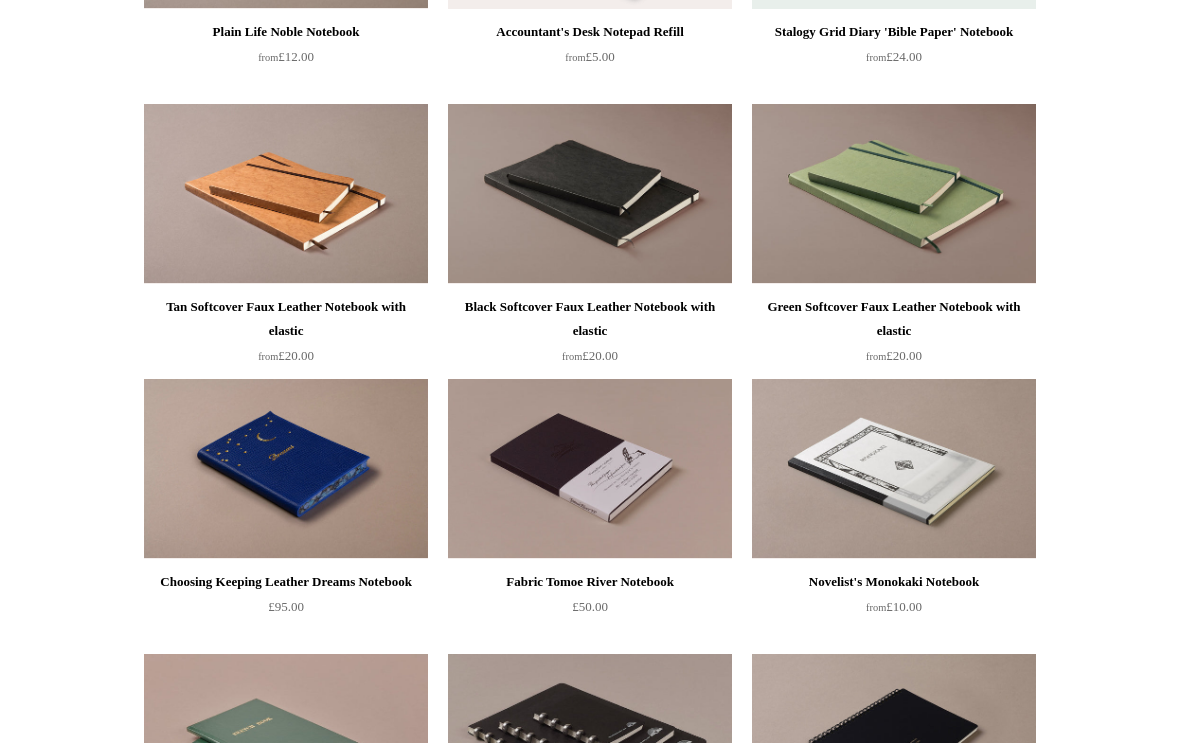 scroll, scrollTop: 4989, scrollLeft: 0, axis: vertical 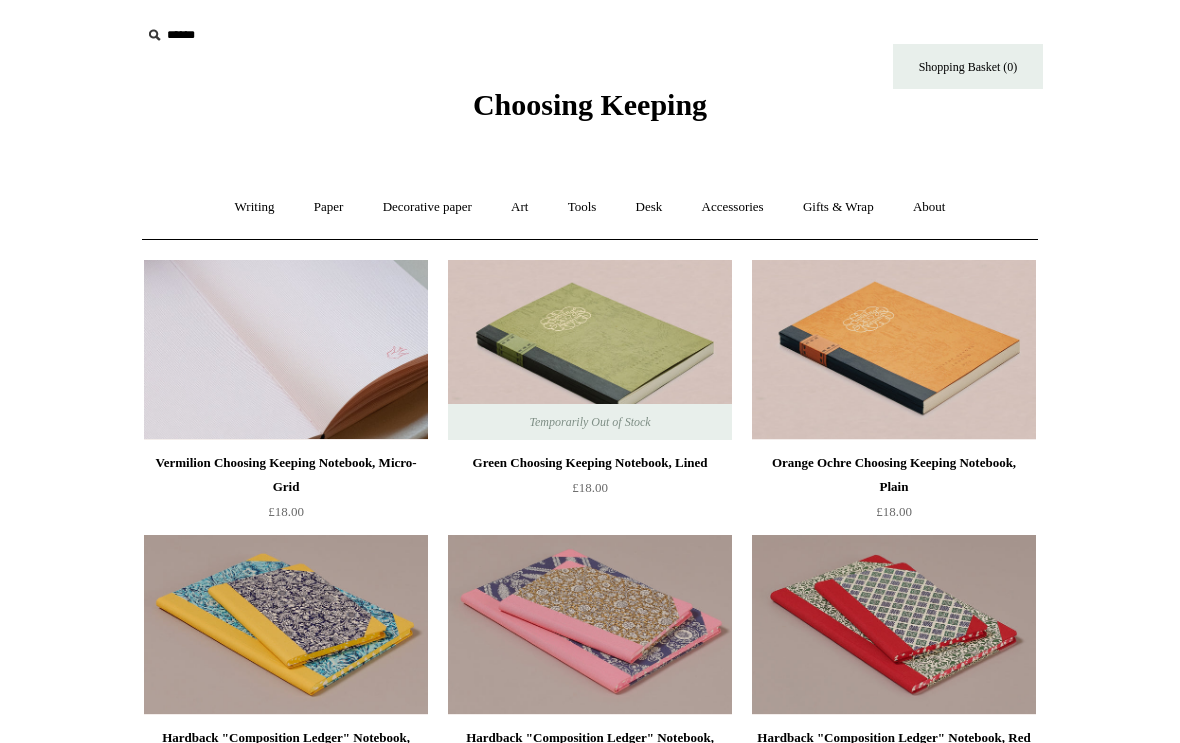 click at bounding box center (286, 350) 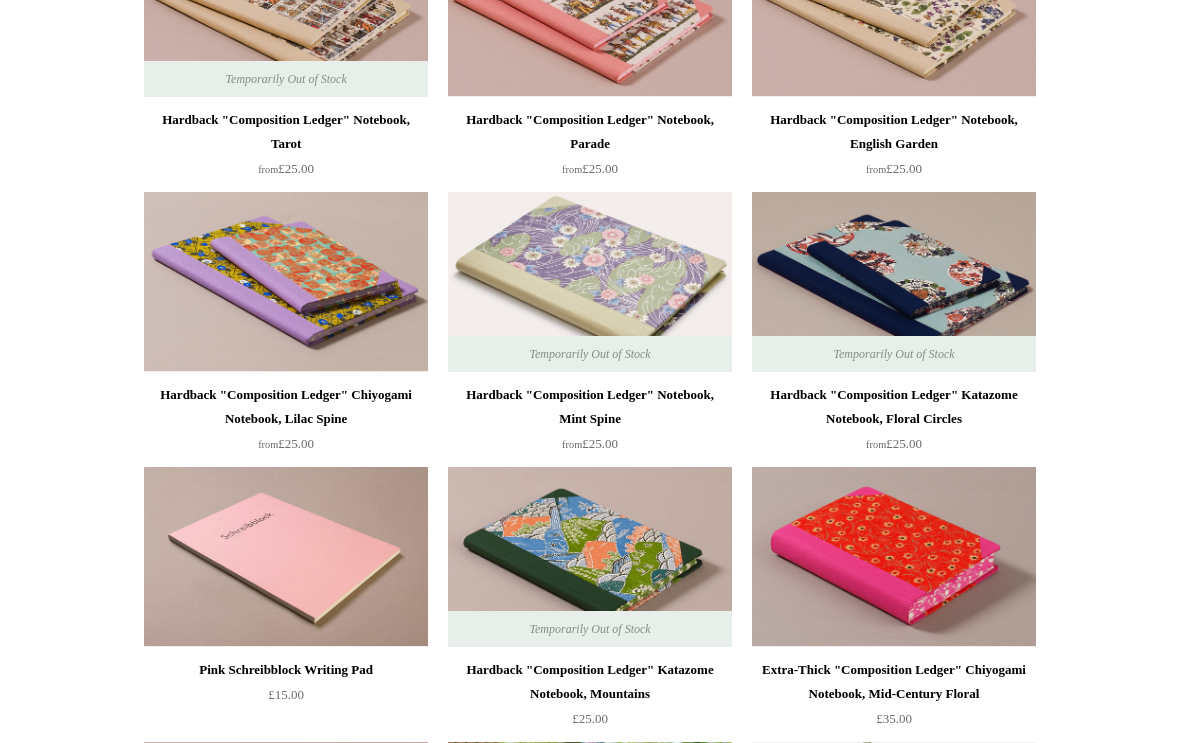scroll, scrollTop: 1051, scrollLeft: 0, axis: vertical 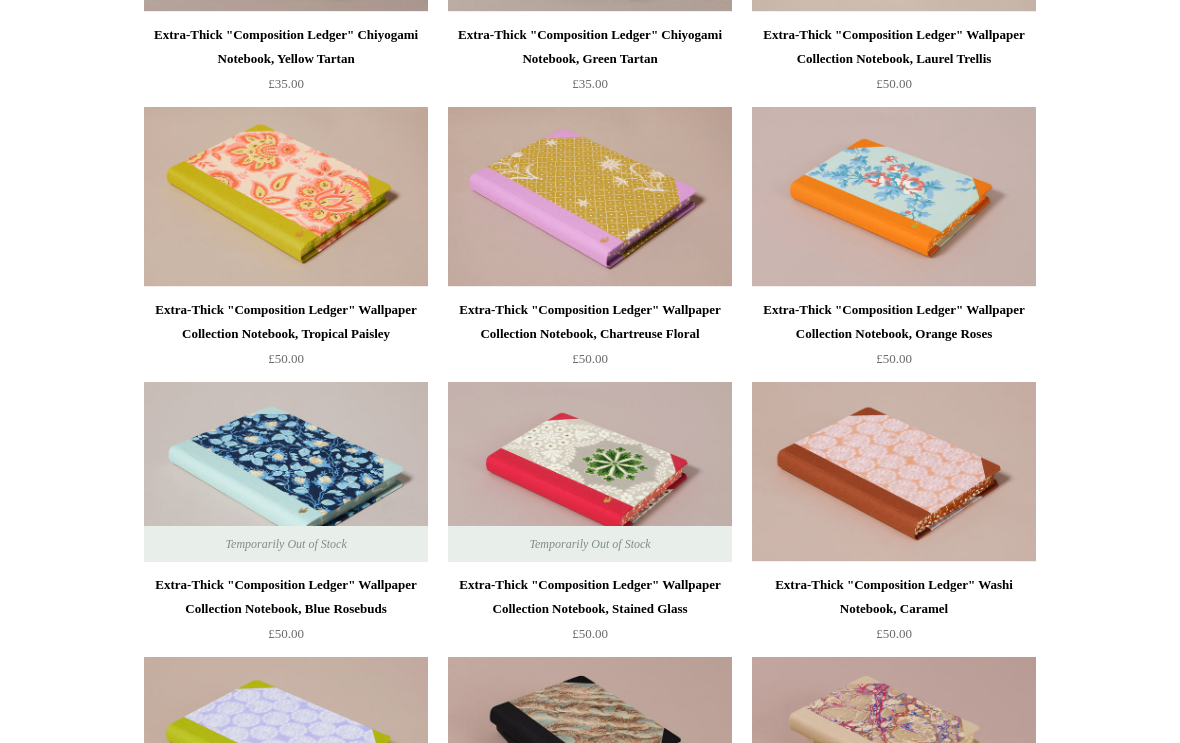 click at bounding box center [894, 197] 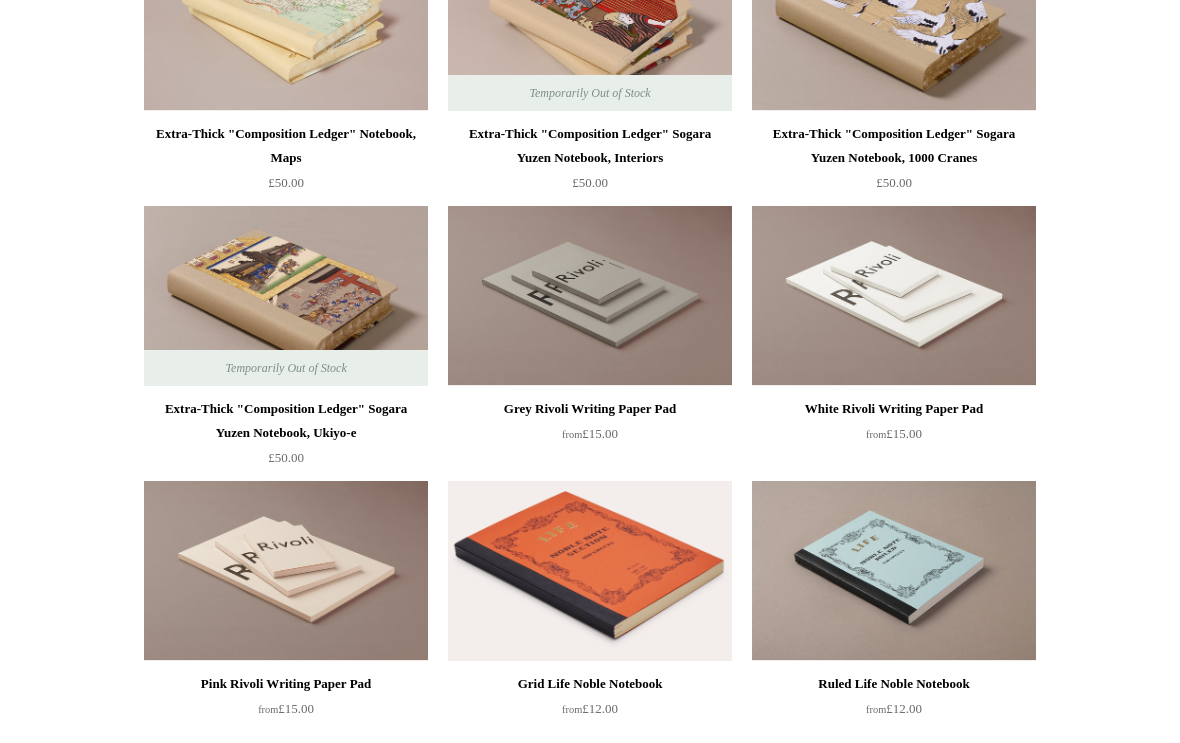 scroll, scrollTop: 3437, scrollLeft: 0, axis: vertical 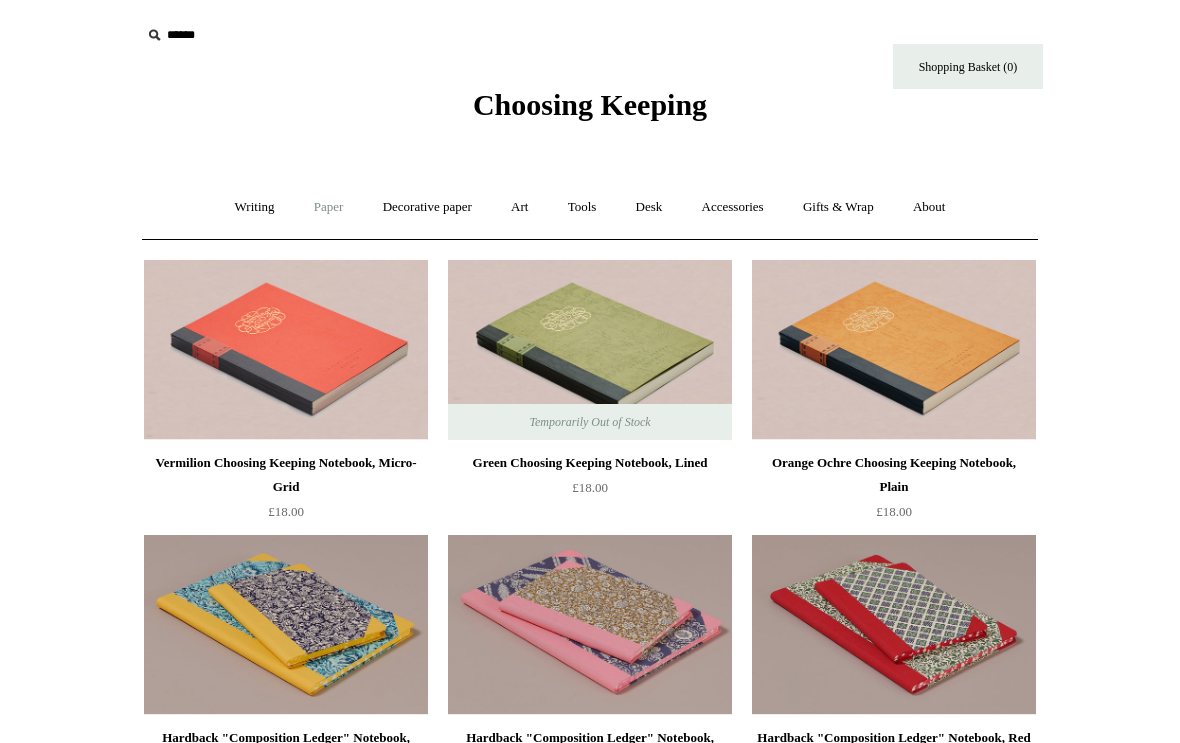 click on "Paper +" at bounding box center [329, 207] 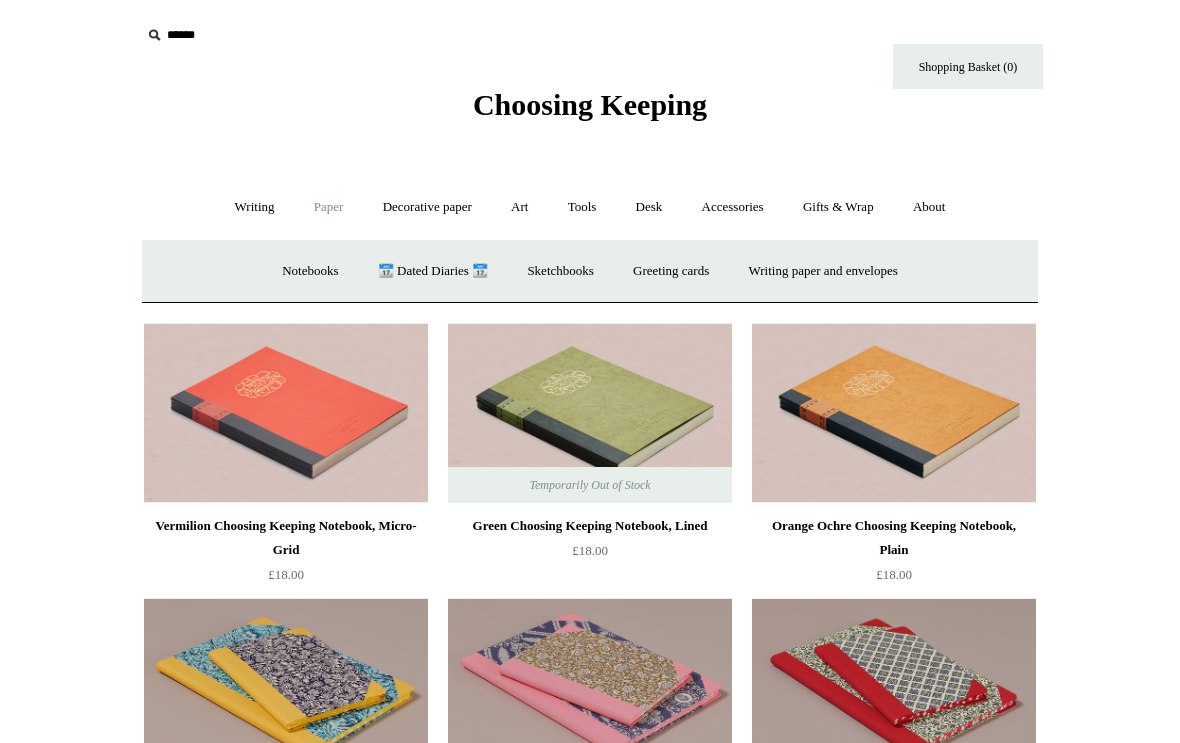click on "Paper -" at bounding box center (329, 207) 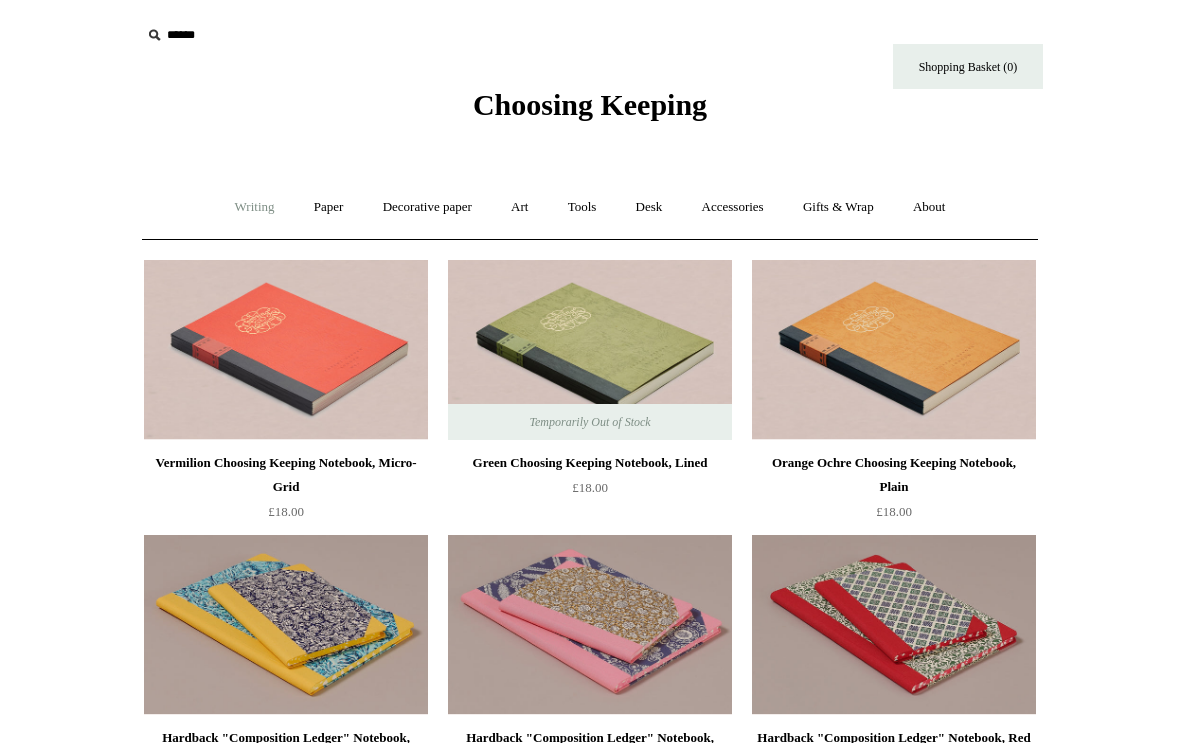 click on "Writing +" at bounding box center [255, 207] 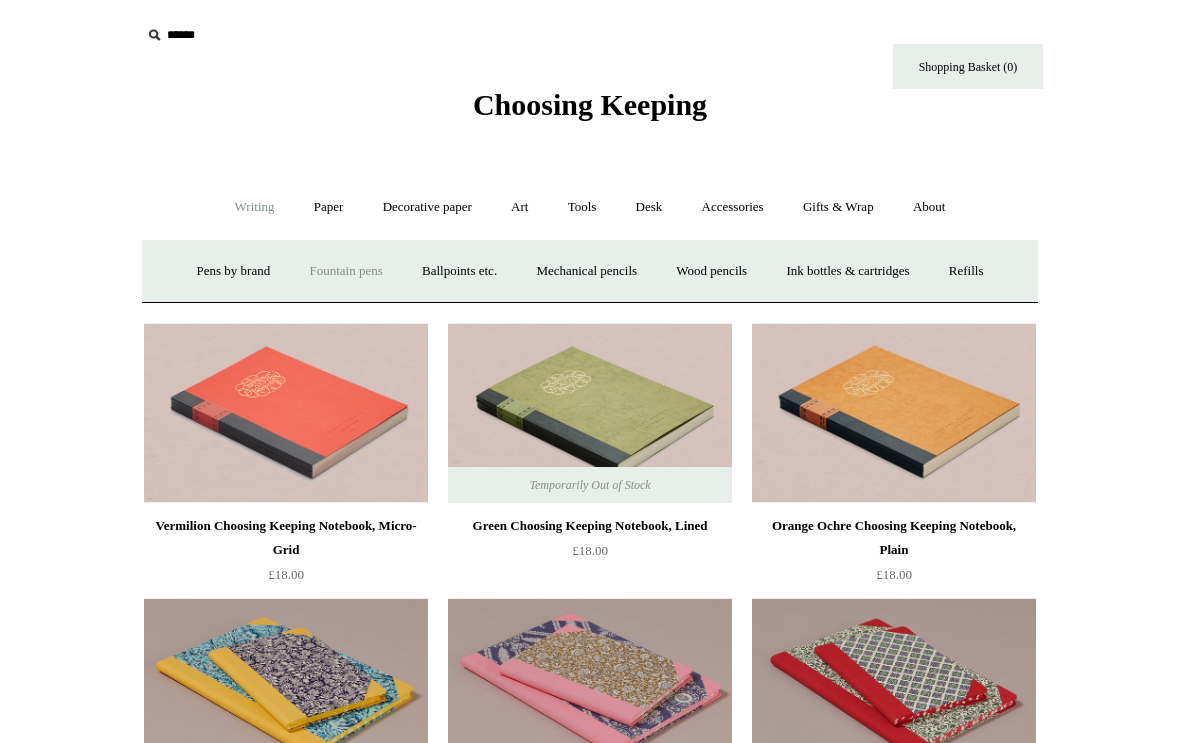 click on "Fountain pens +" at bounding box center [345, 271] 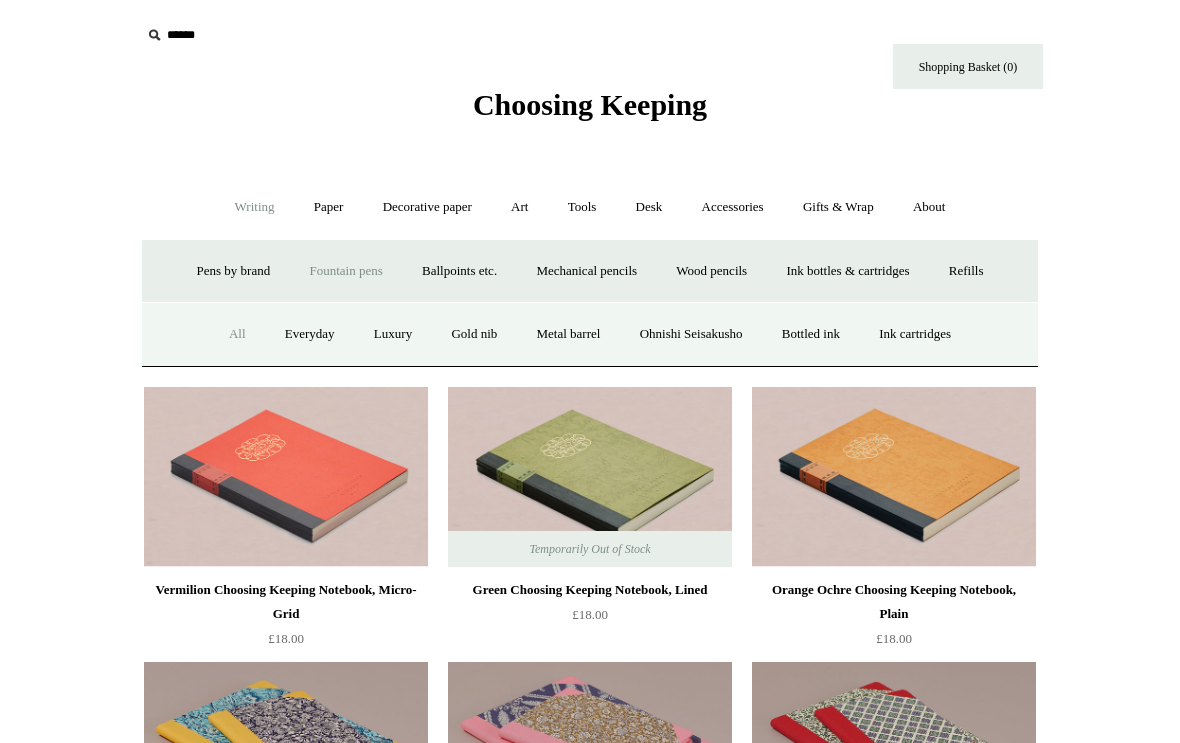 click on "All" at bounding box center [237, 334] 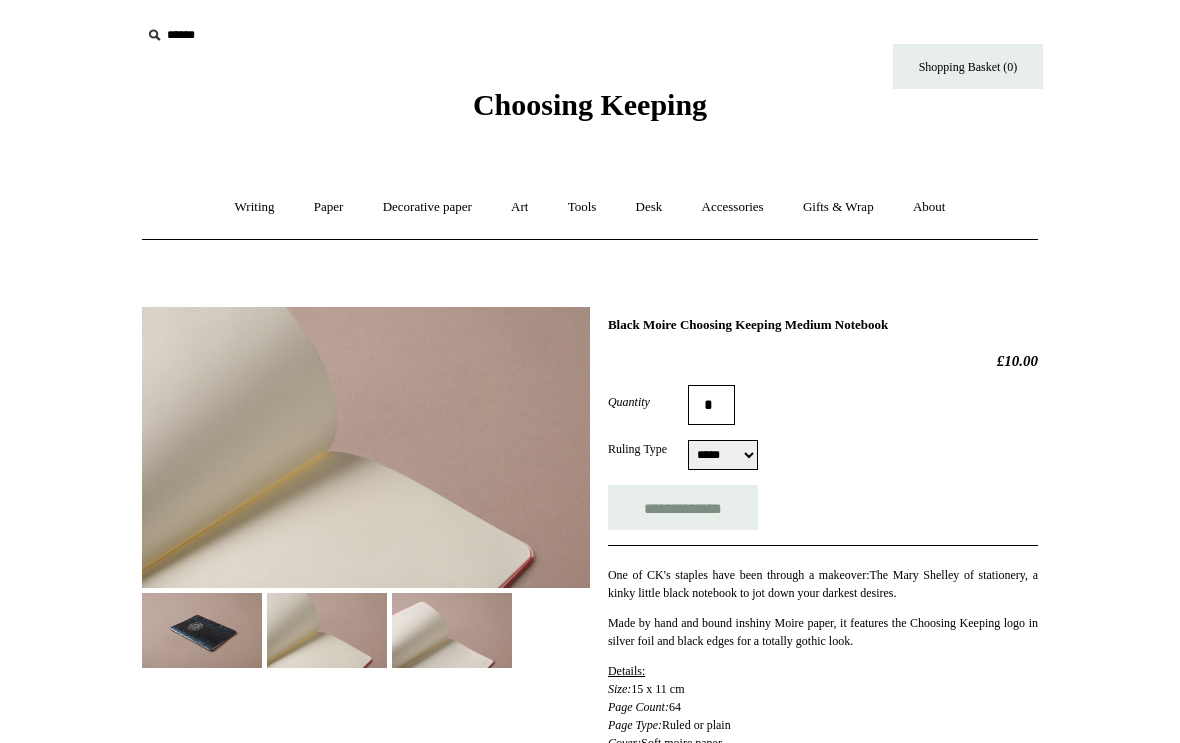 scroll, scrollTop: 0, scrollLeft: 0, axis: both 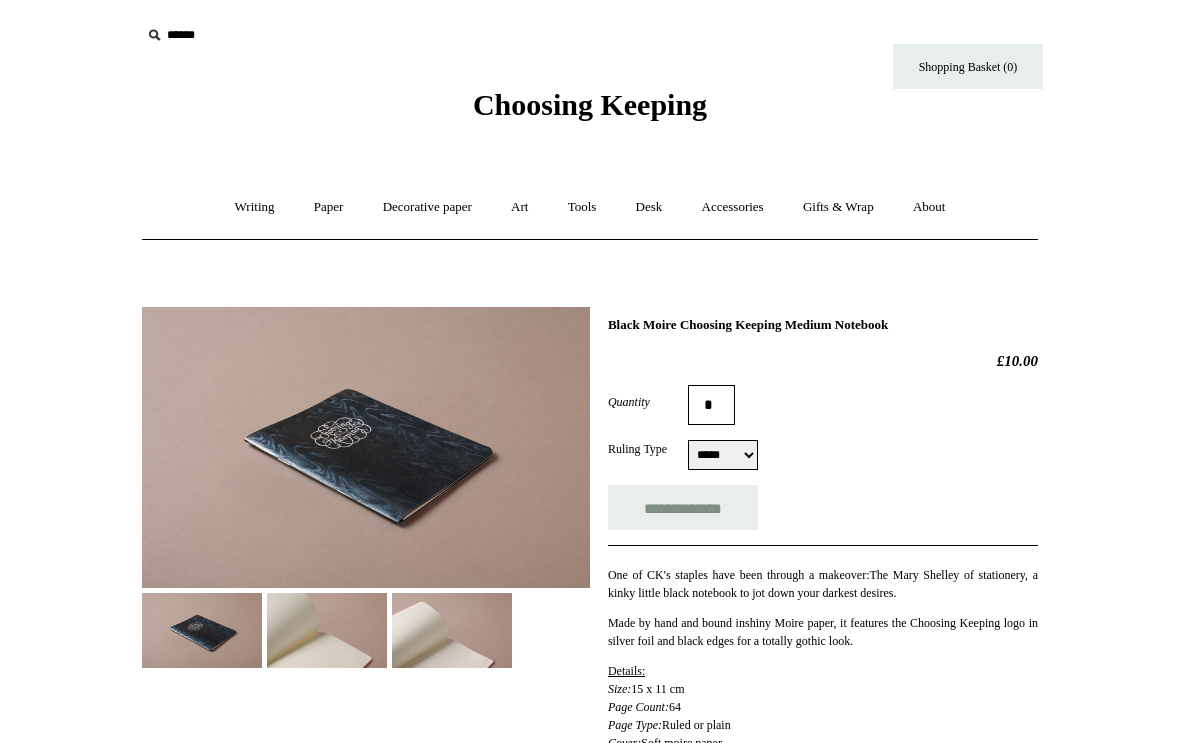 click at bounding box center [366, 447] 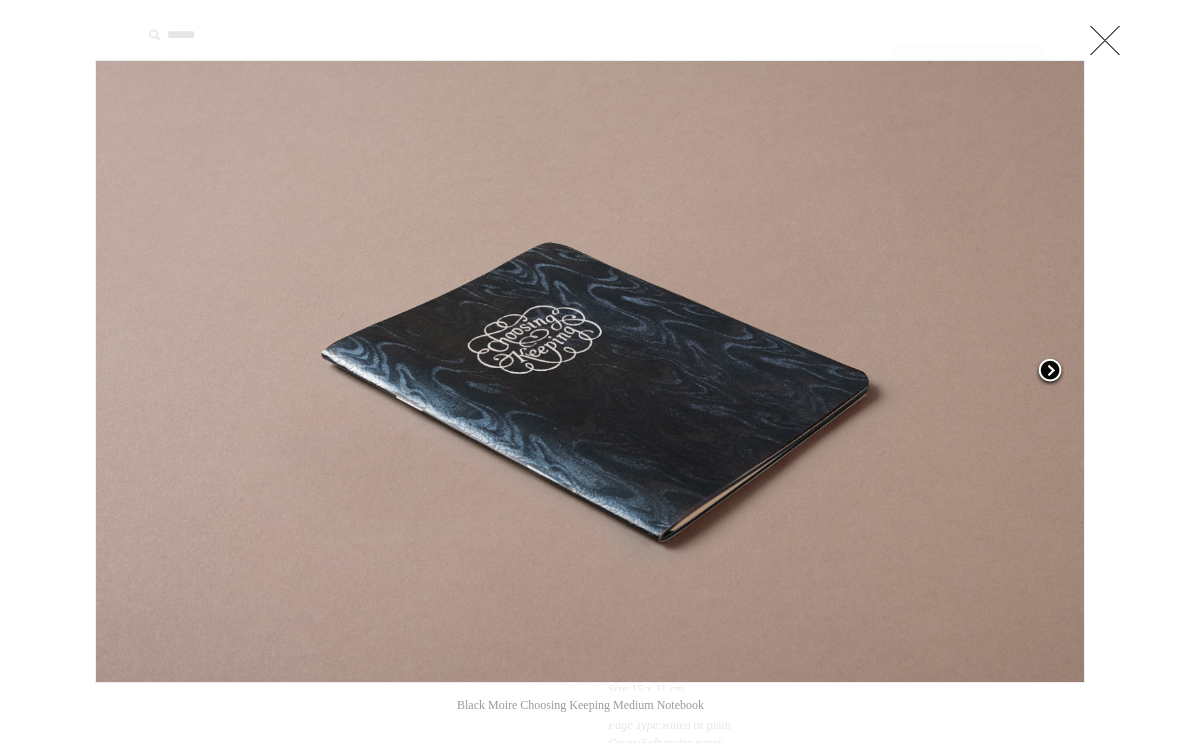 click at bounding box center (1050, 372) 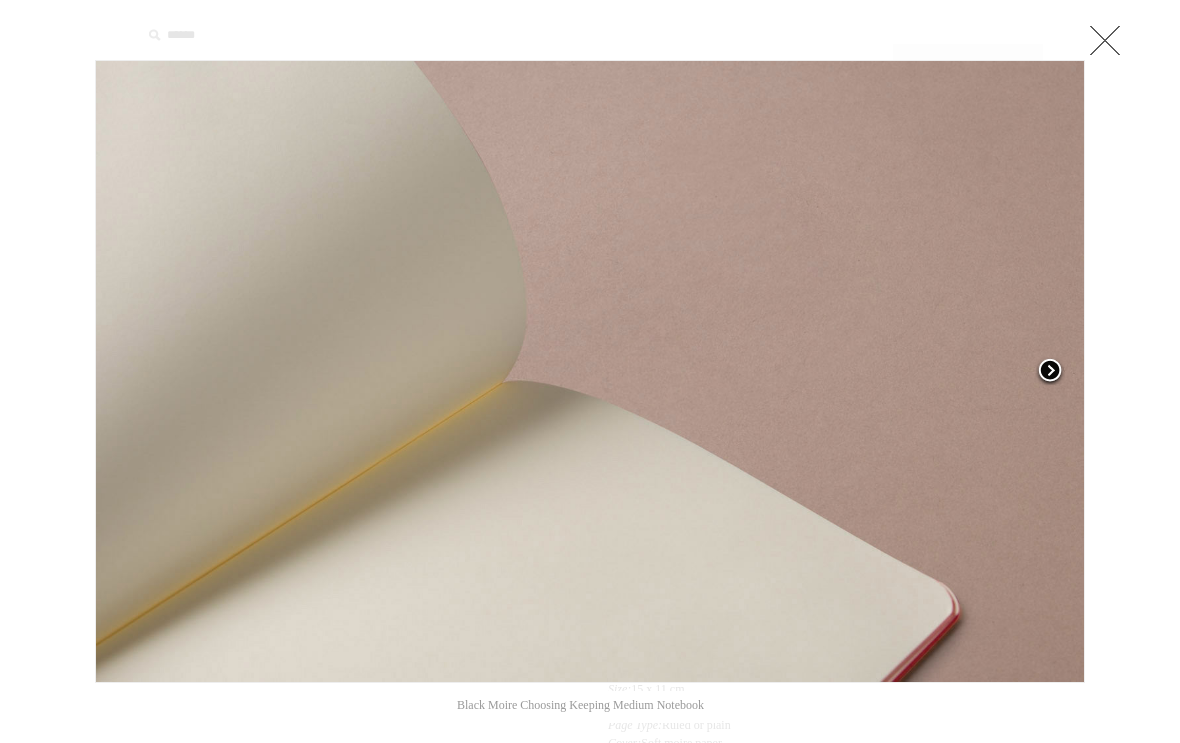 click at bounding box center [1050, 372] 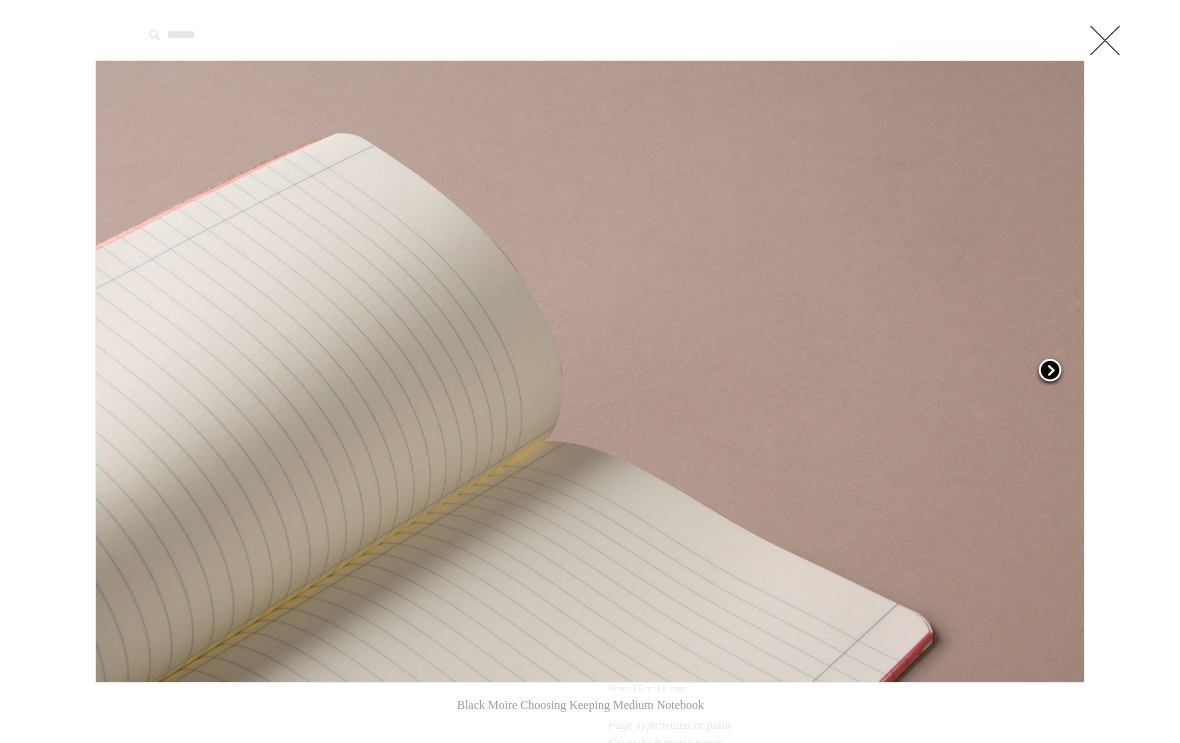click at bounding box center [1050, 372] 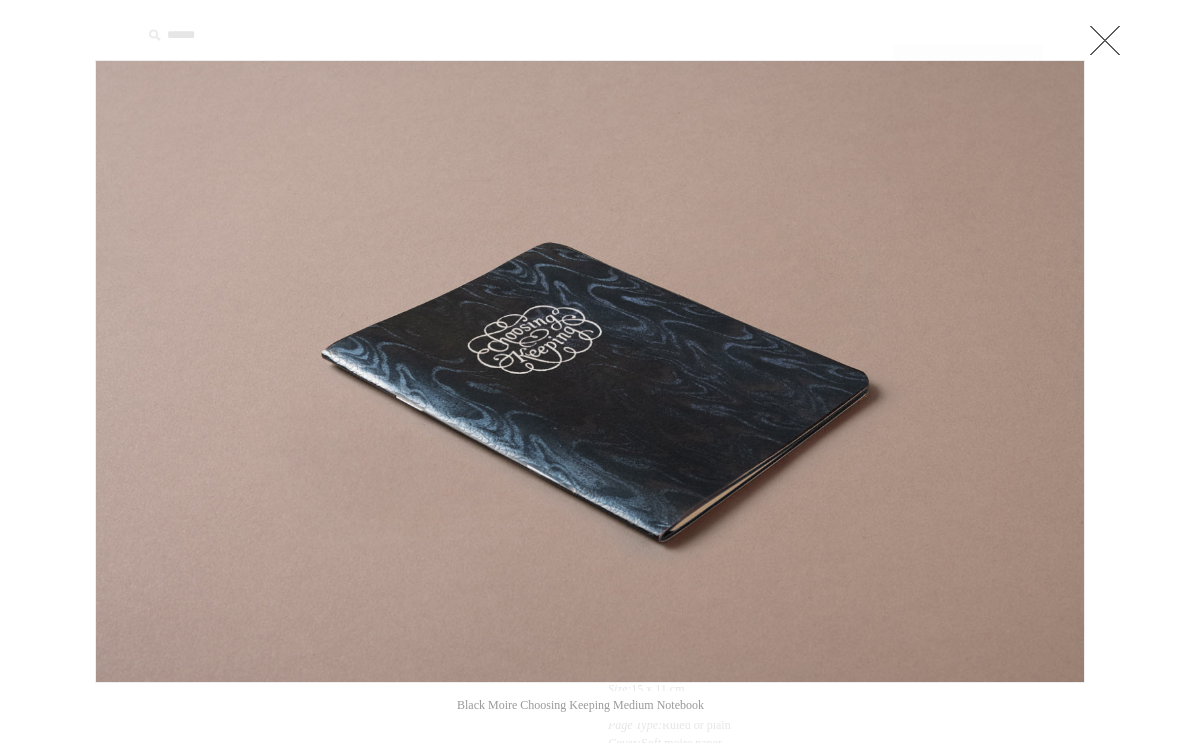 click at bounding box center (1105, 40) 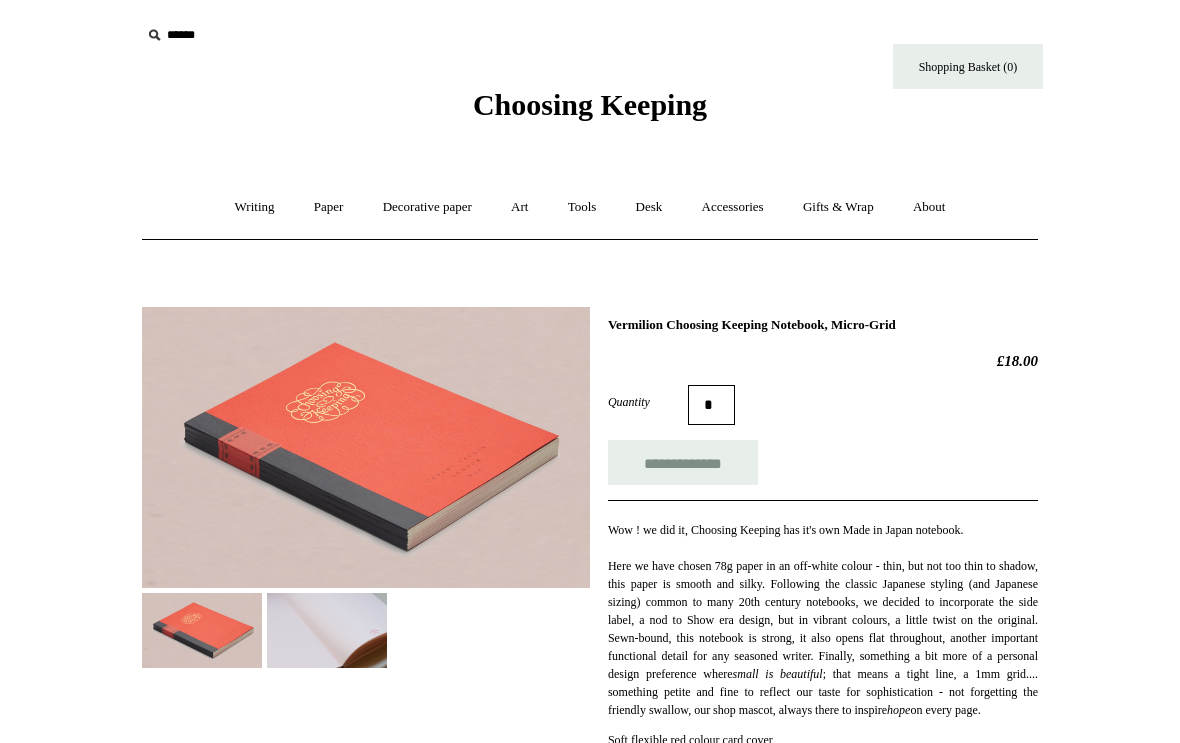 scroll, scrollTop: 0, scrollLeft: 0, axis: both 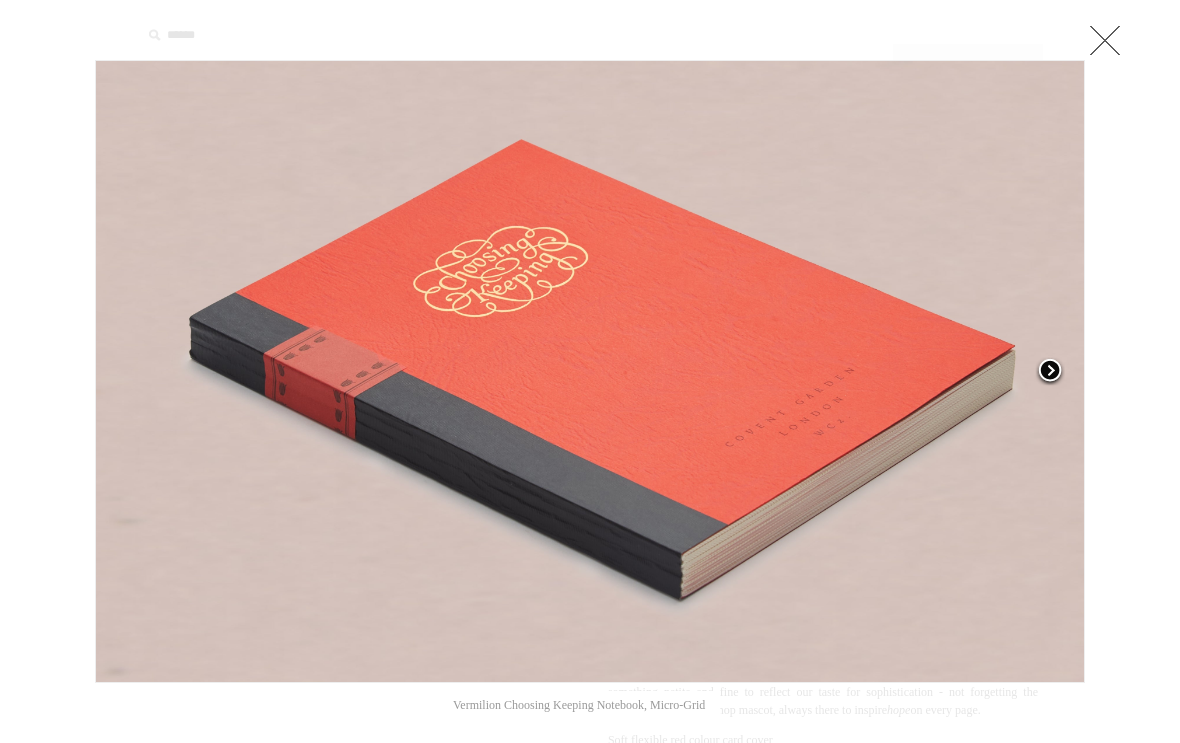 click at bounding box center (1050, 372) 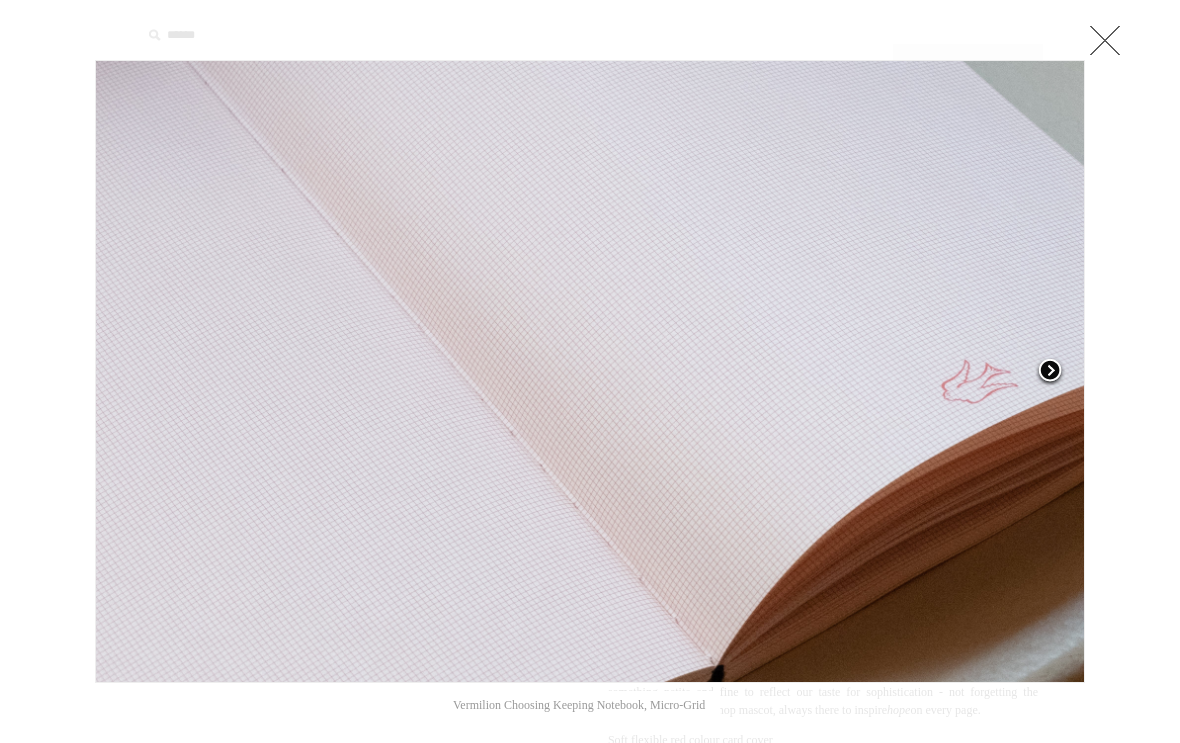 click at bounding box center (1050, 372) 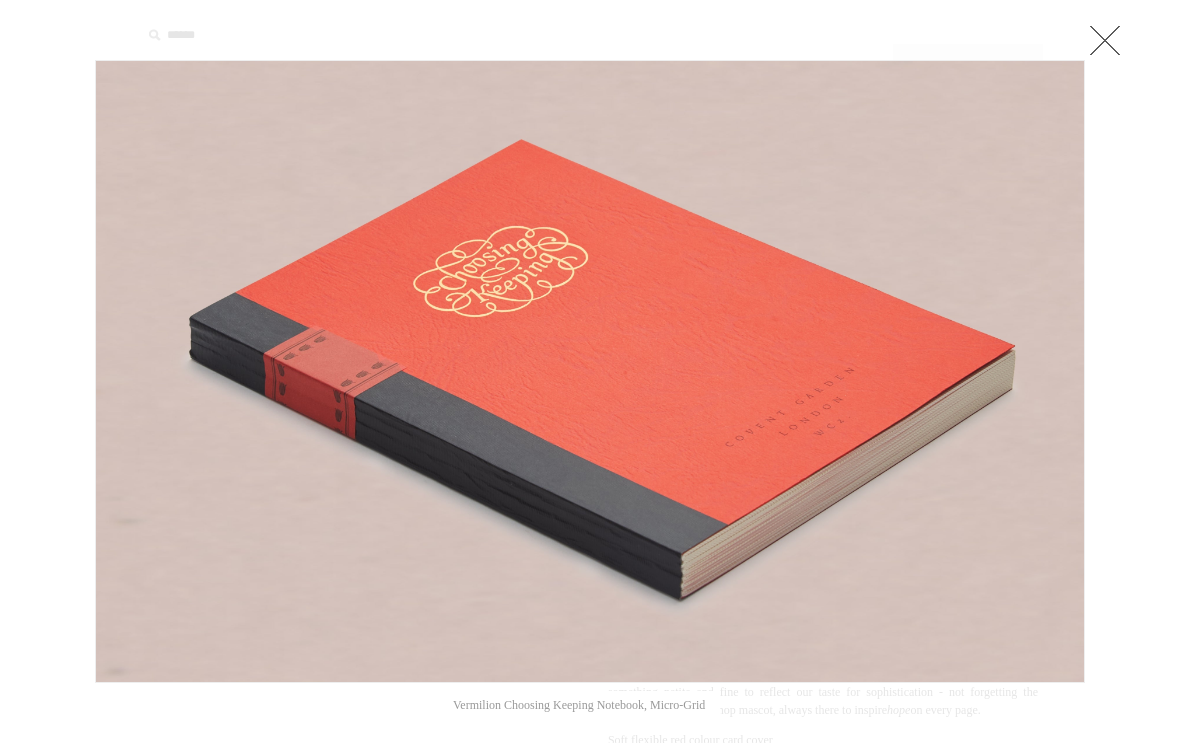 click at bounding box center [1105, 40] 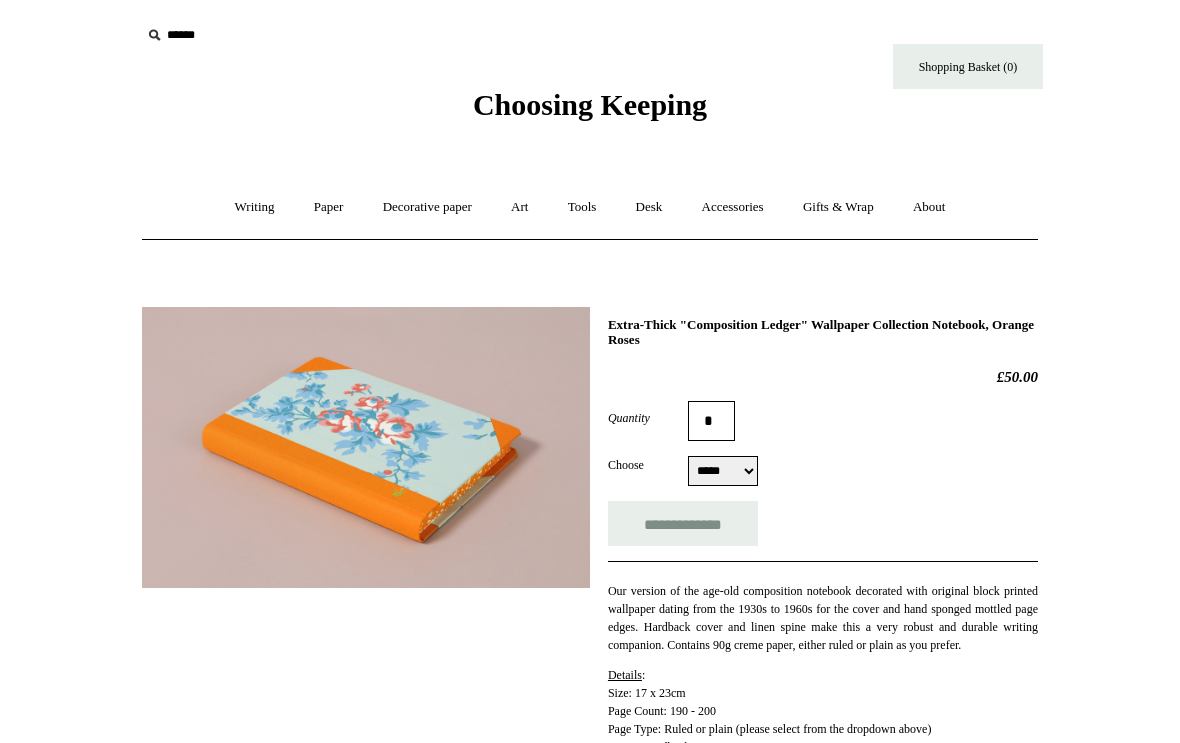 scroll, scrollTop: 0, scrollLeft: 0, axis: both 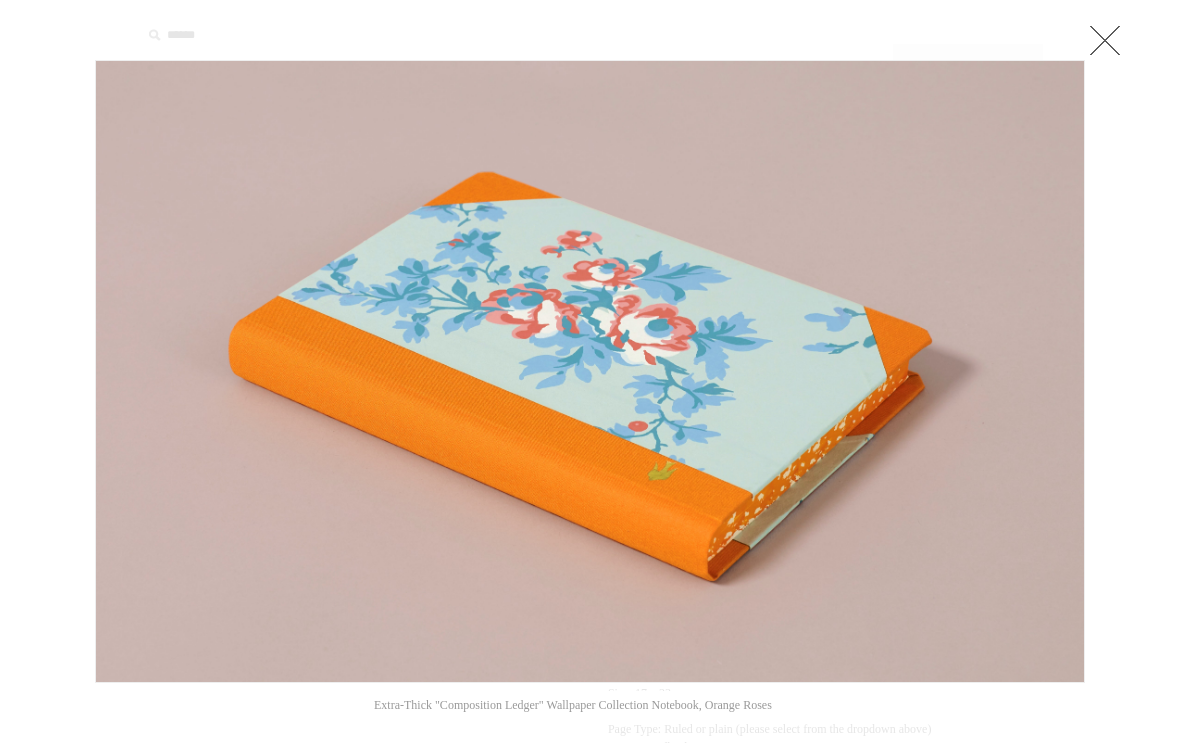 click at bounding box center [1105, 40] 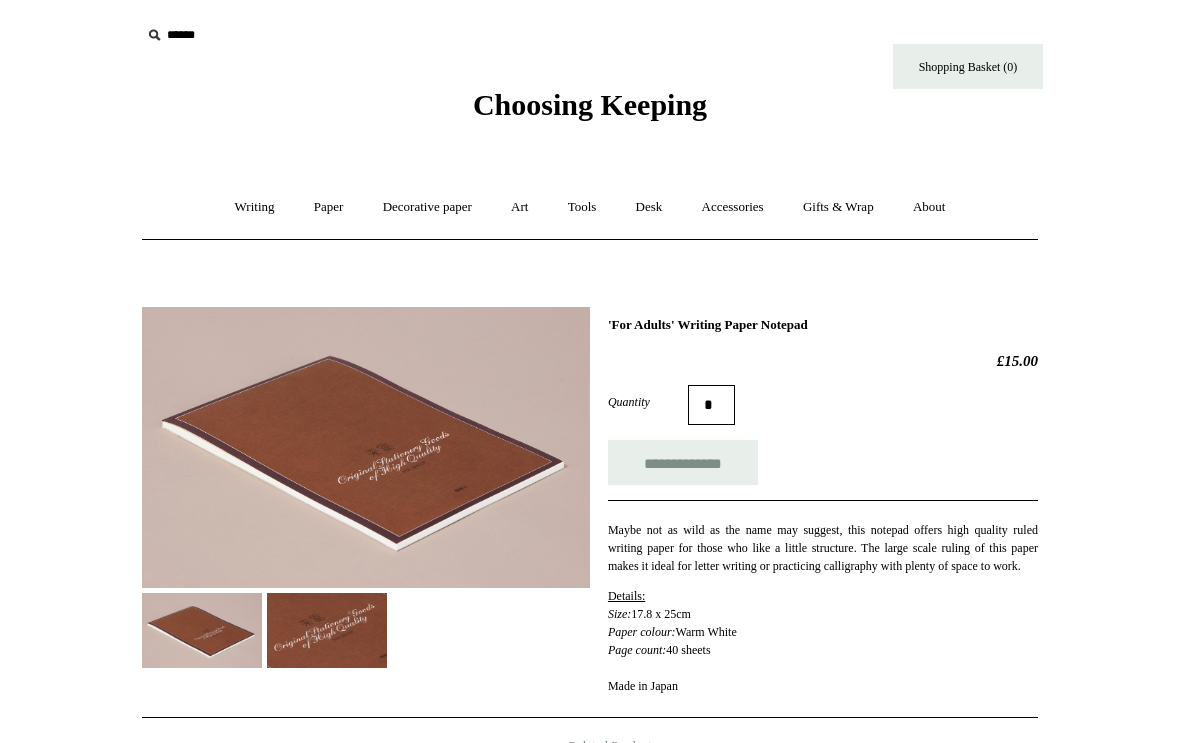 scroll, scrollTop: 0, scrollLeft: 0, axis: both 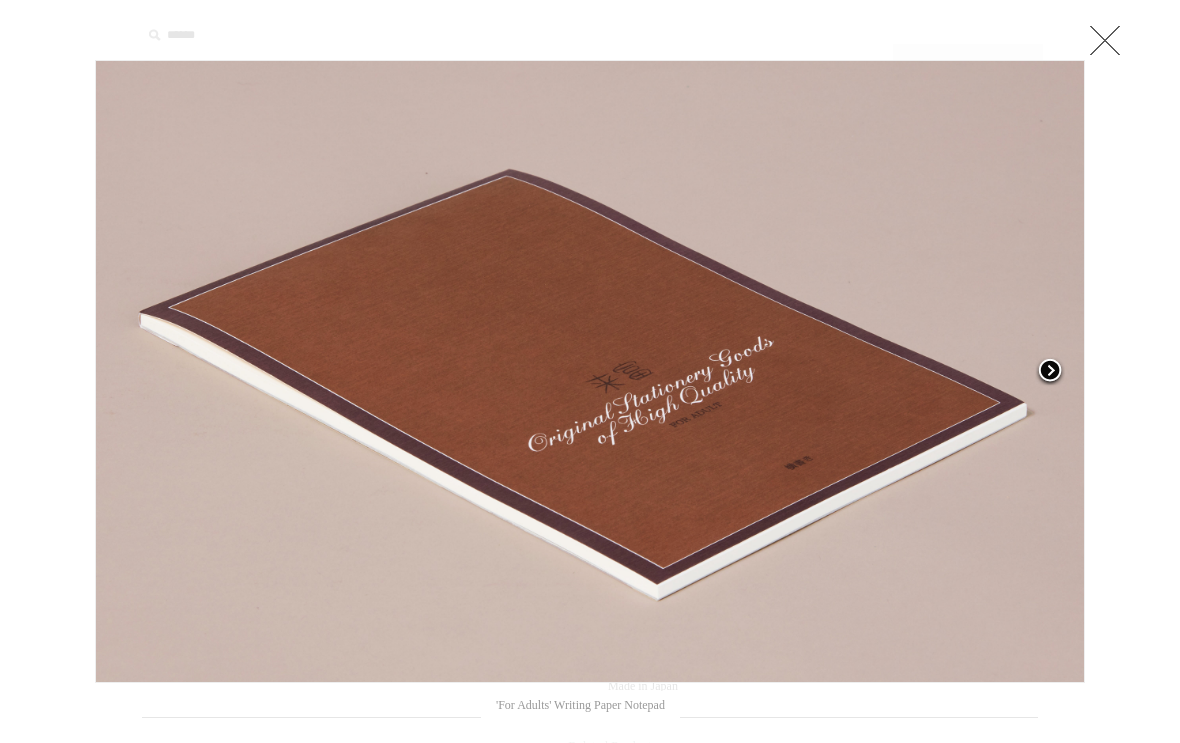 click at bounding box center (1050, 372) 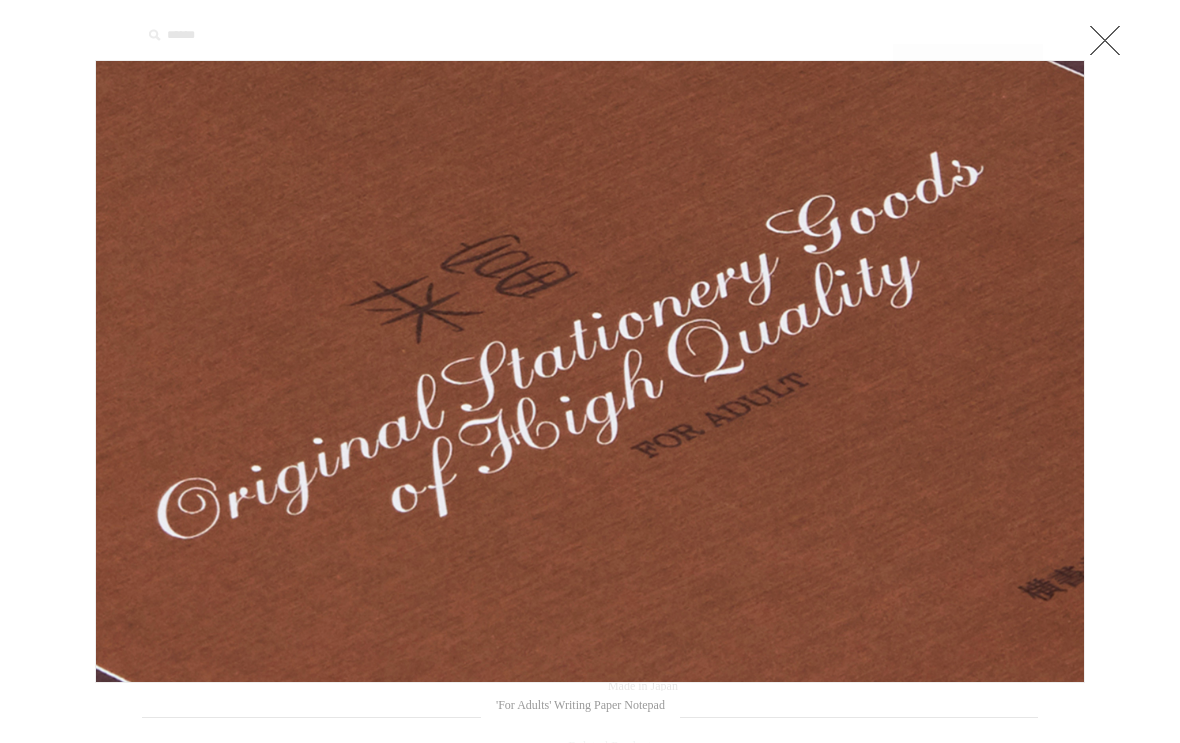 click at bounding box center (1105, 40) 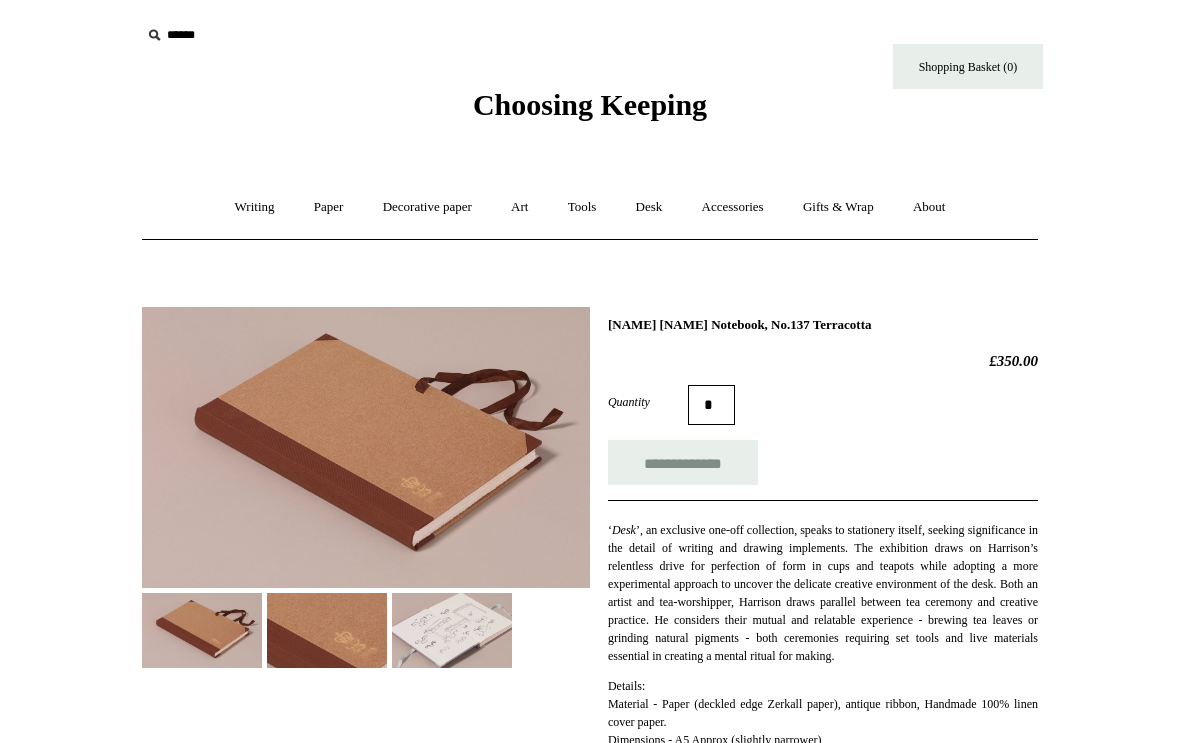scroll, scrollTop: 0, scrollLeft: 0, axis: both 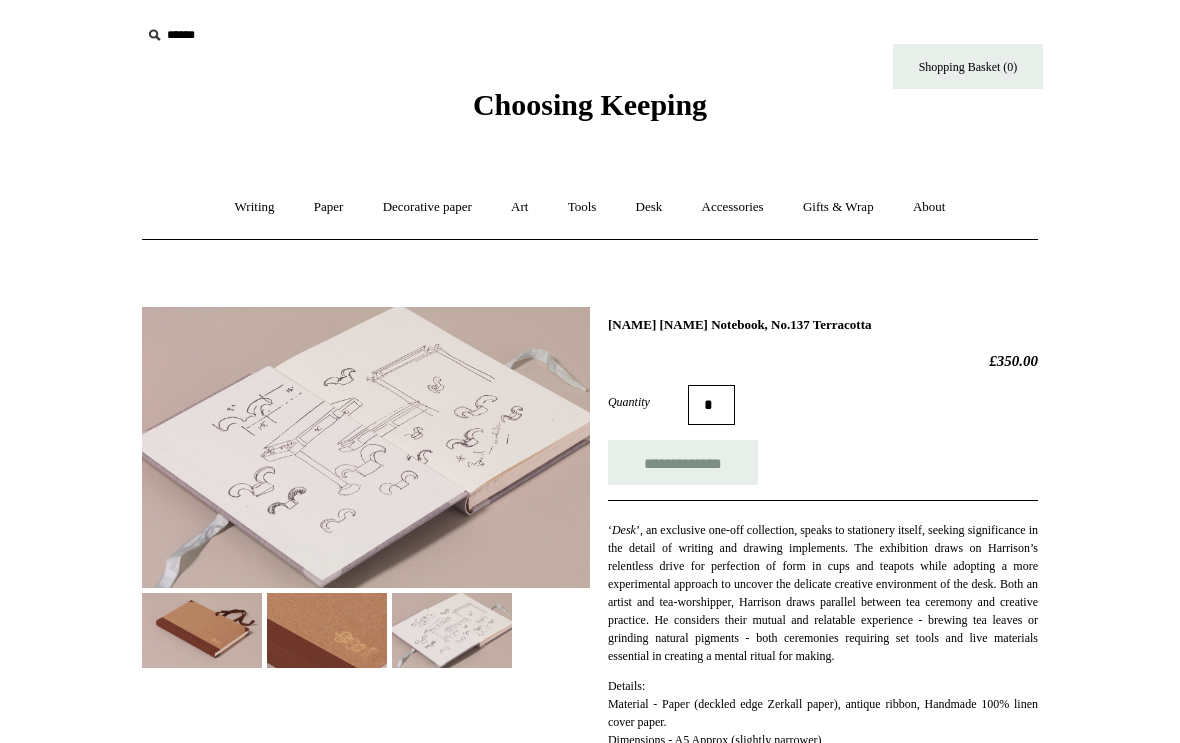 click at bounding box center (366, 447) 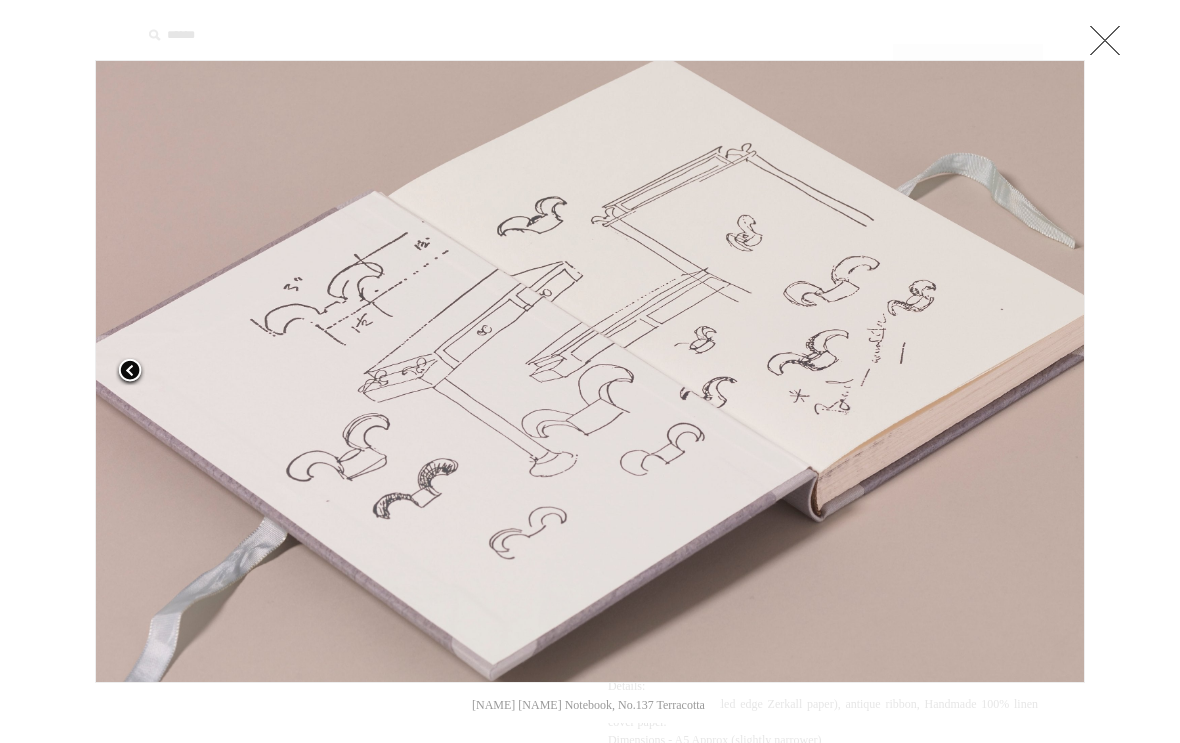 click at bounding box center (130, 372) 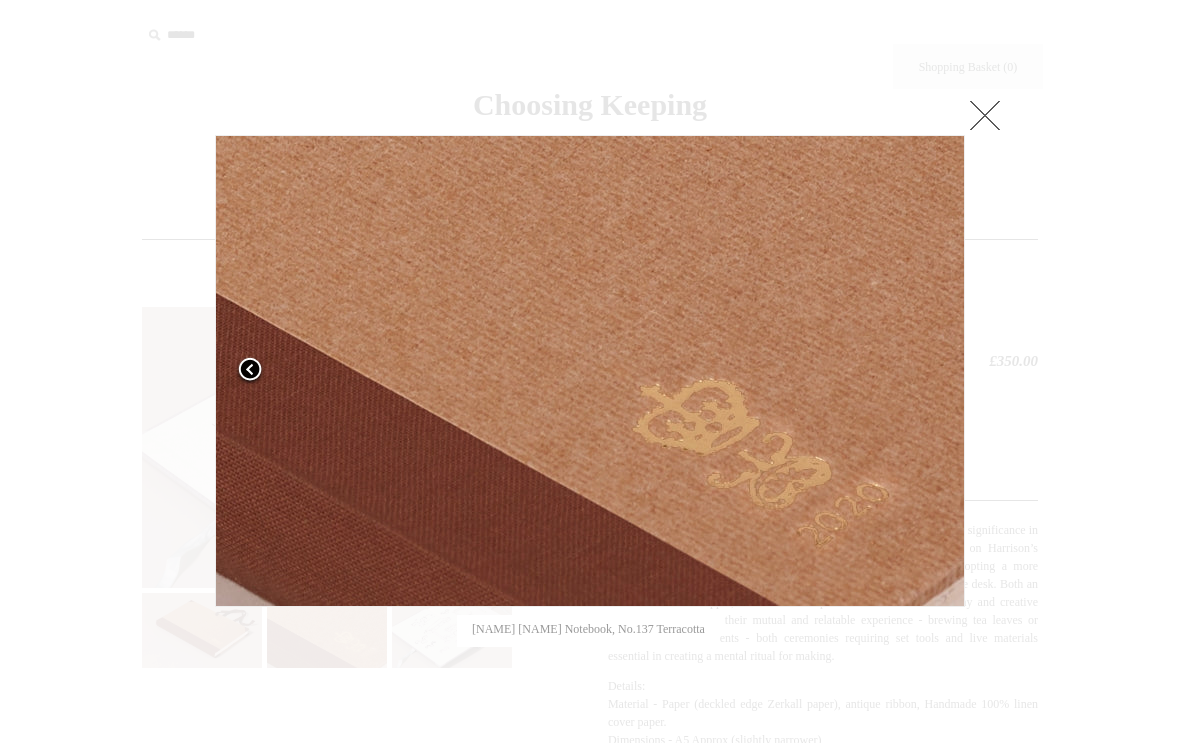 click at bounding box center (250, 371) 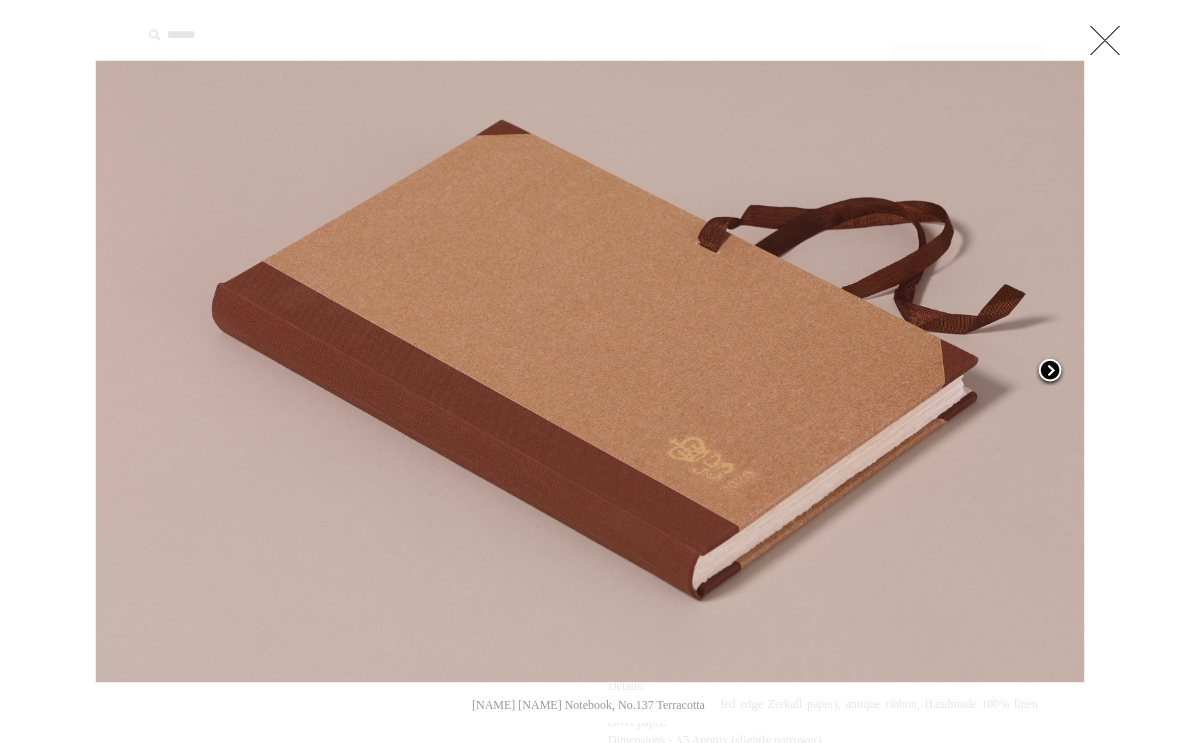 click at bounding box center [1050, 372] 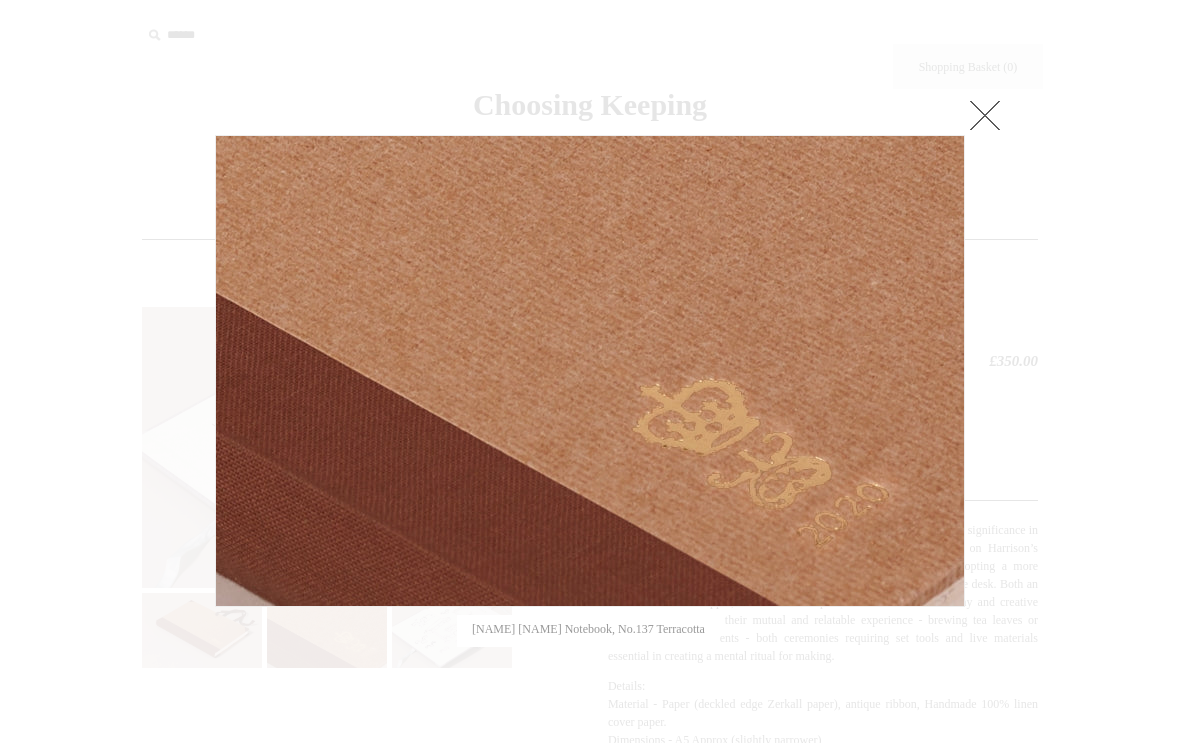 click at bounding box center (985, 115) 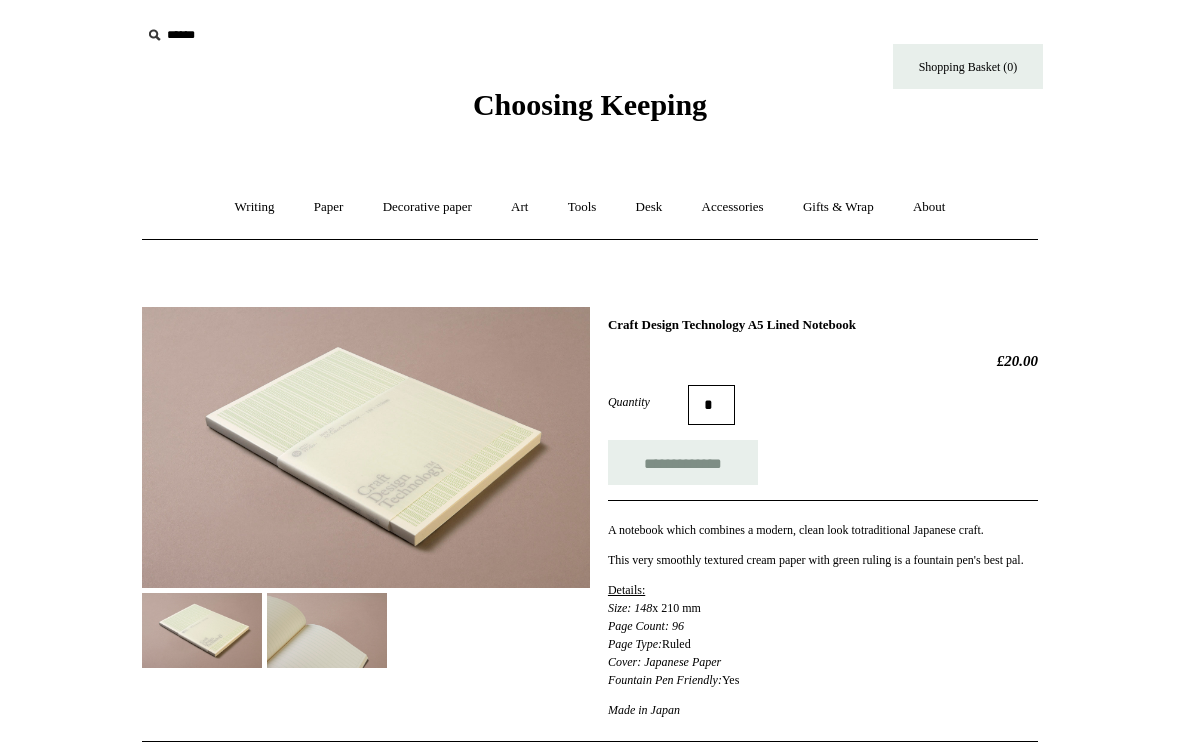 scroll, scrollTop: 0, scrollLeft: 0, axis: both 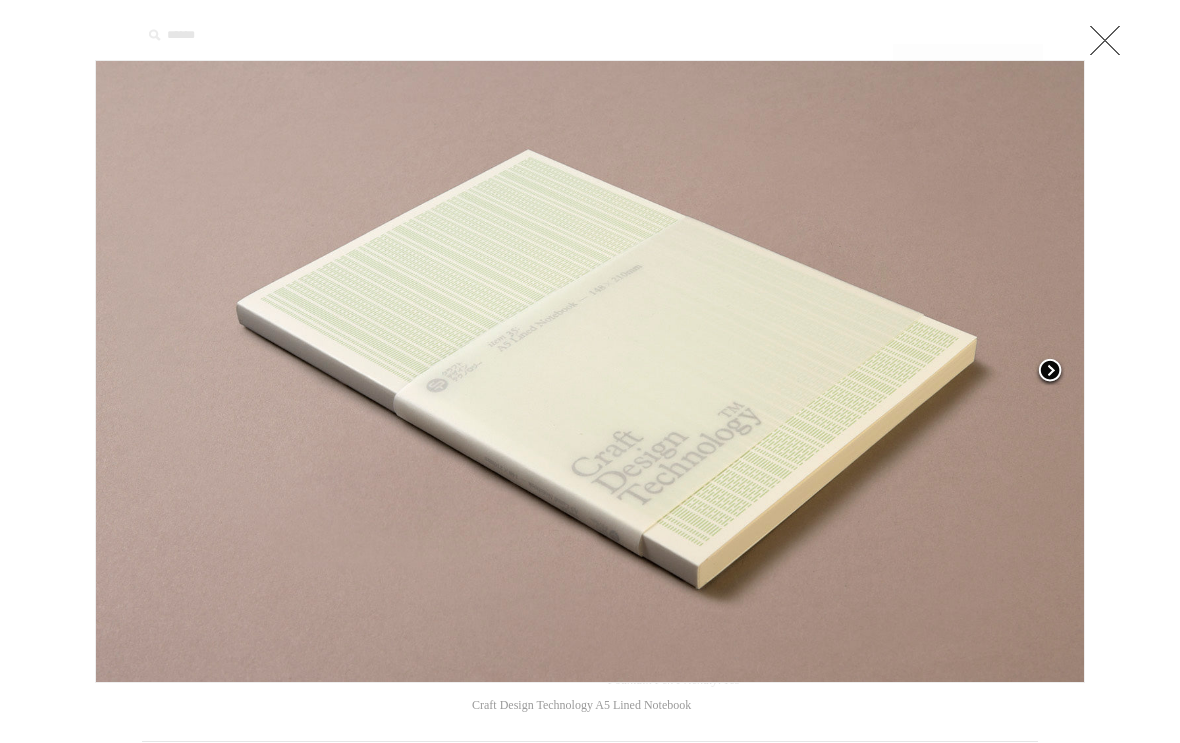 click at bounding box center (1050, 372) 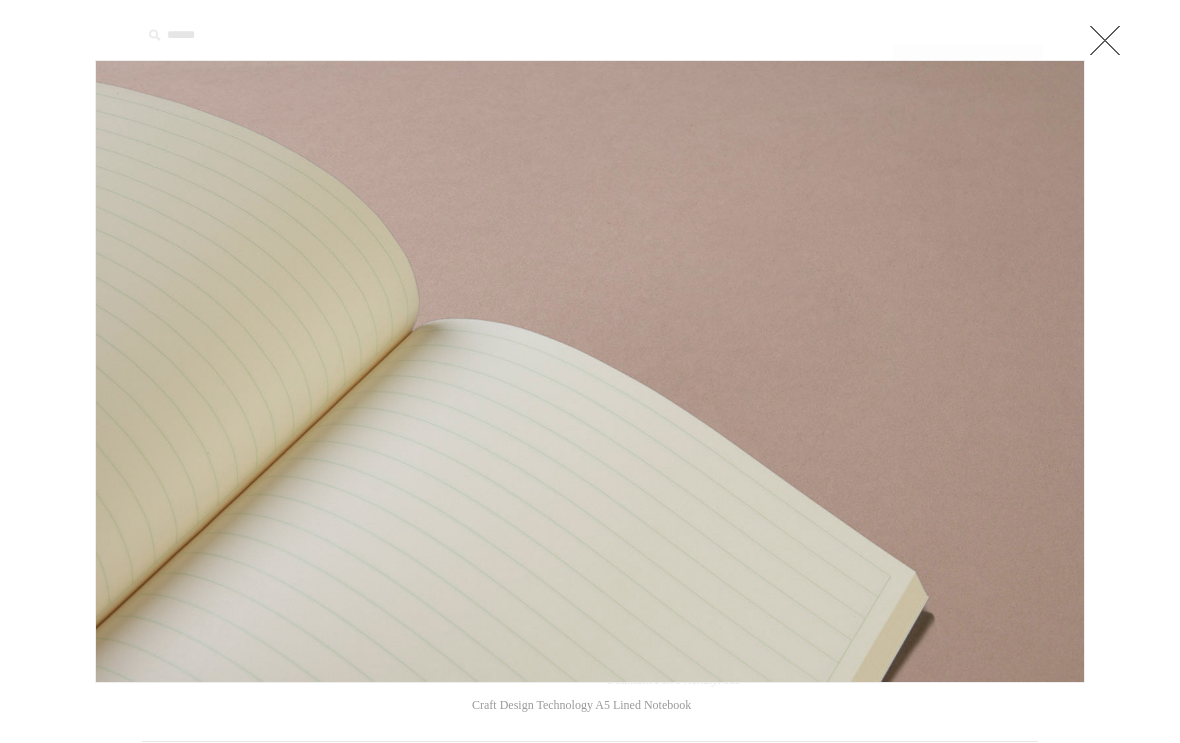click at bounding box center [1105, 40] 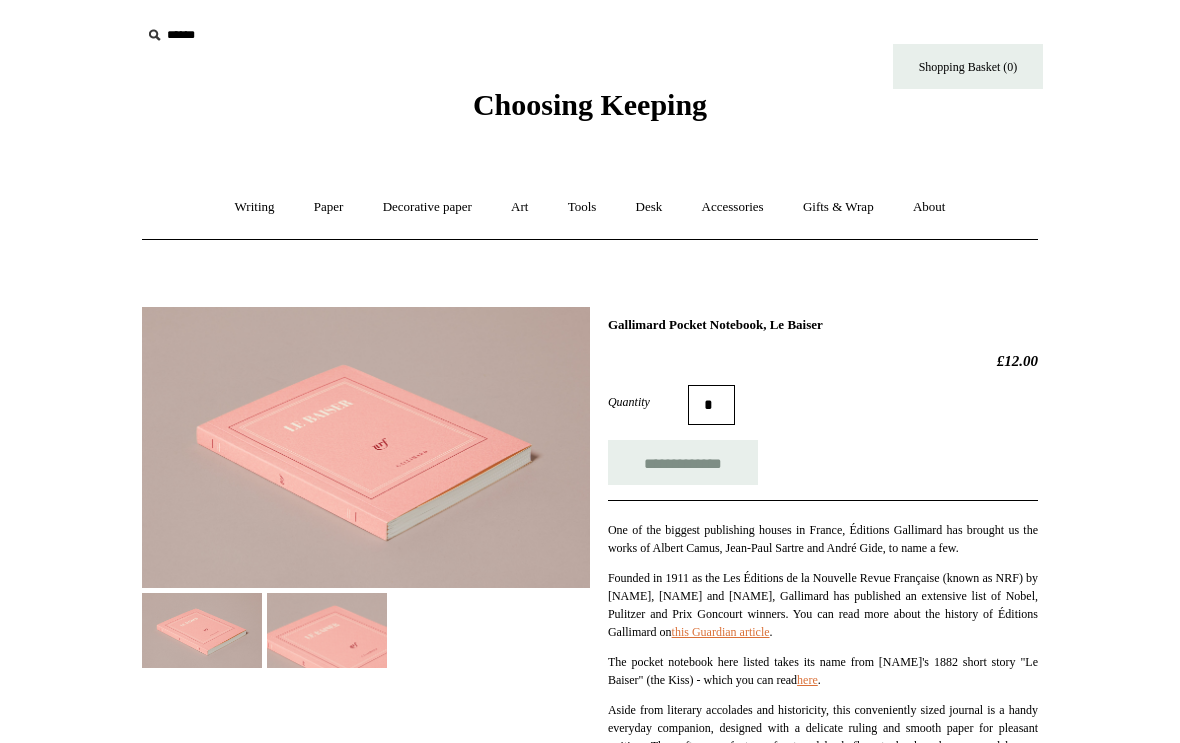 scroll, scrollTop: 0, scrollLeft: 0, axis: both 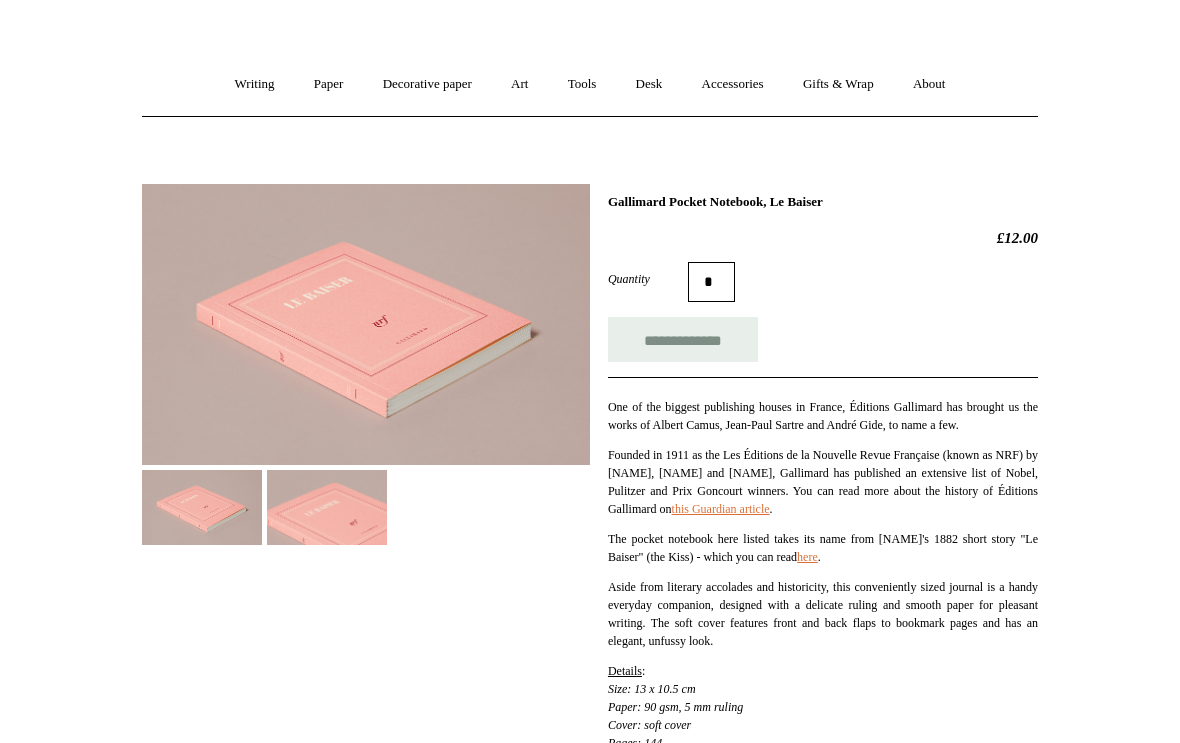 click at bounding box center (366, 324) 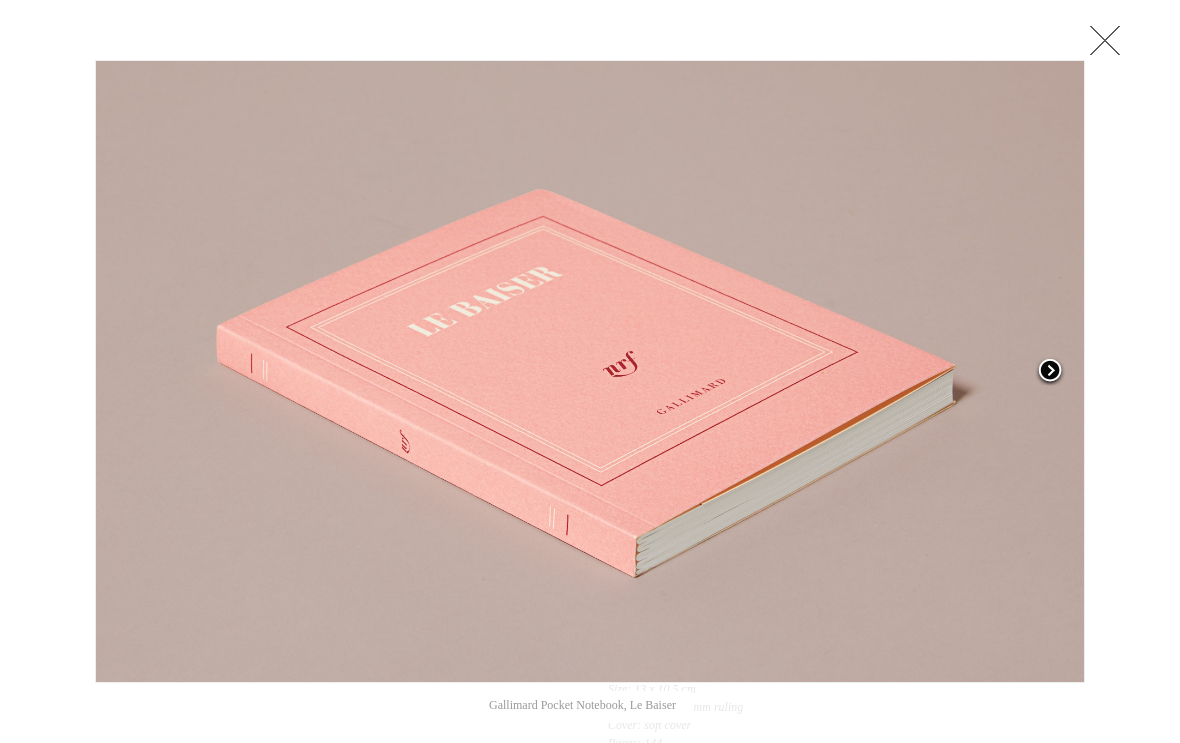 click at bounding box center (1050, 372) 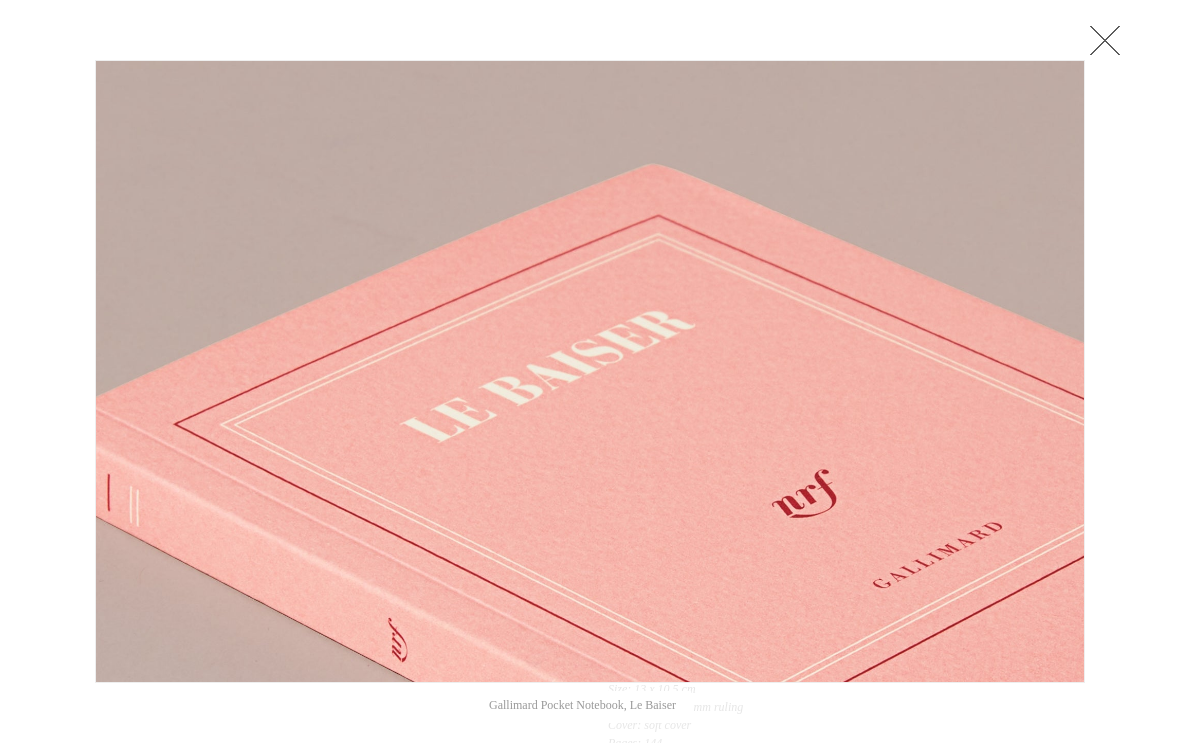 click at bounding box center (1105, 40) 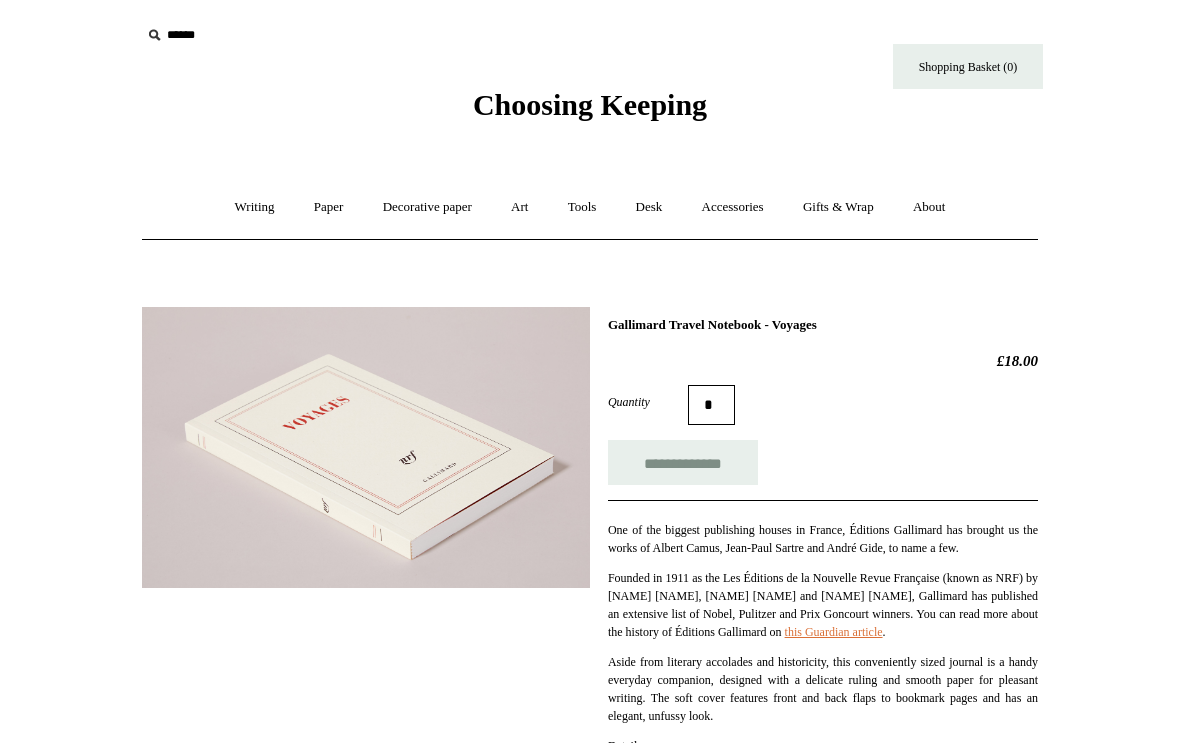 scroll, scrollTop: 0, scrollLeft: 0, axis: both 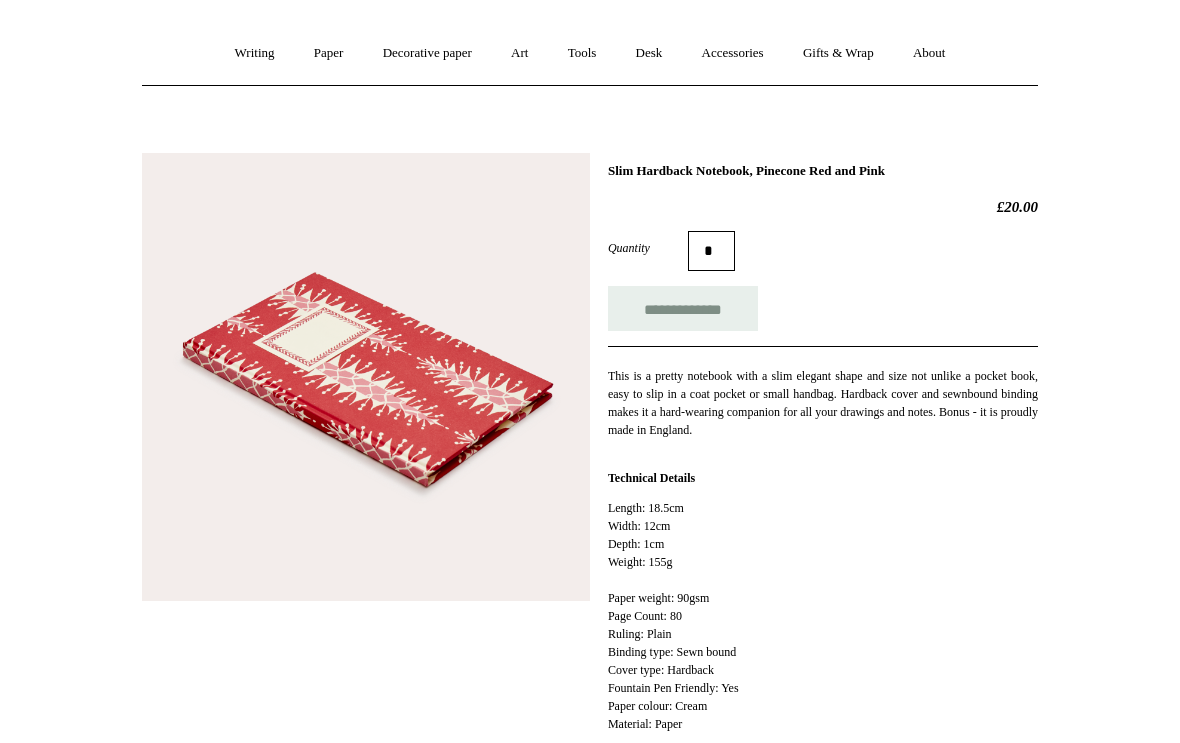 click at bounding box center (366, 377) 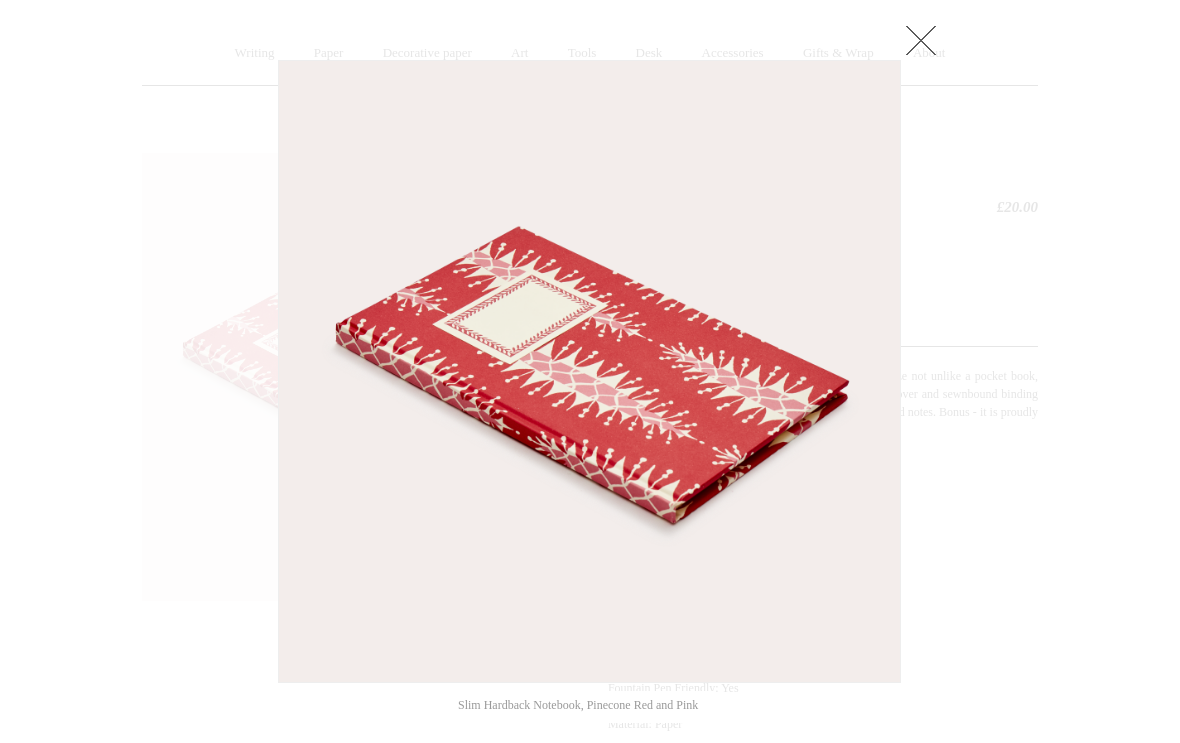 click at bounding box center (921, 40) 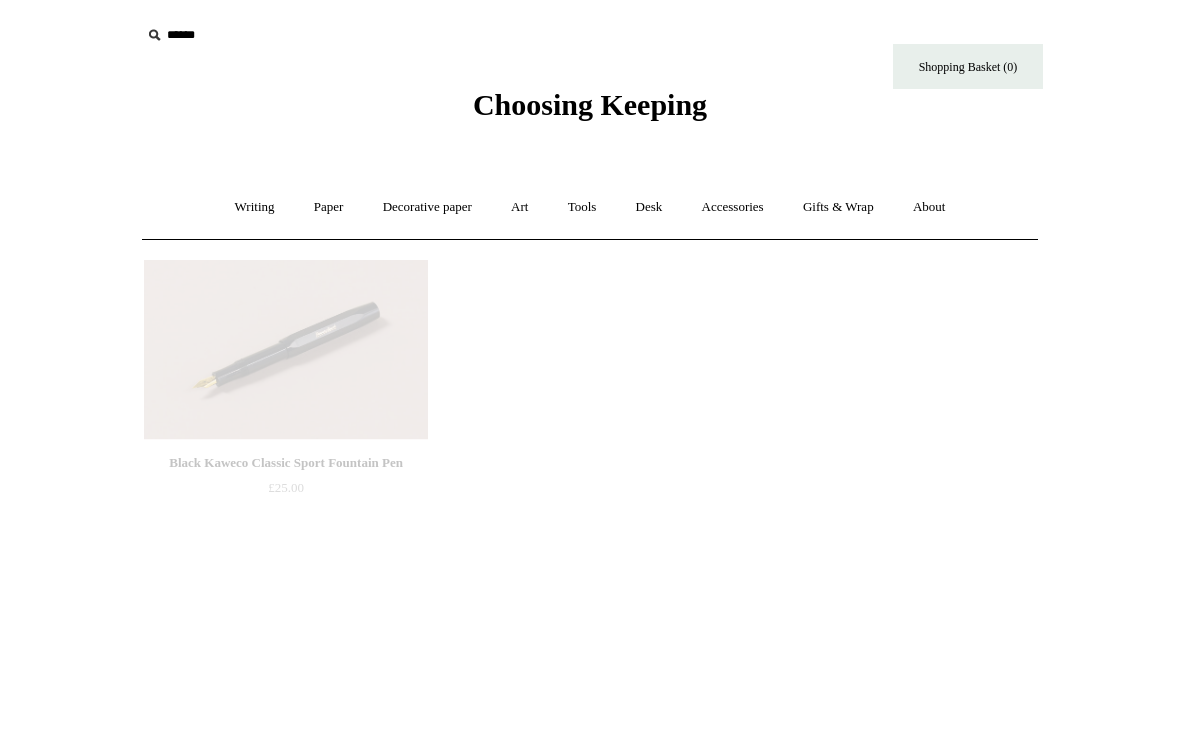 scroll, scrollTop: 0, scrollLeft: 0, axis: both 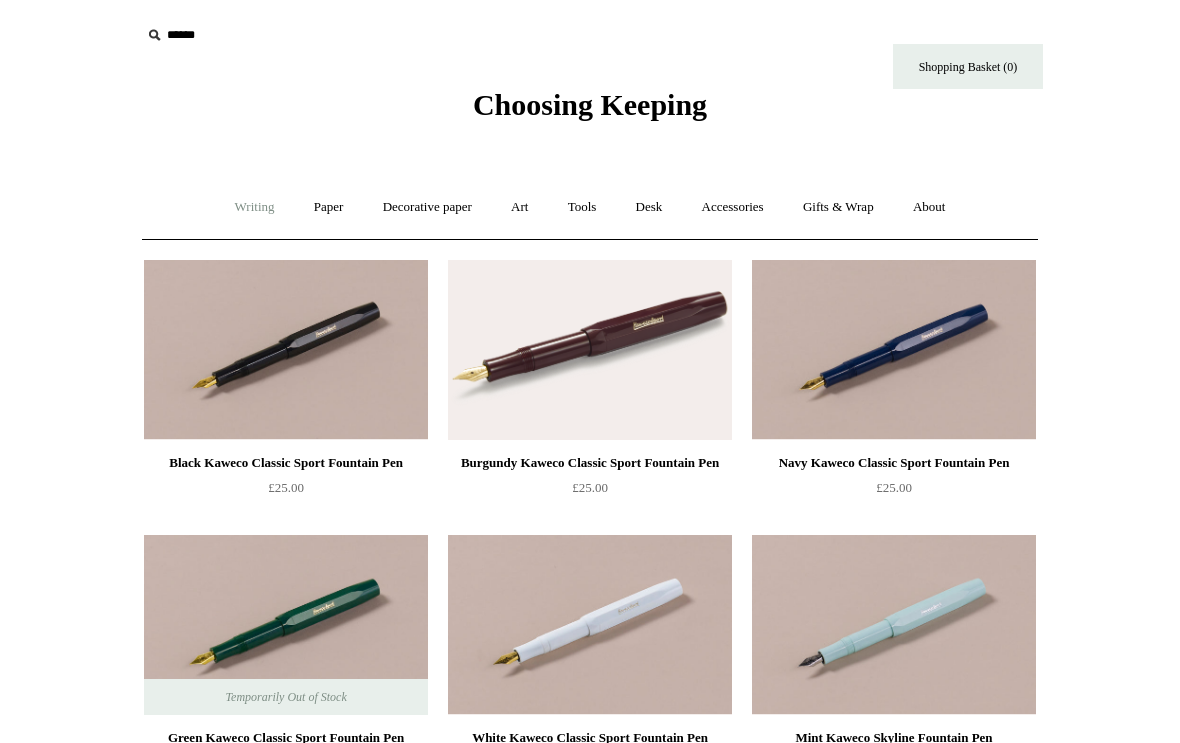 click on "Writing +" at bounding box center [255, 207] 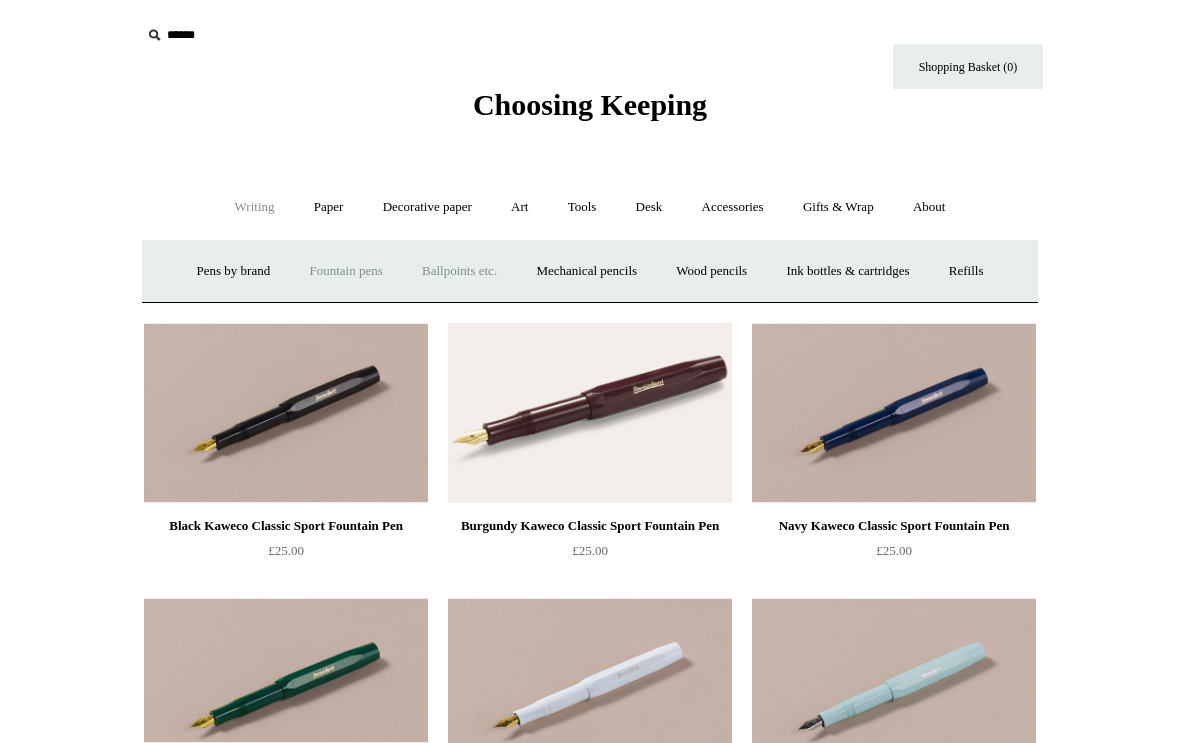 click on "Ballpoints etc. +" at bounding box center (459, 271) 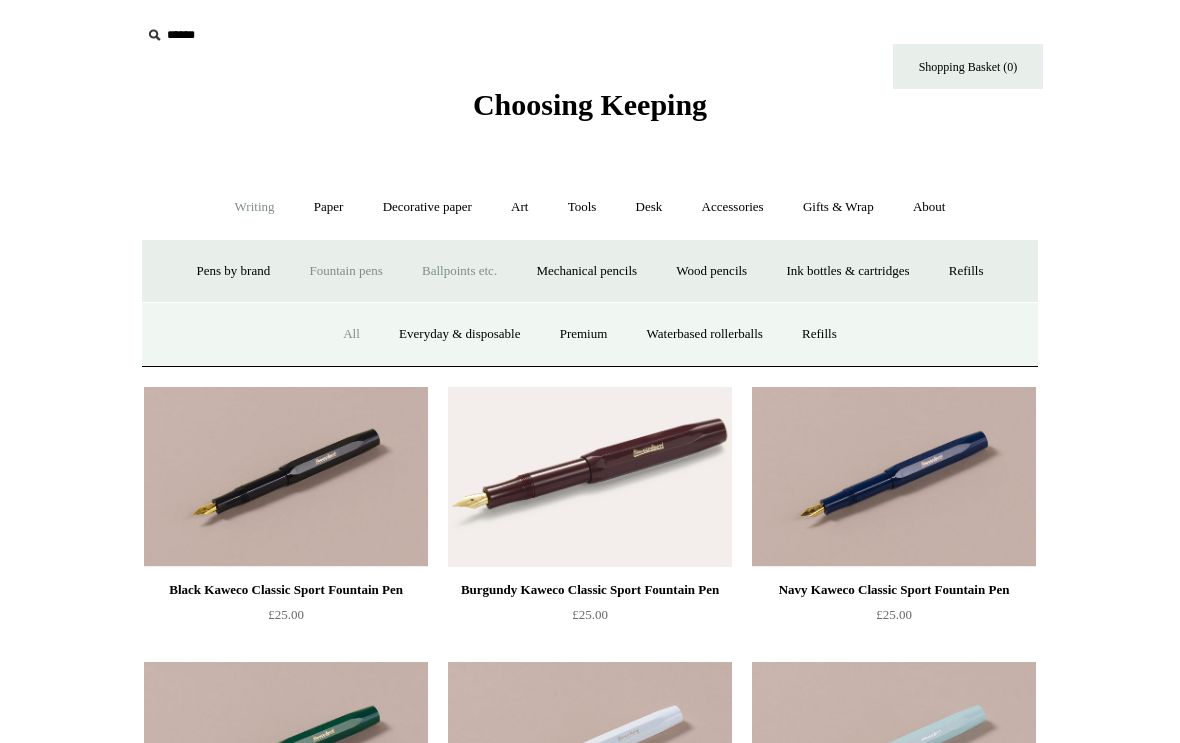 click on "All" at bounding box center (351, 334) 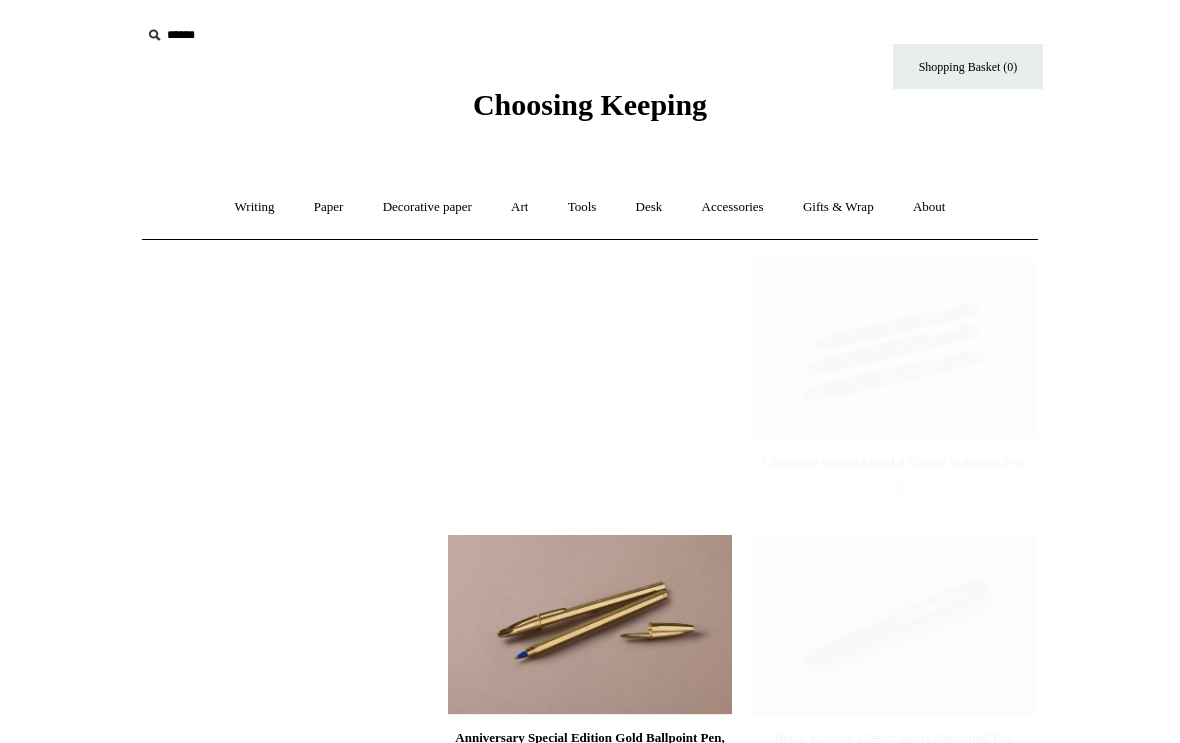 scroll, scrollTop: 0, scrollLeft: 0, axis: both 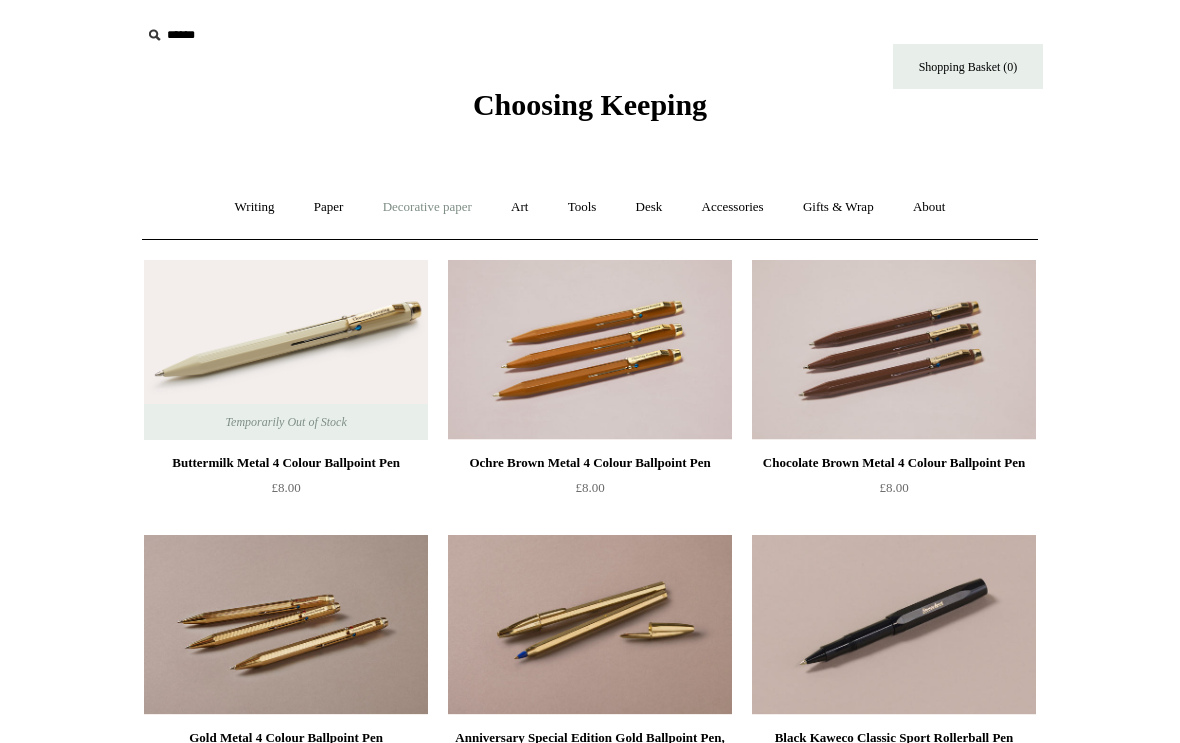 click on "Decorative paper +" at bounding box center [427, 207] 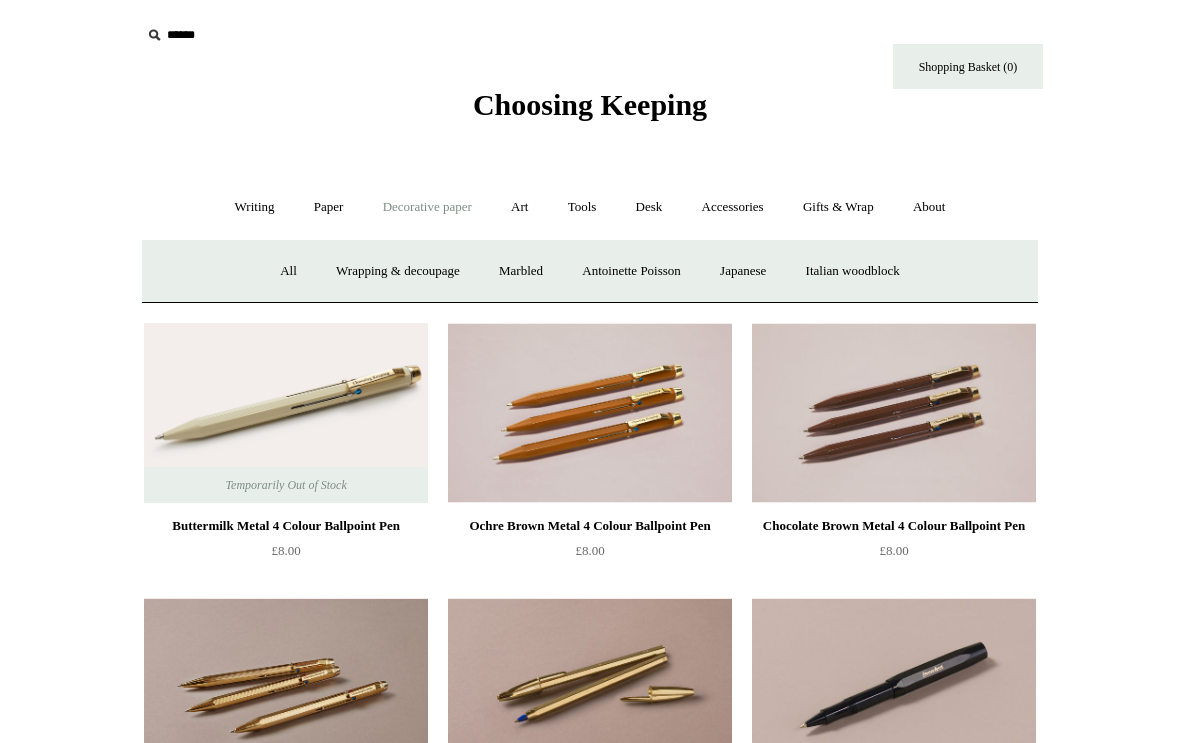 click on "Decorative paper -" at bounding box center (427, 207) 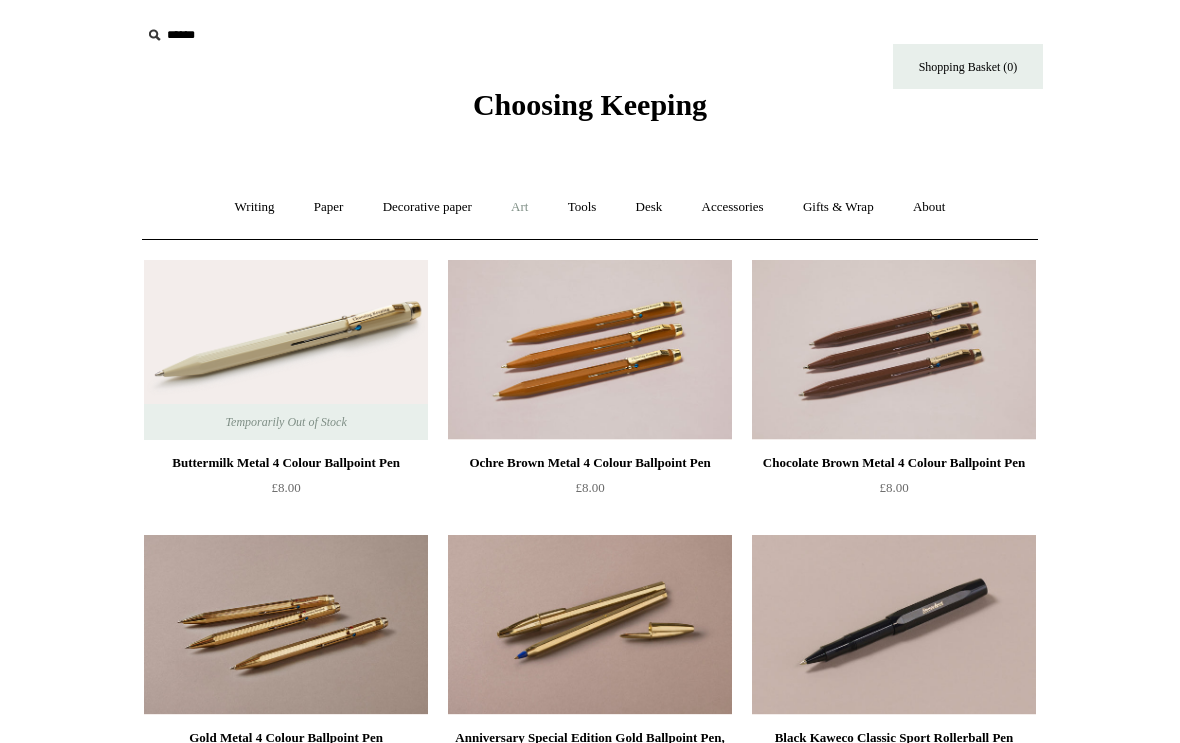 click on "Art +" at bounding box center [519, 207] 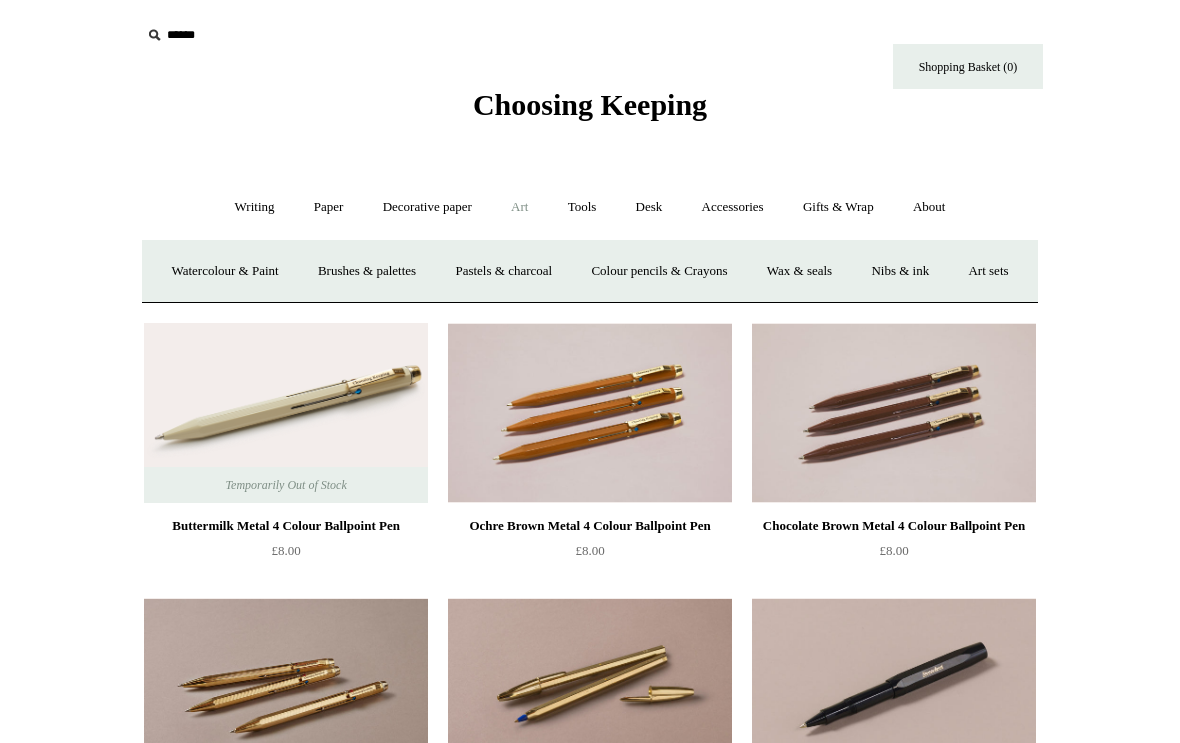 click on "Art -" at bounding box center [519, 207] 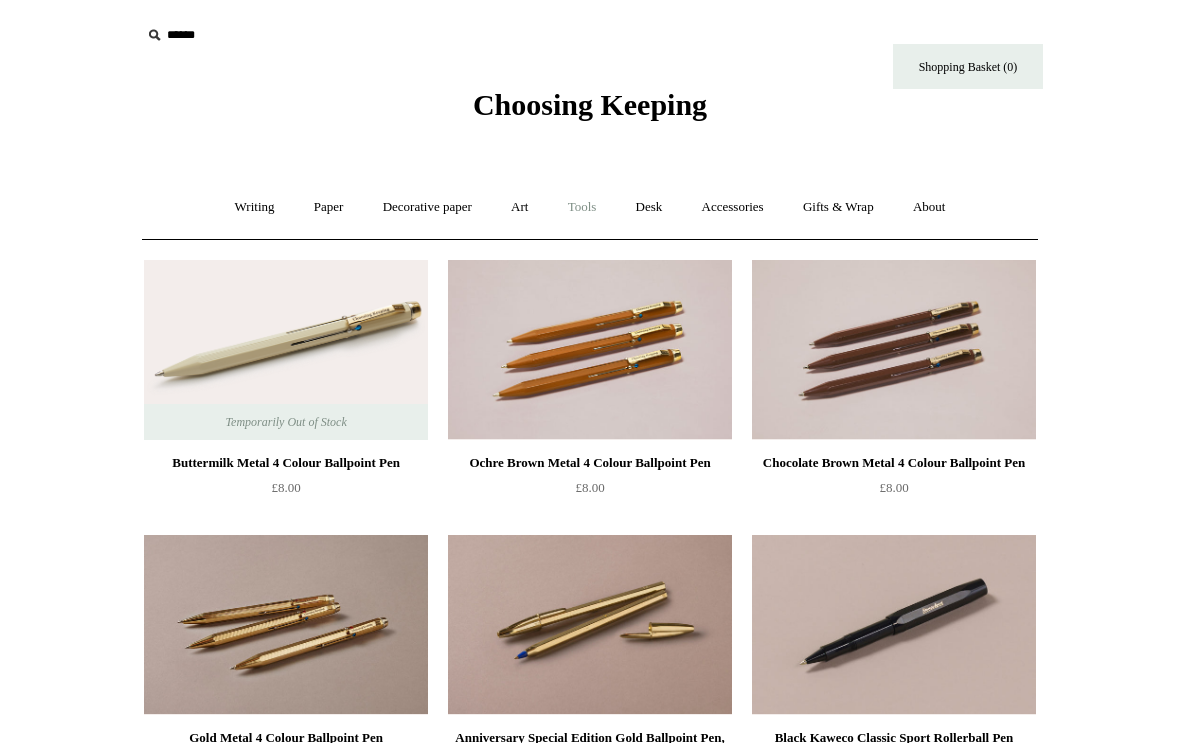 click on "Tools +" at bounding box center [582, 207] 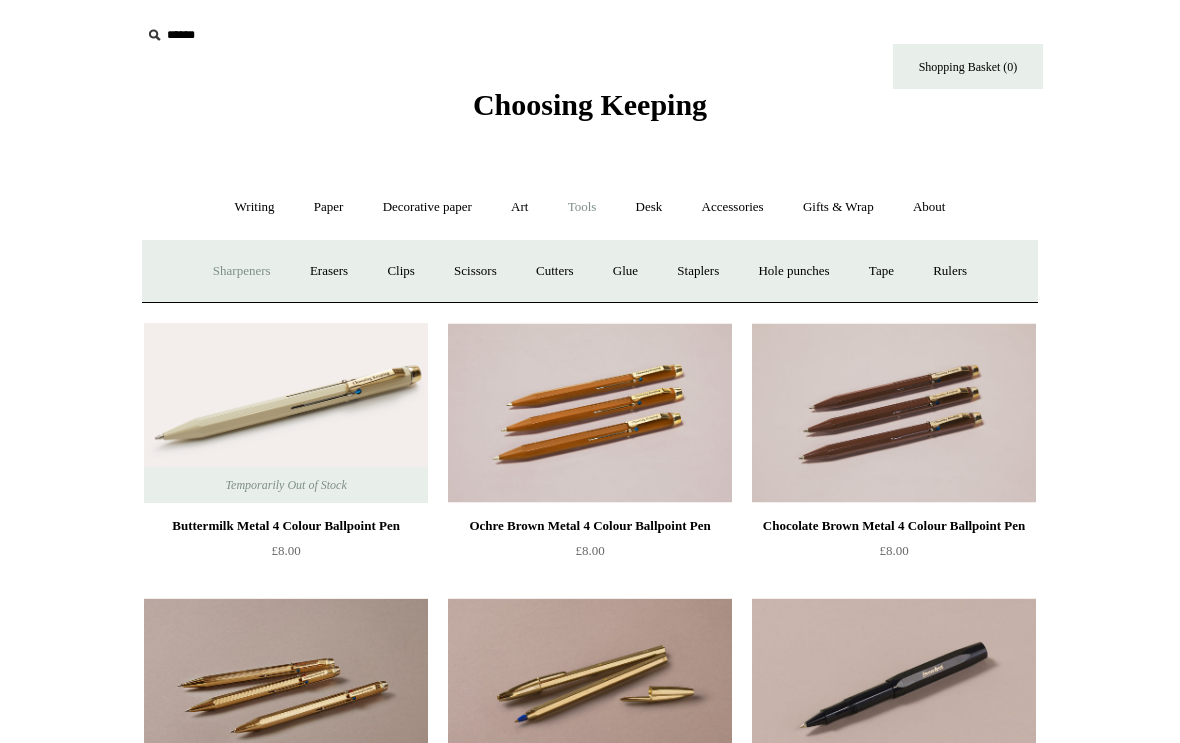 click on "Sharpeners" at bounding box center [242, 271] 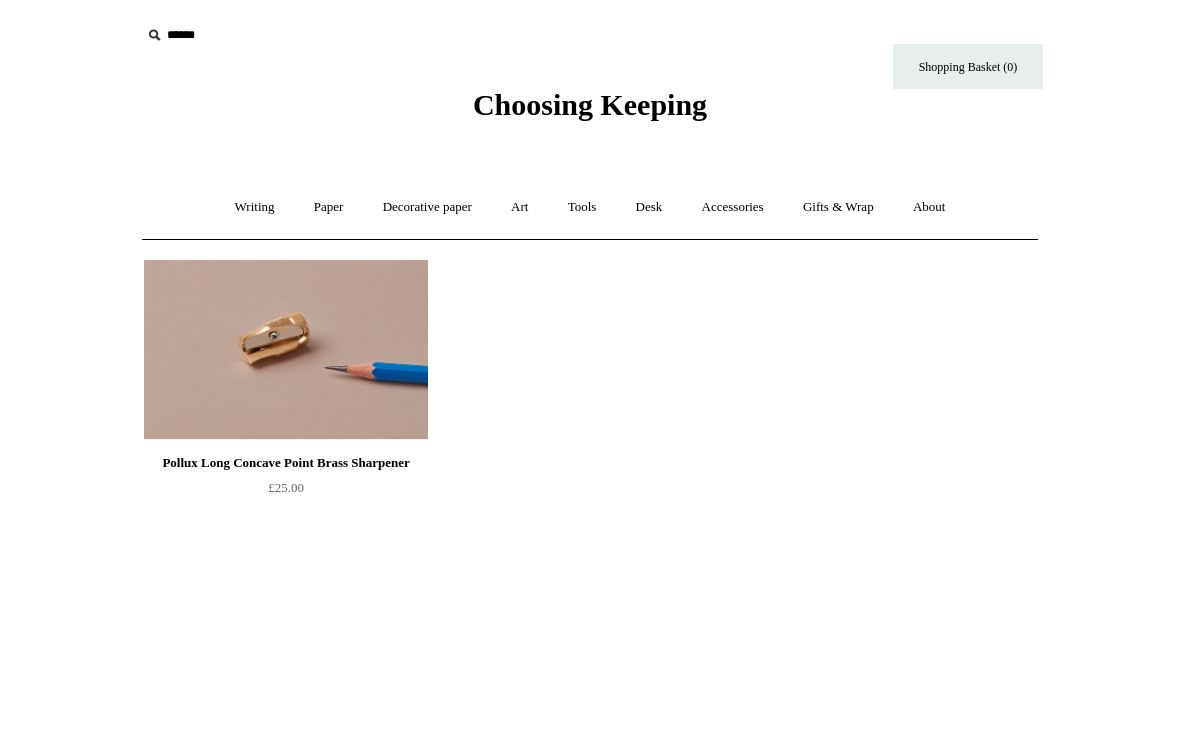 scroll, scrollTop: 0, scrollLeft: 0, axis: both 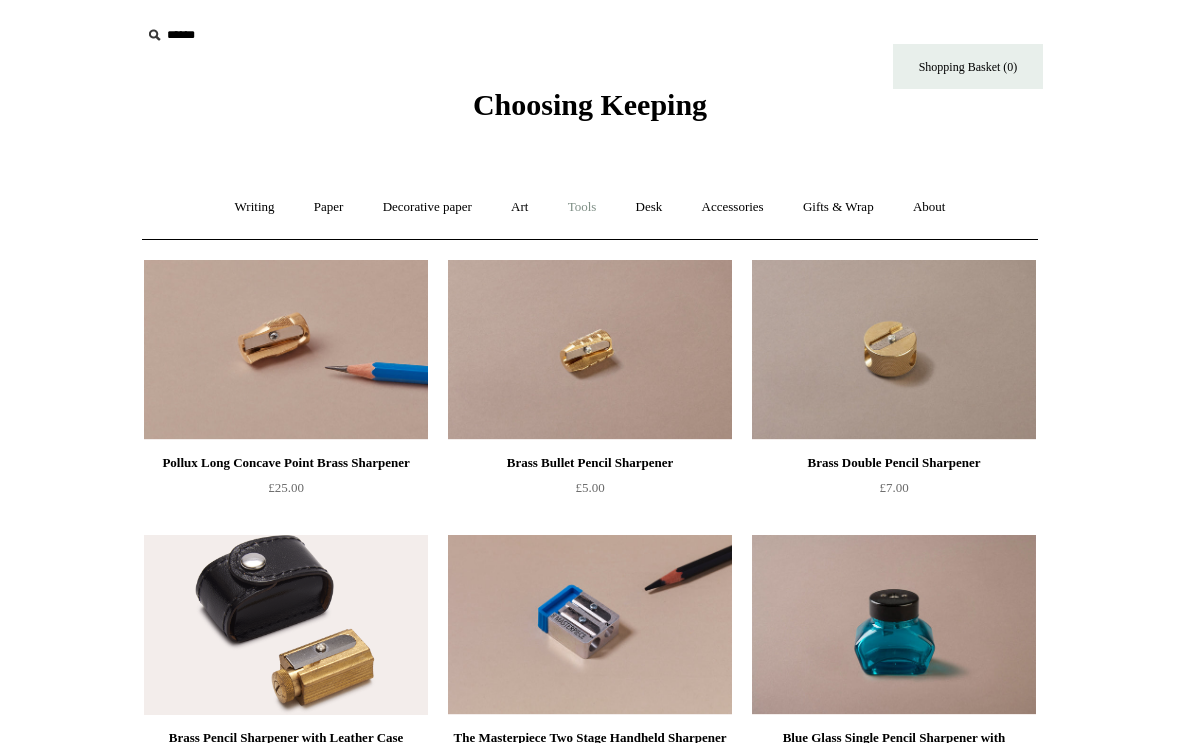 click on "Tools +" at bounding box center (582, 207) 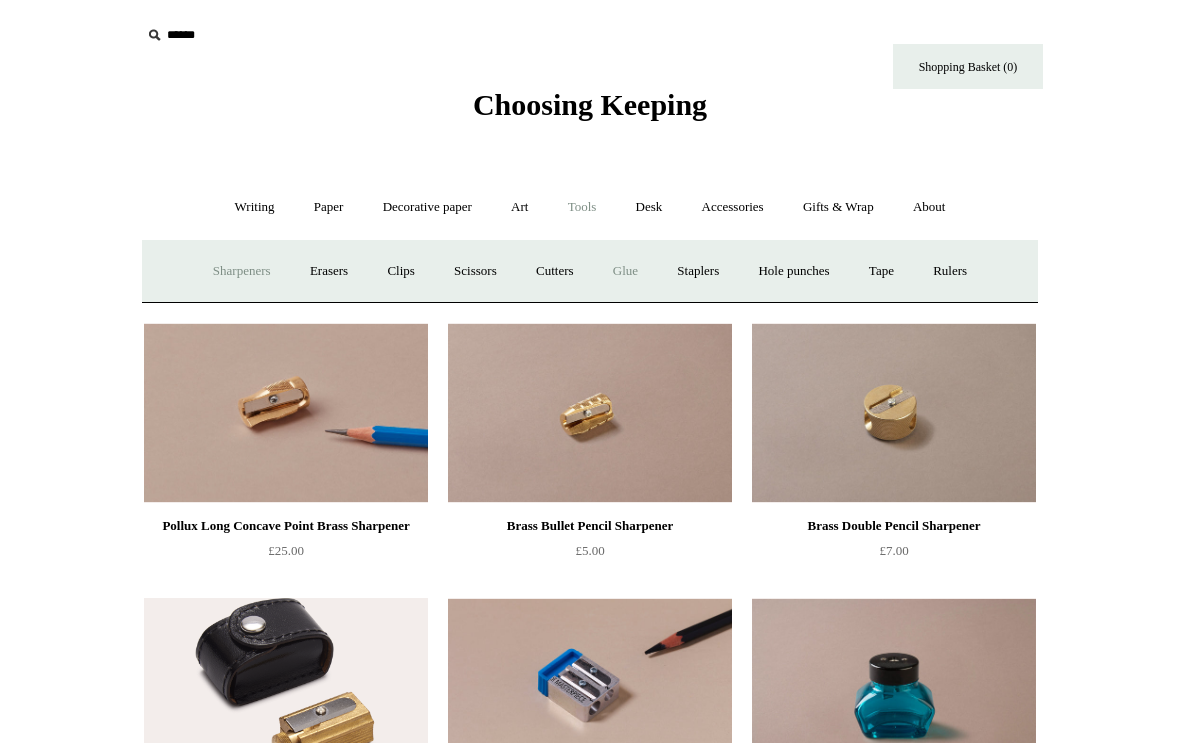 click on "Glue" at bounding box center (625, 271) 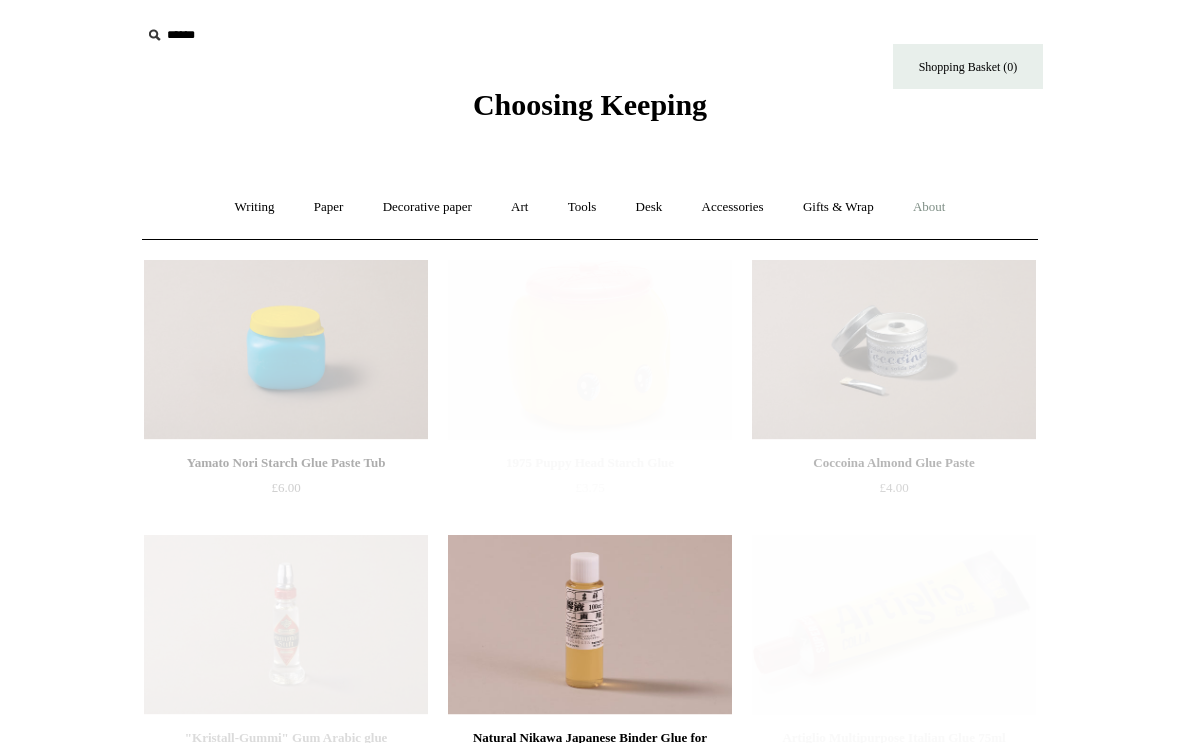 scroll, scrollTop: 0, scrollLeft: 0, axis: both 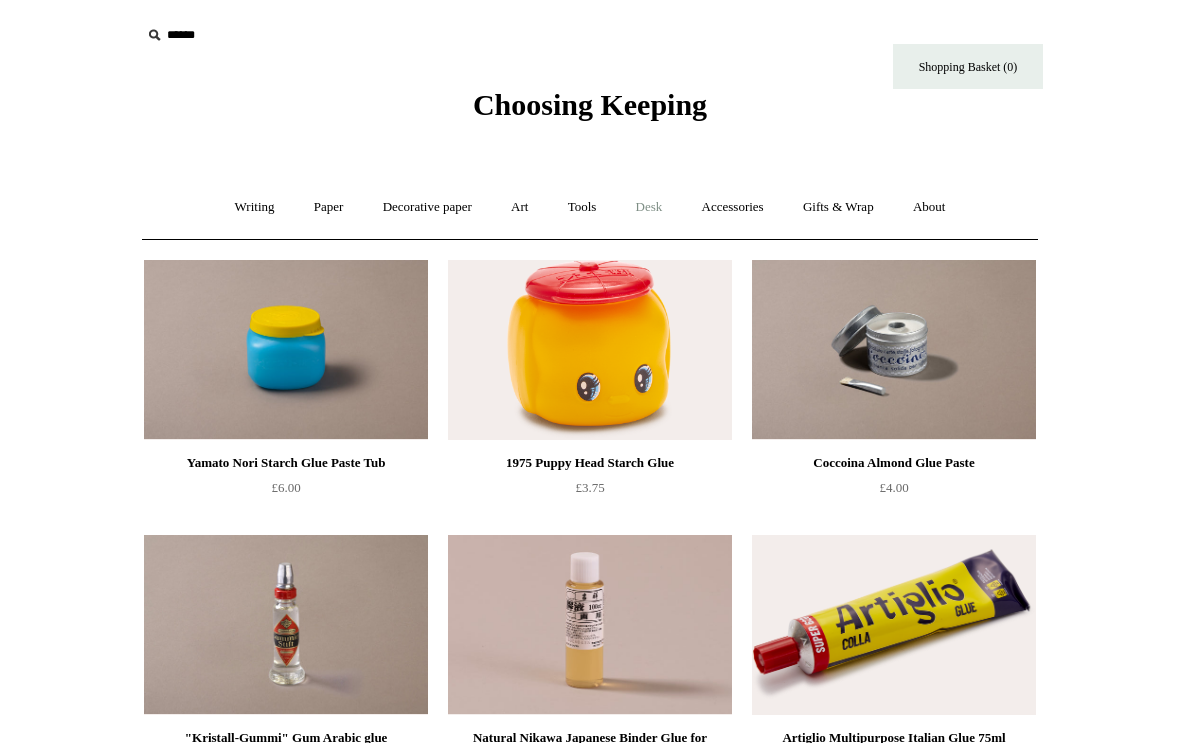 click on "Desk +" at bounding box center (649, 207) 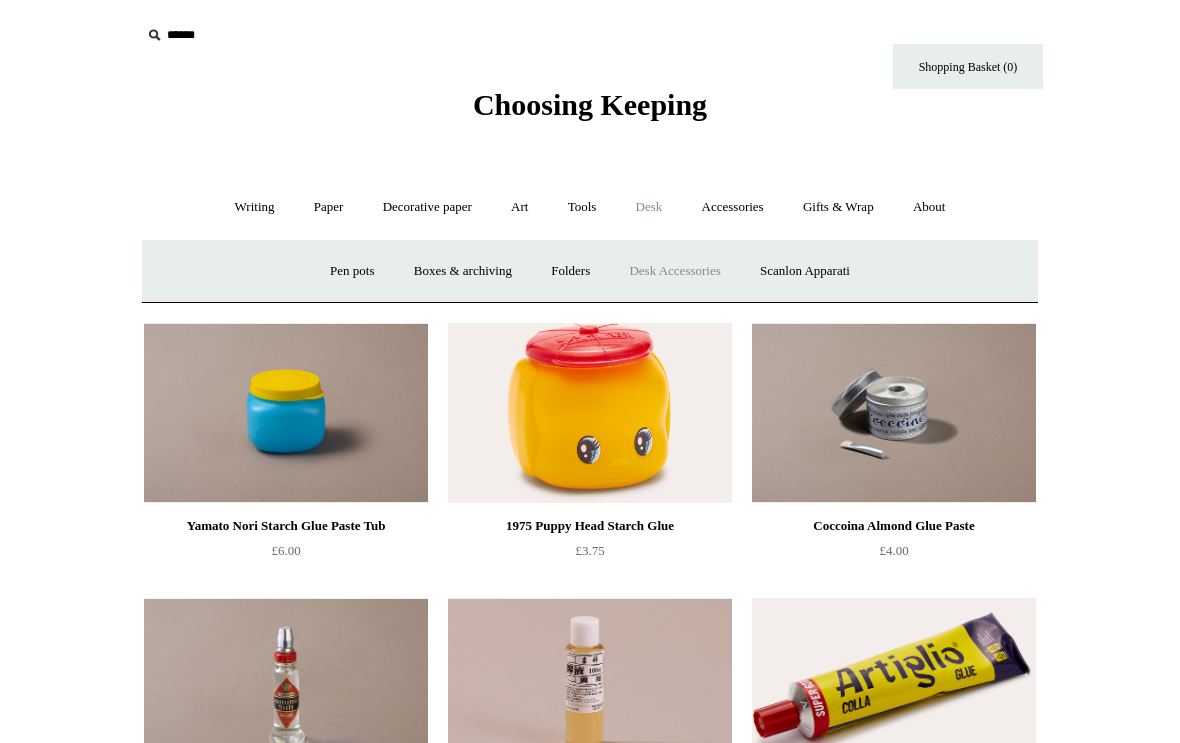 click on "Desk Accessories" at bounding box center [674, 271] 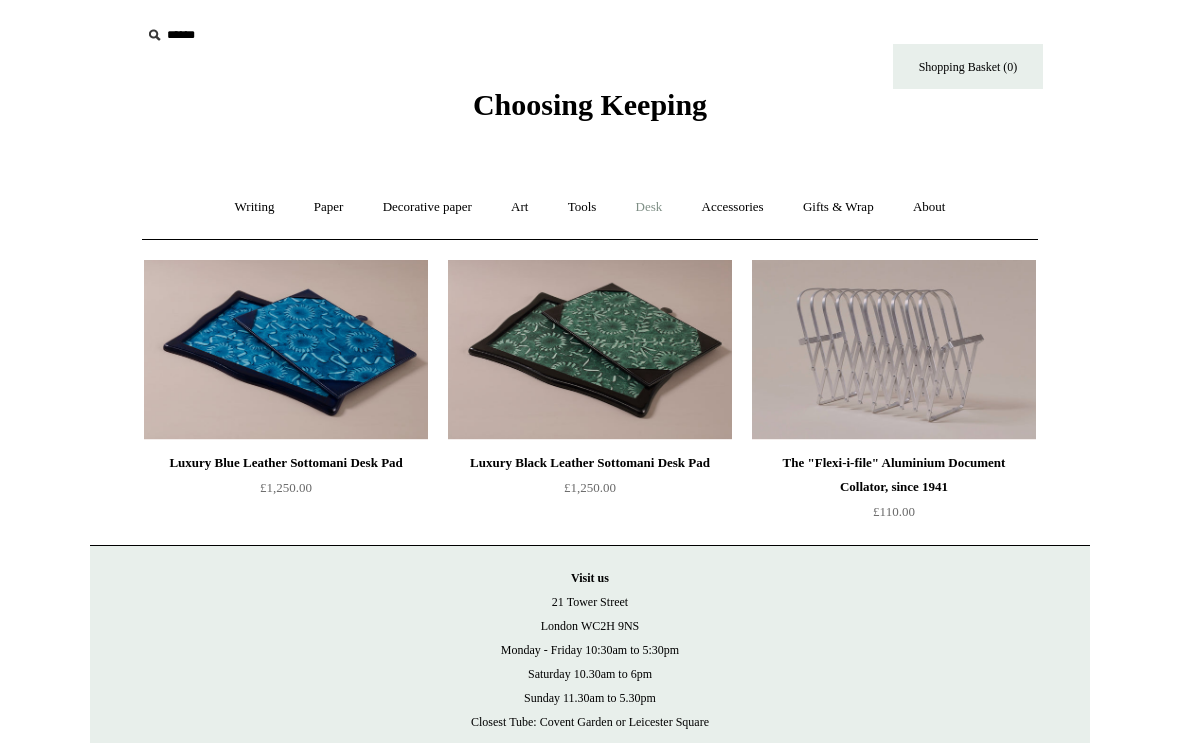 scroll, scrollTop: 0, scrollLeft: 0, axis: both 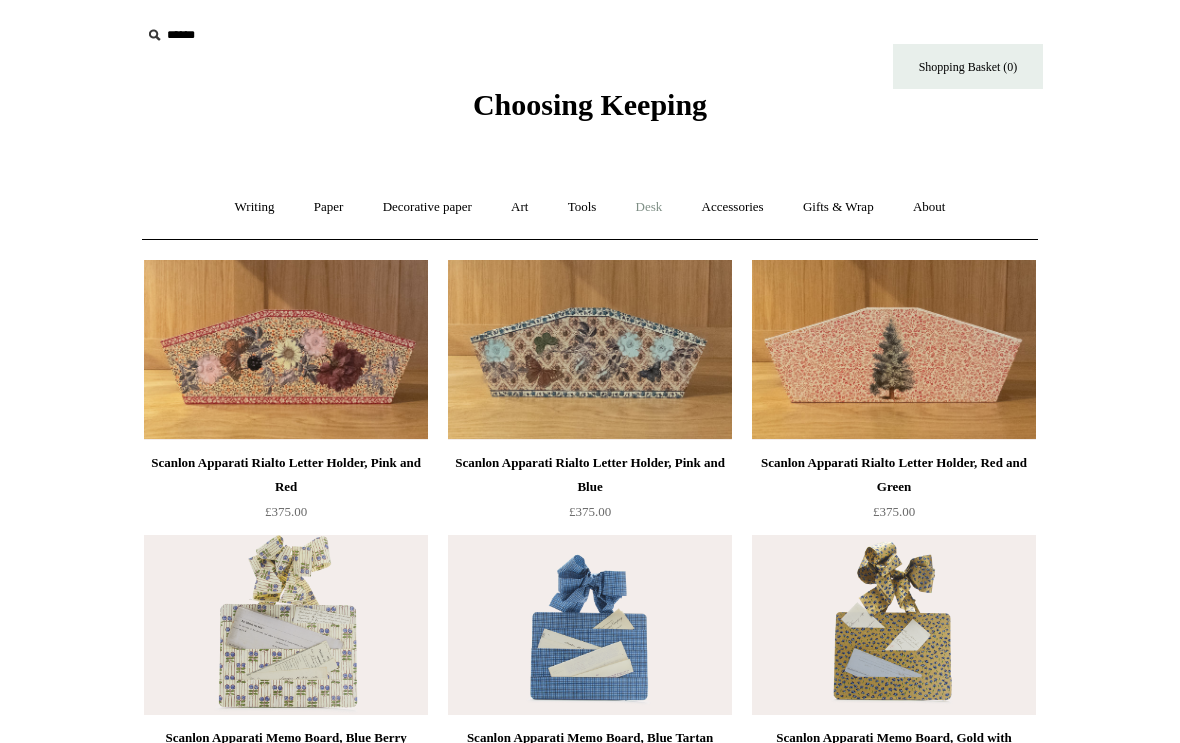 click on "Desk +" at bounding box center [649, 207] 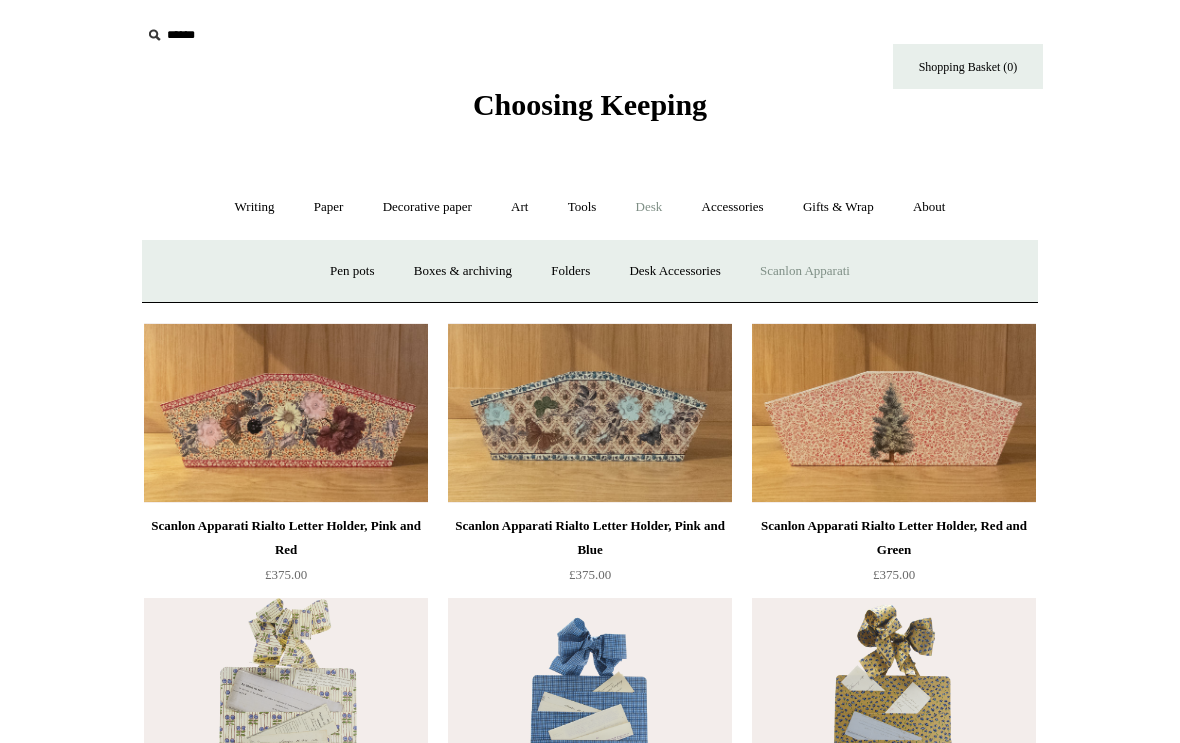 click on "Desk -" at bounding box center (649, 207) 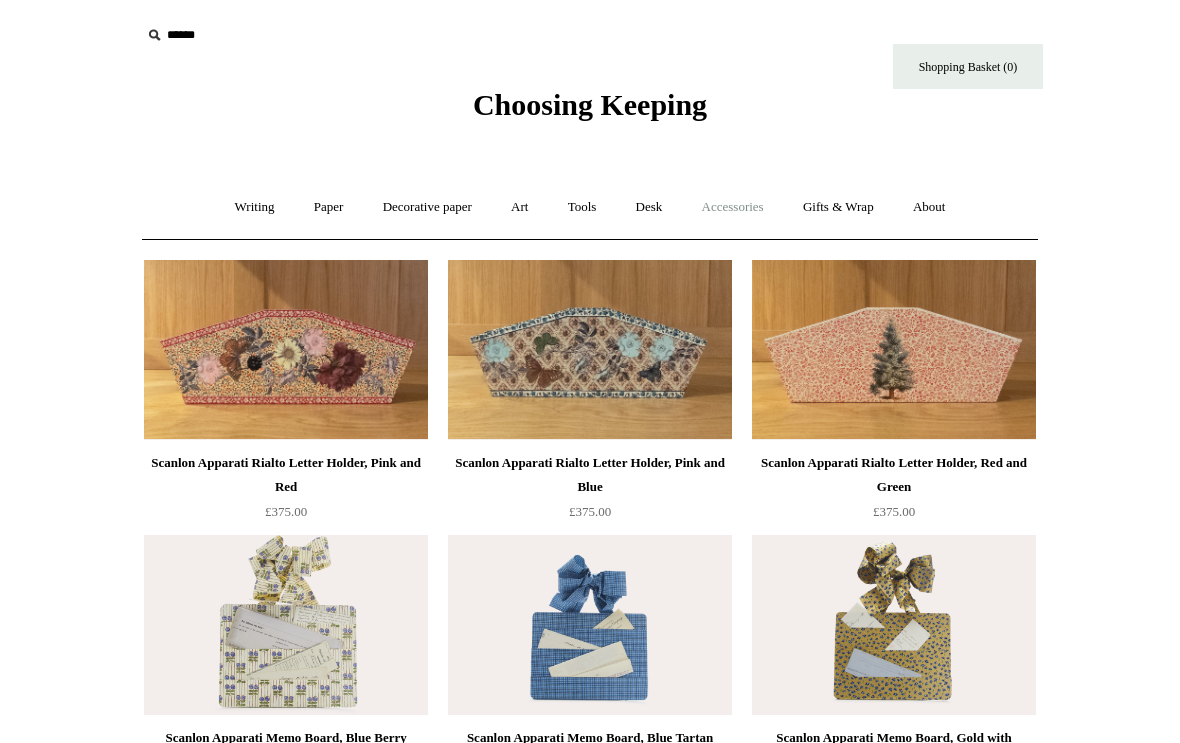 click on "Accessories +" at bounding box center (733, 207) 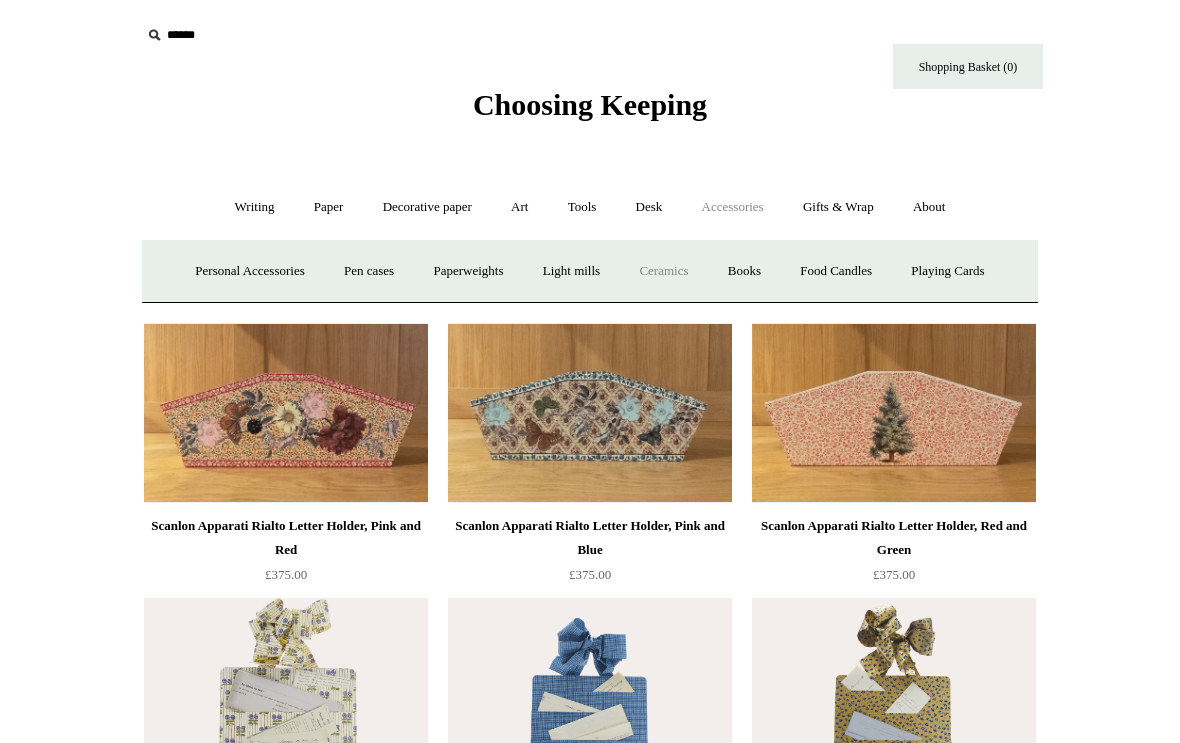 click on "Ceramics  +" at bounding box center (663, 271) 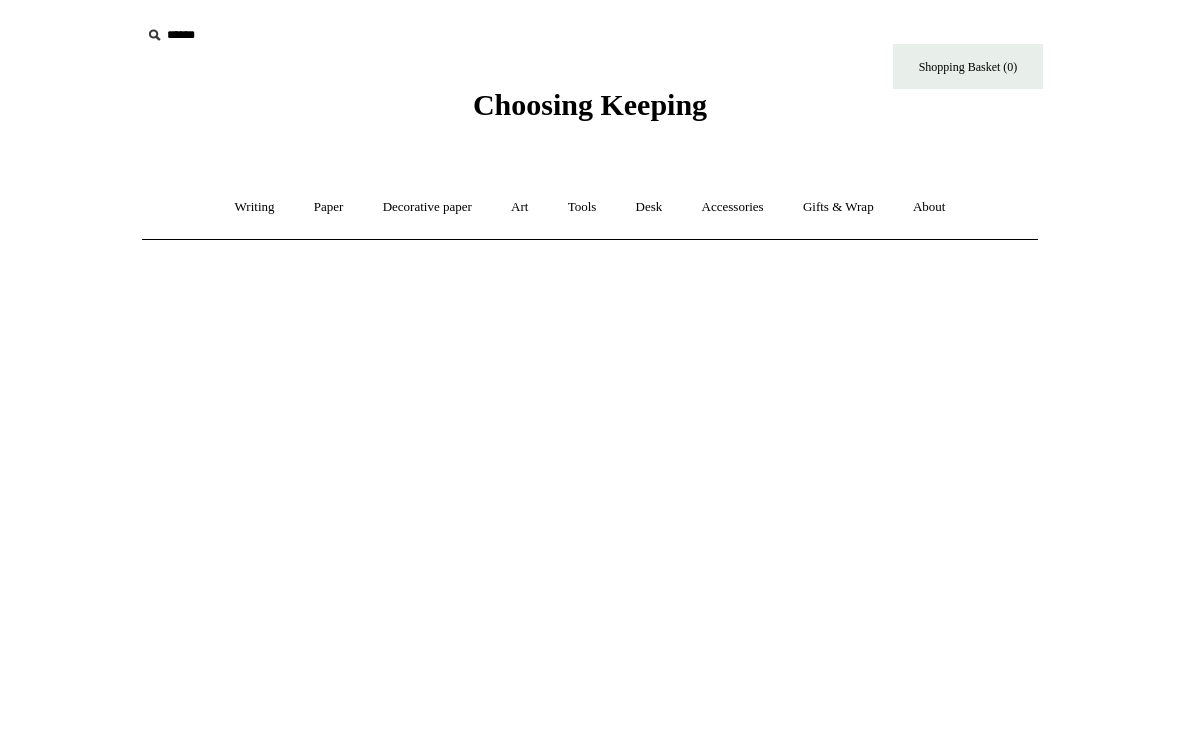 scroll, scrollTop: 0, scrollLeft: 0, axis: both 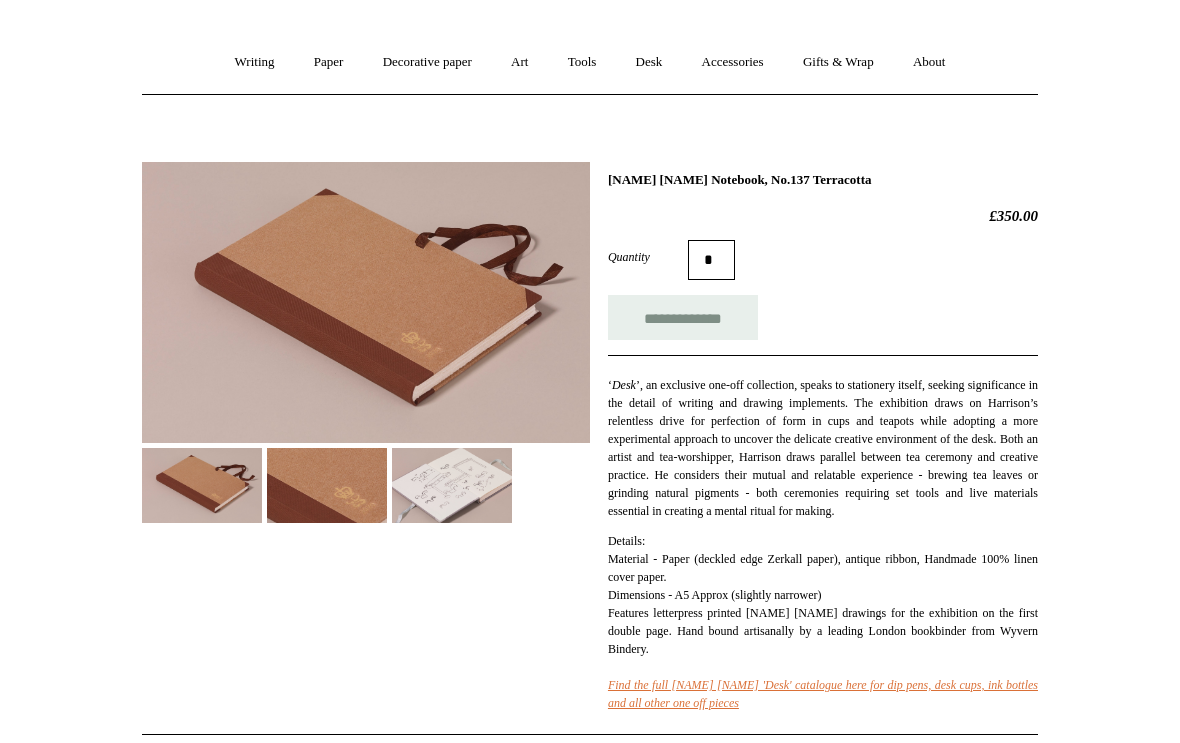 click at bounding box center (366, 302) 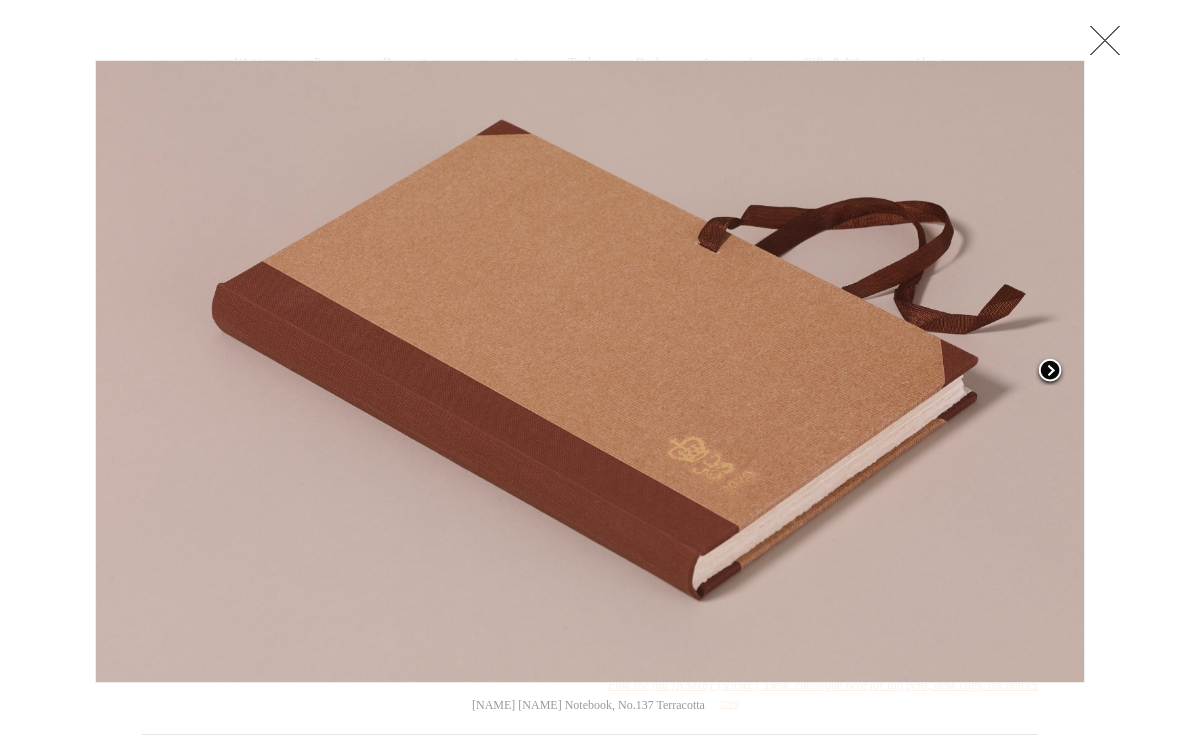click at bounding box center [1050, 372] 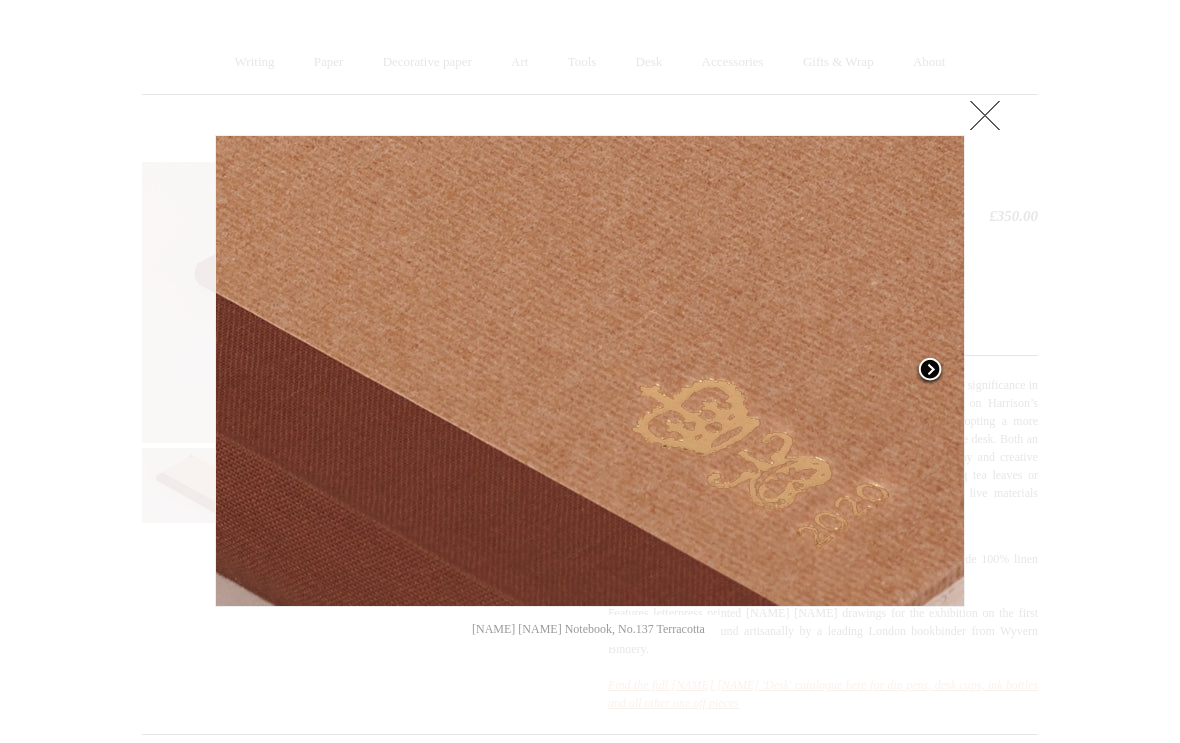click at bounding box center [930, 371] 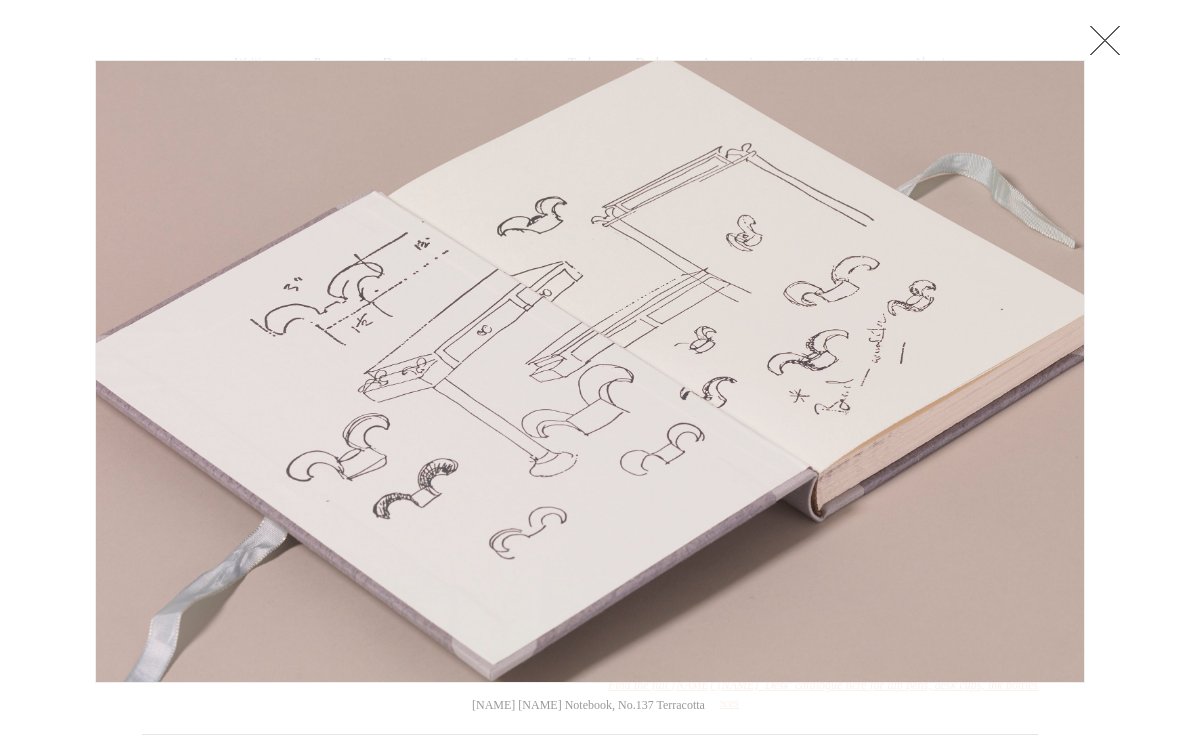 click at bounding box center (1105, 40) 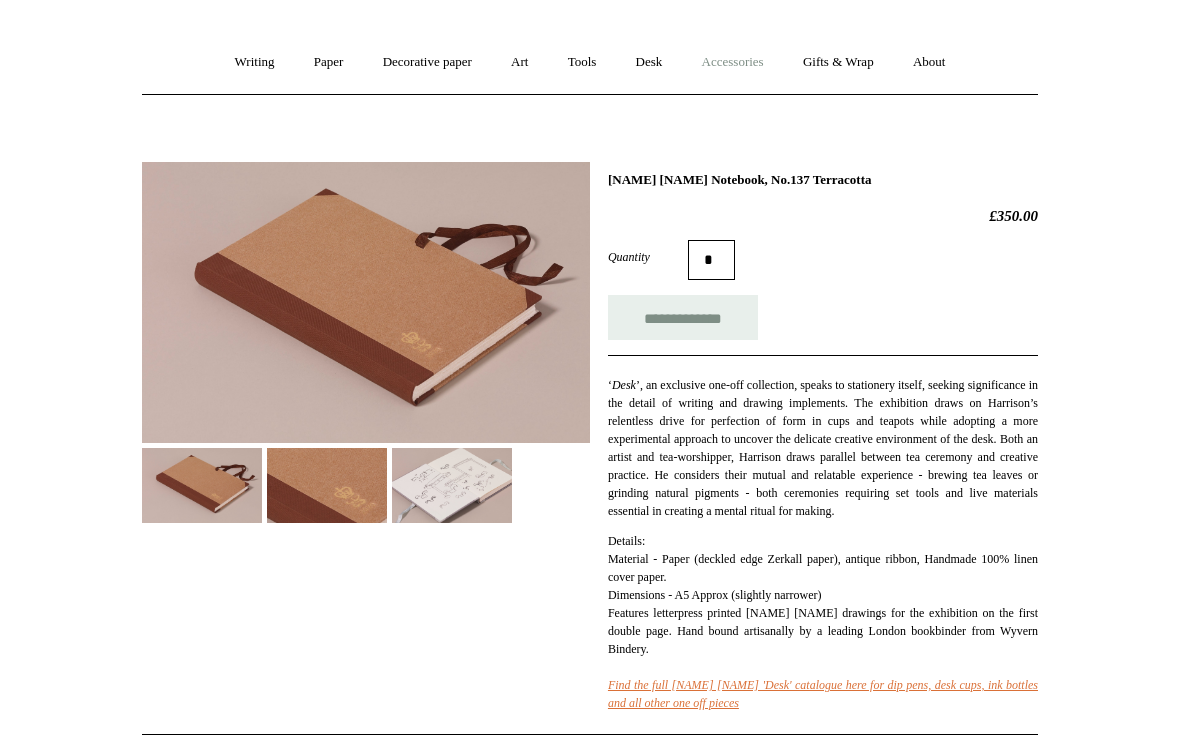 click on "Accessories +" at bounding box center [733, 62] 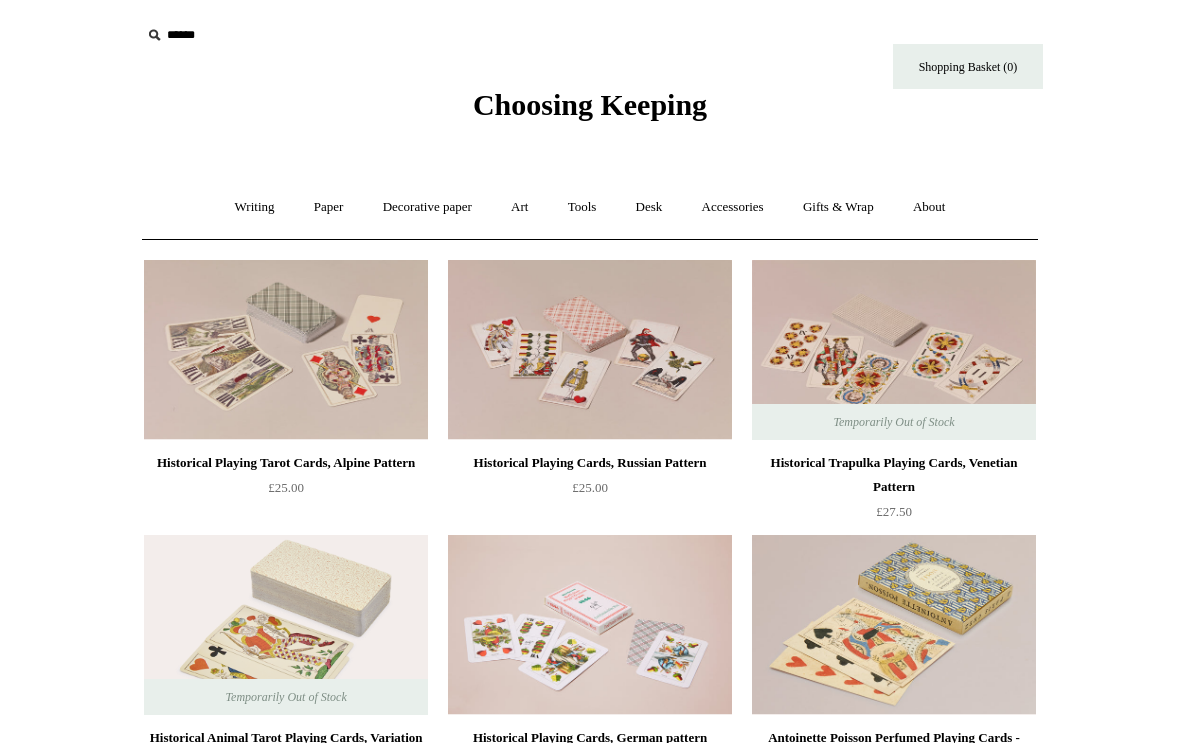 scroll, scrollTop: 2, scrollLeft: 0, axis: vertical 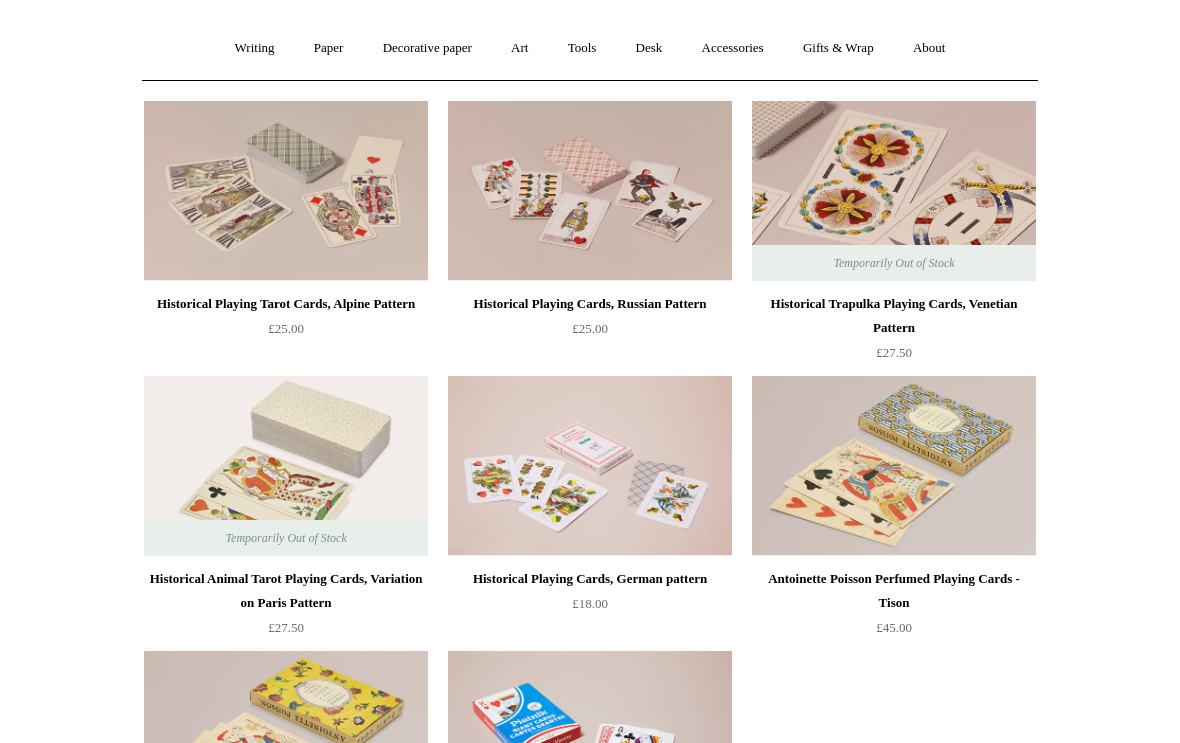 click at bounding box center [894, 191] 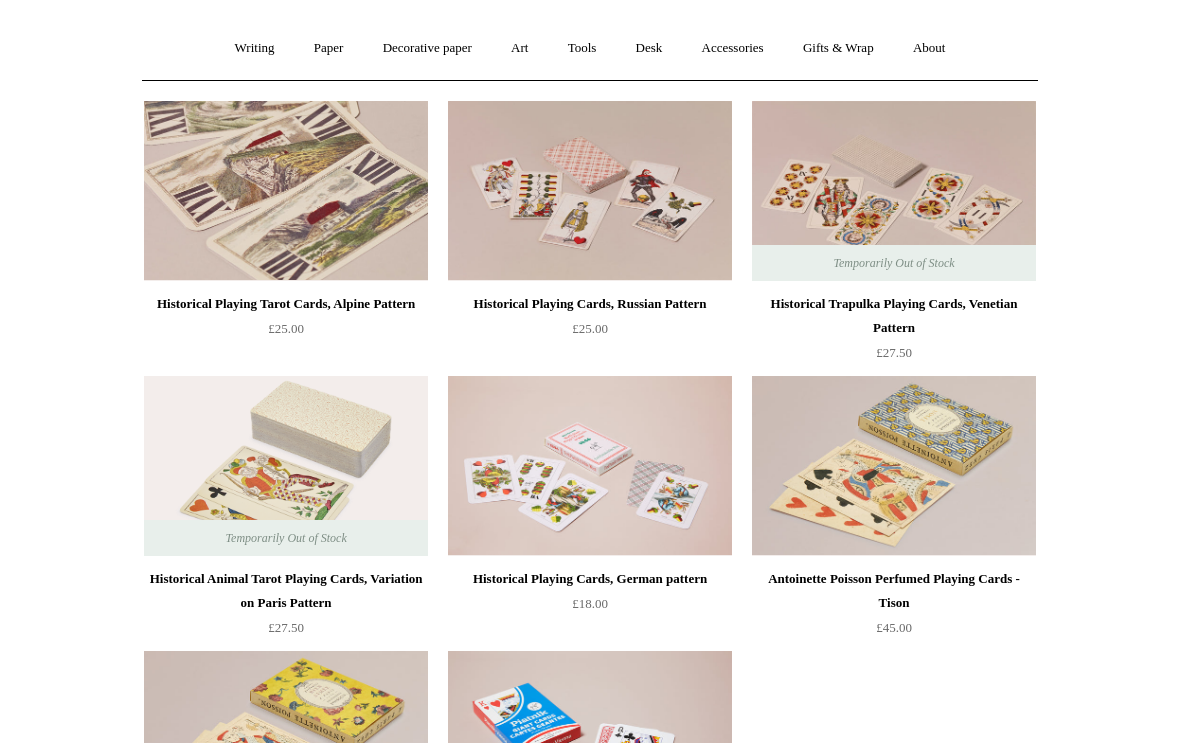 click at bounding box center (286, 191) 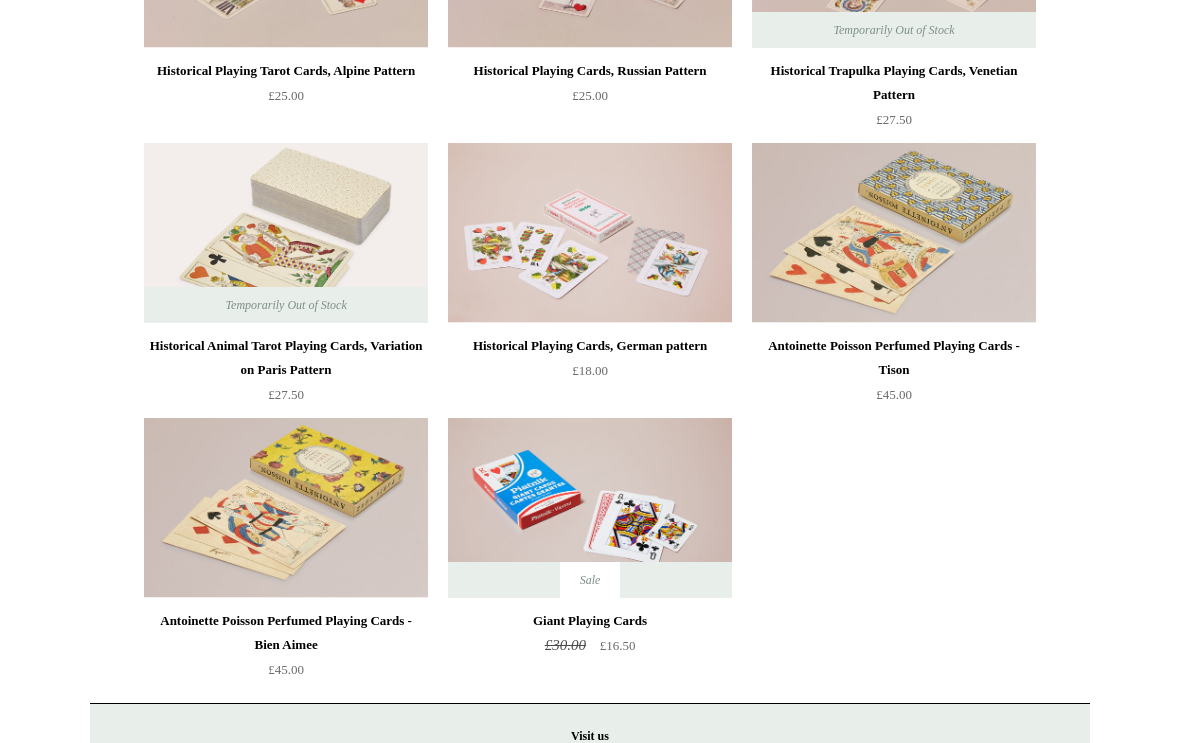 scroll, scrollTop: 384, scrollLeft: 0, axis: vertical 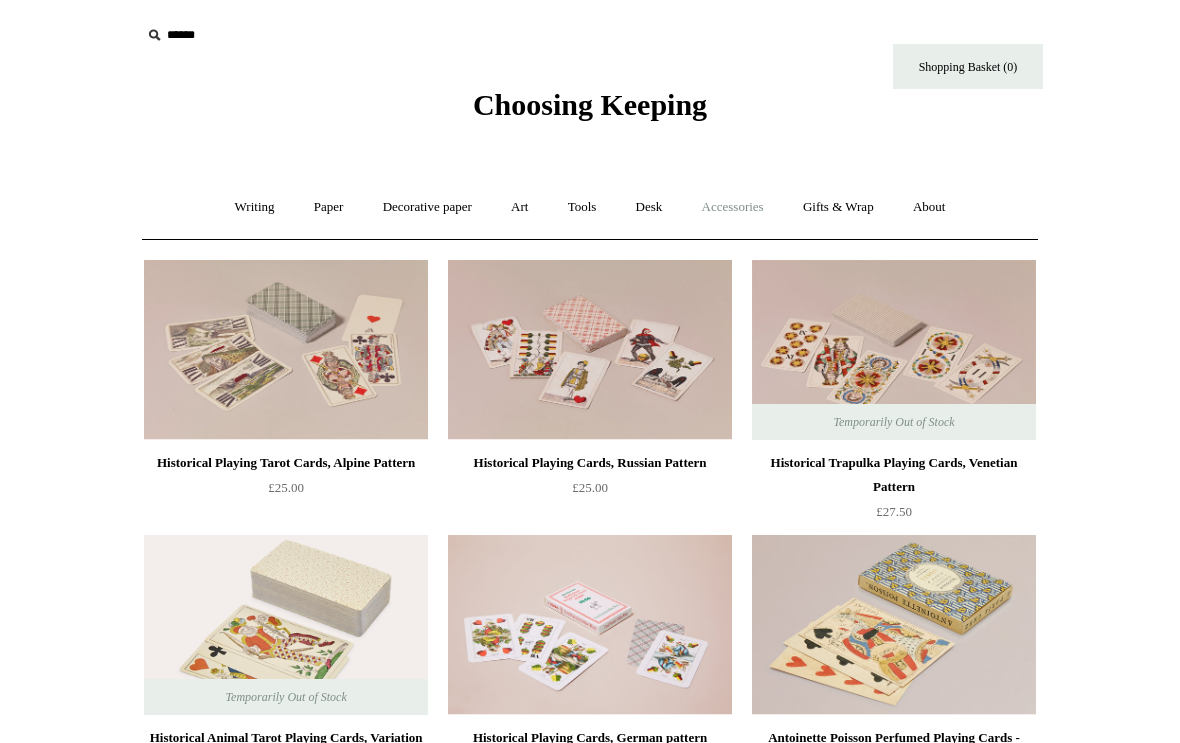 click on "Accessories +" at bounding box center [733, 207] 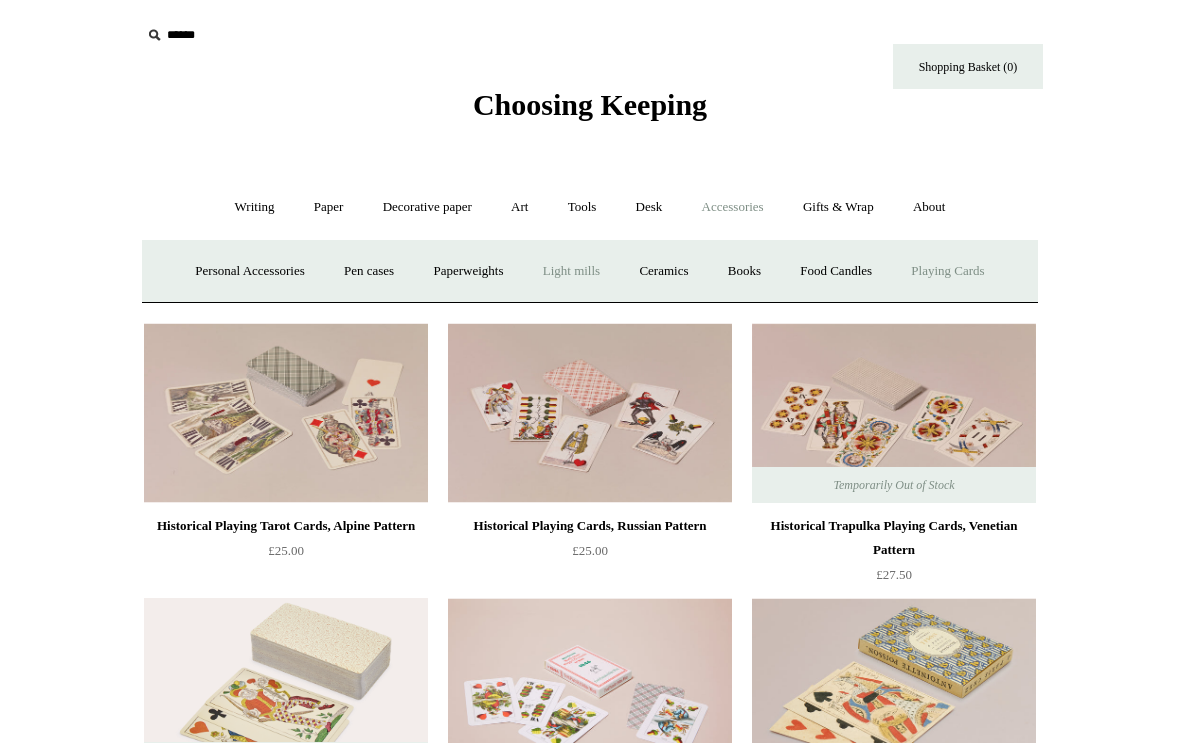 click on "Light mills" at bounding box center [571, 271] 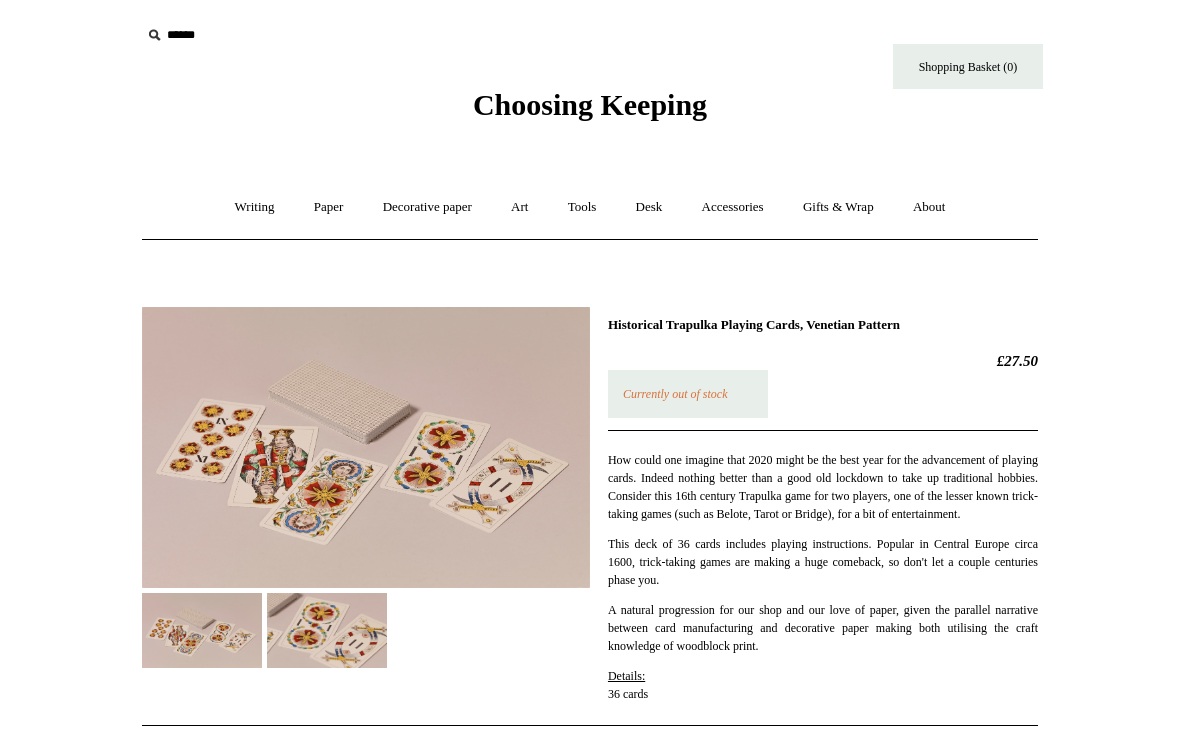 scroll, scrollTop: 0, scrollLeft: 0, axis: both 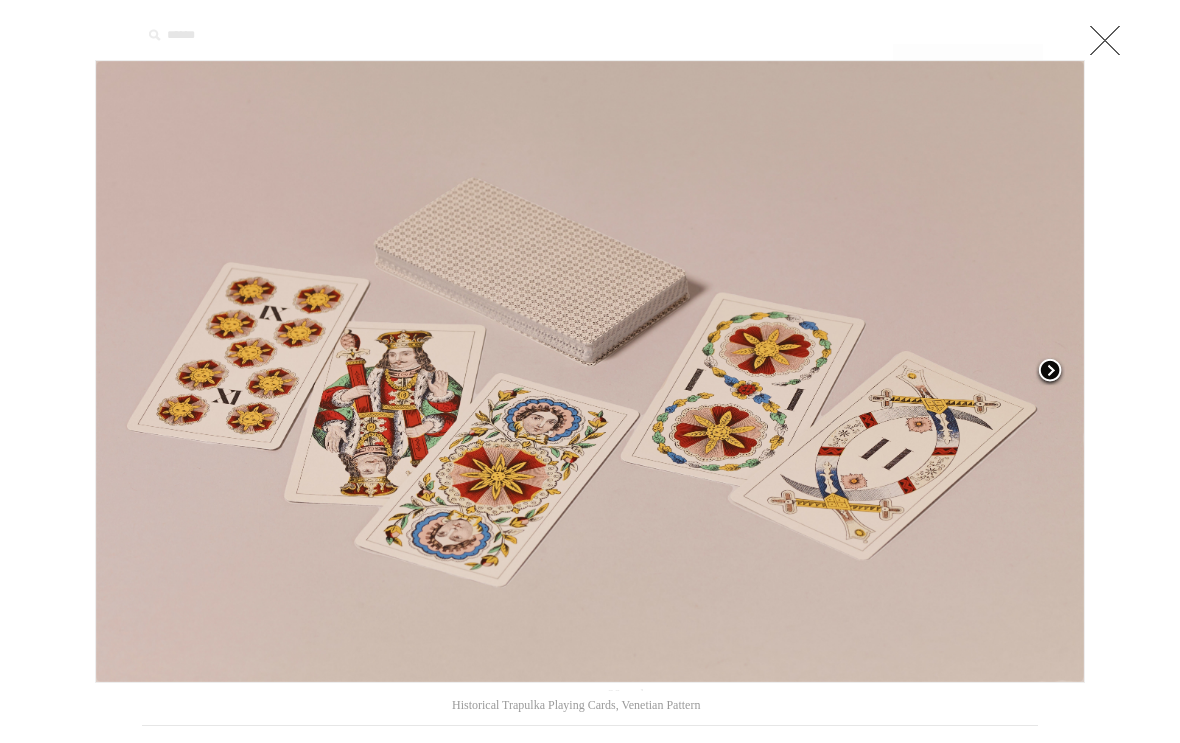 click at bounding box center (1050, 372) 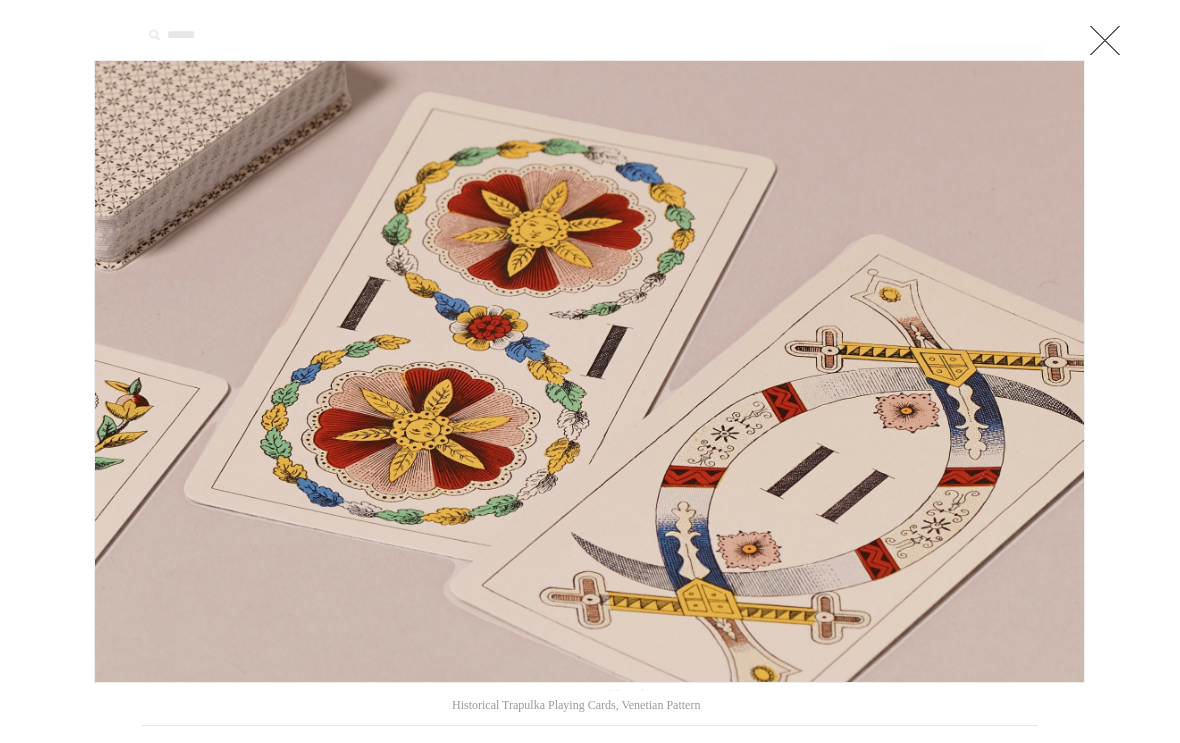 click at bounding box center (1105, 40) 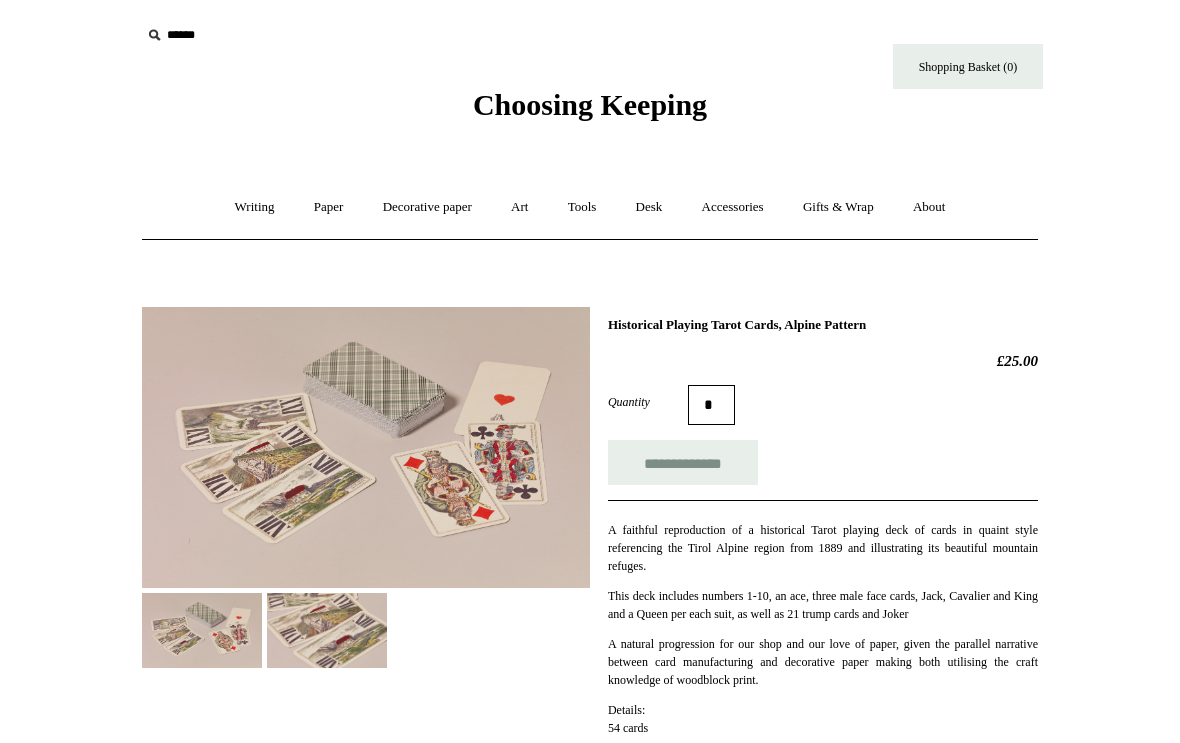 scroll, scrollTop: 0, scrollLeft: 0, axis: both 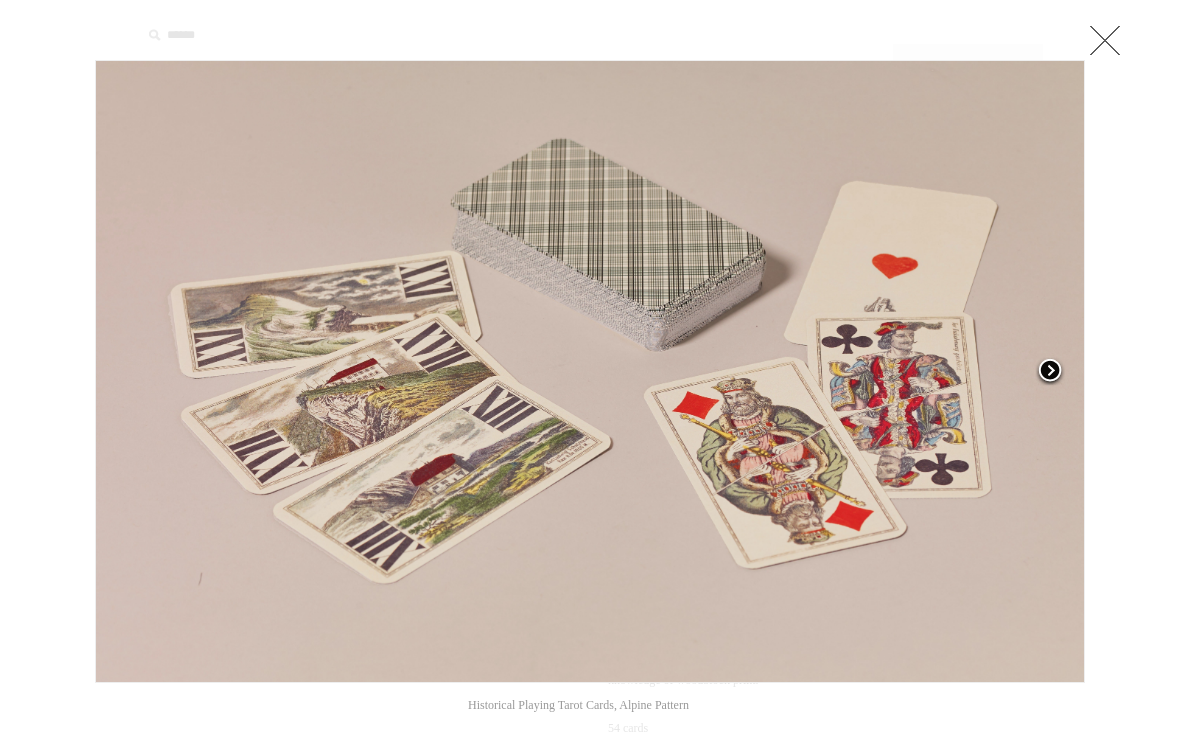 click at bounding box center [1050, 372] 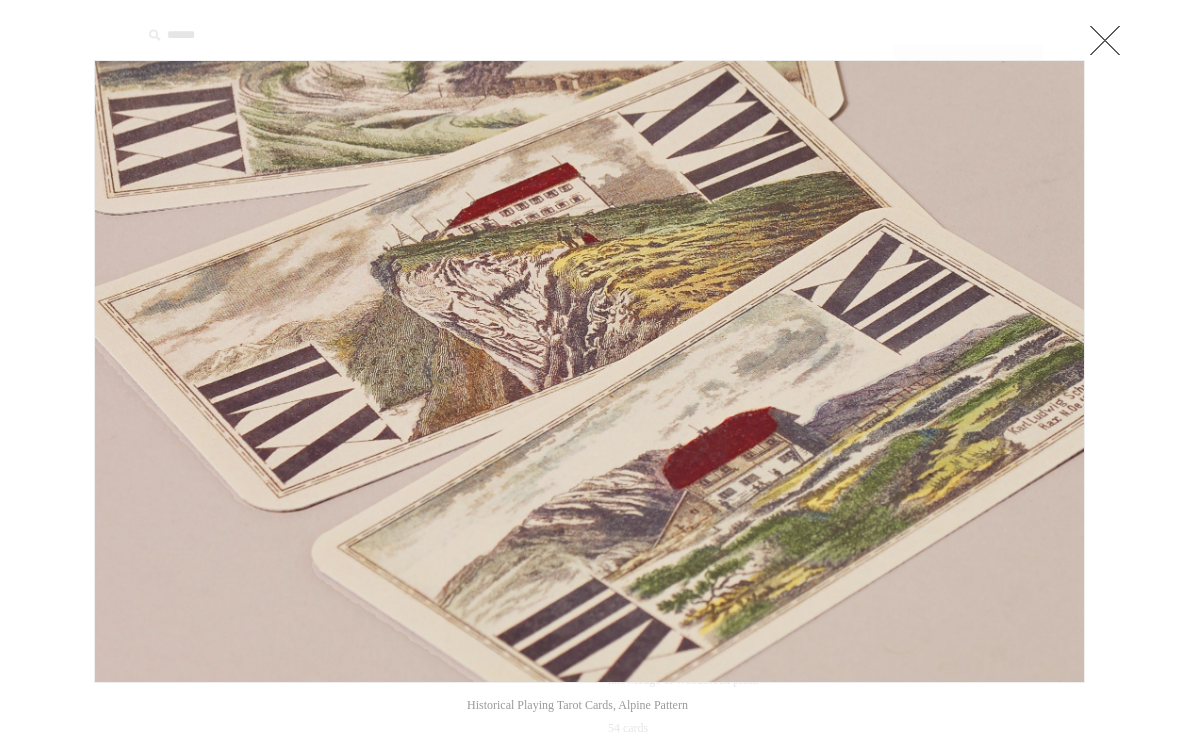 click at bounding box center (1105, 40) 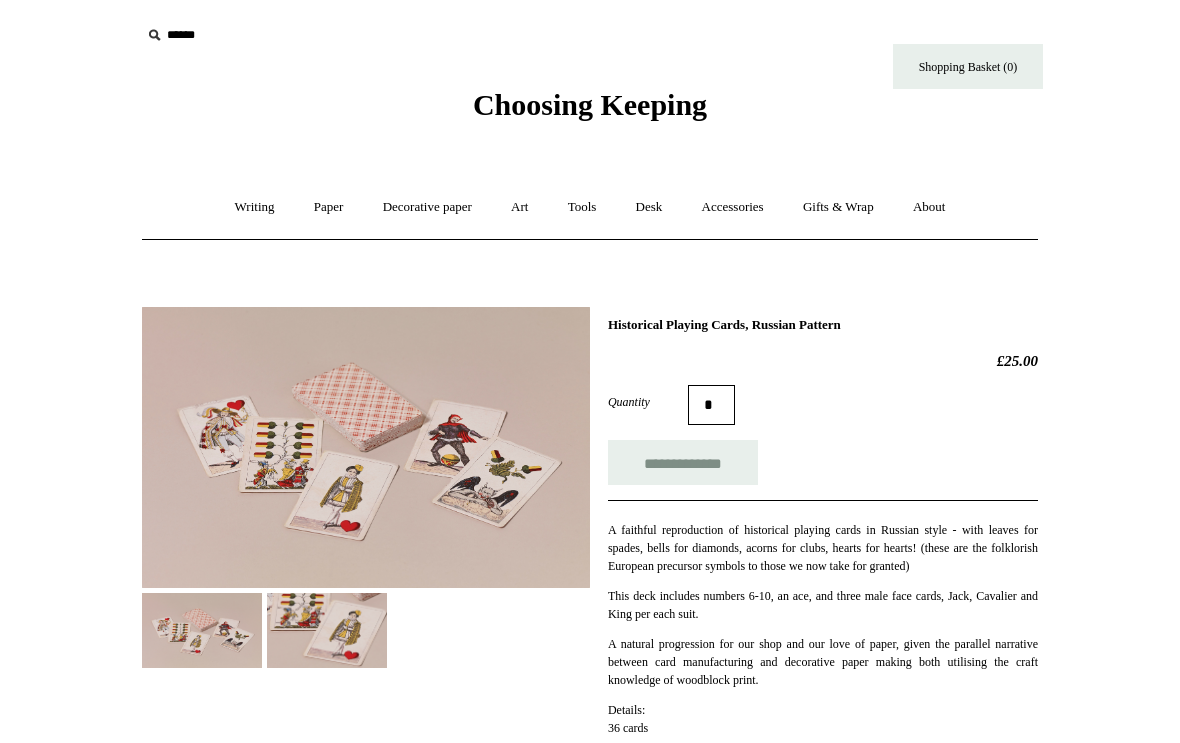 scroll, scrollTop: 0, scrollLeft: 0, axis: both 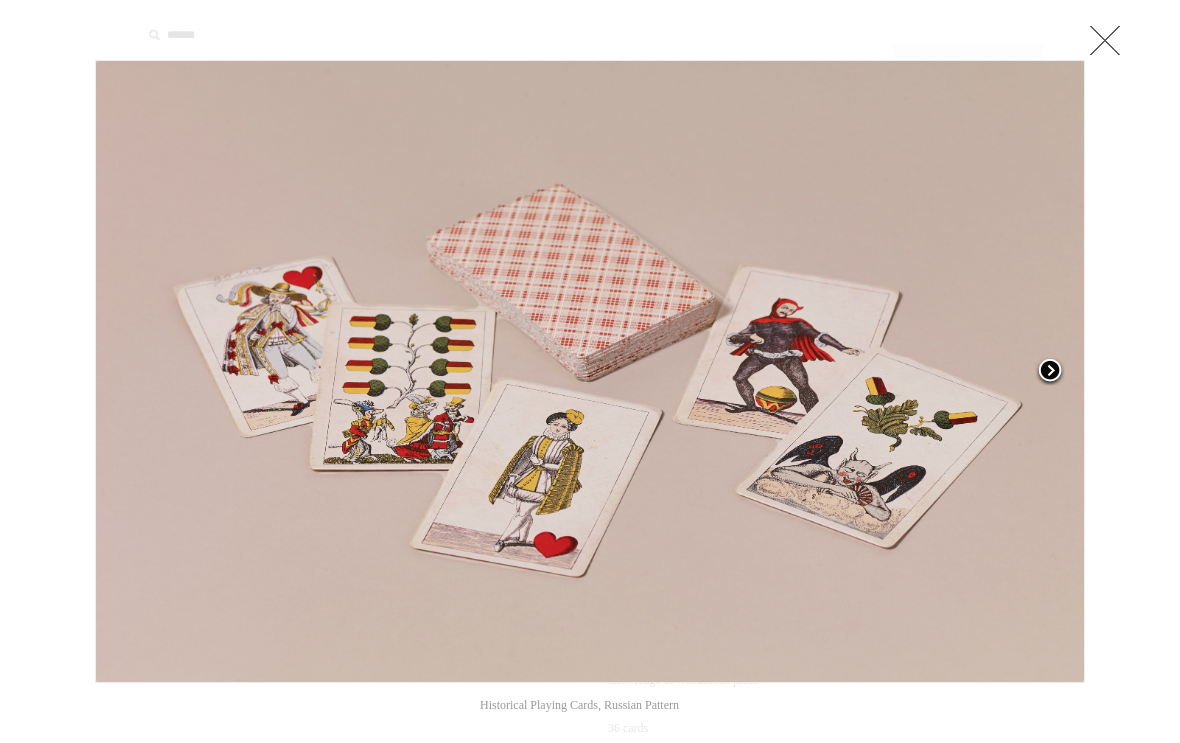 click at bounding box center (1050, 372) 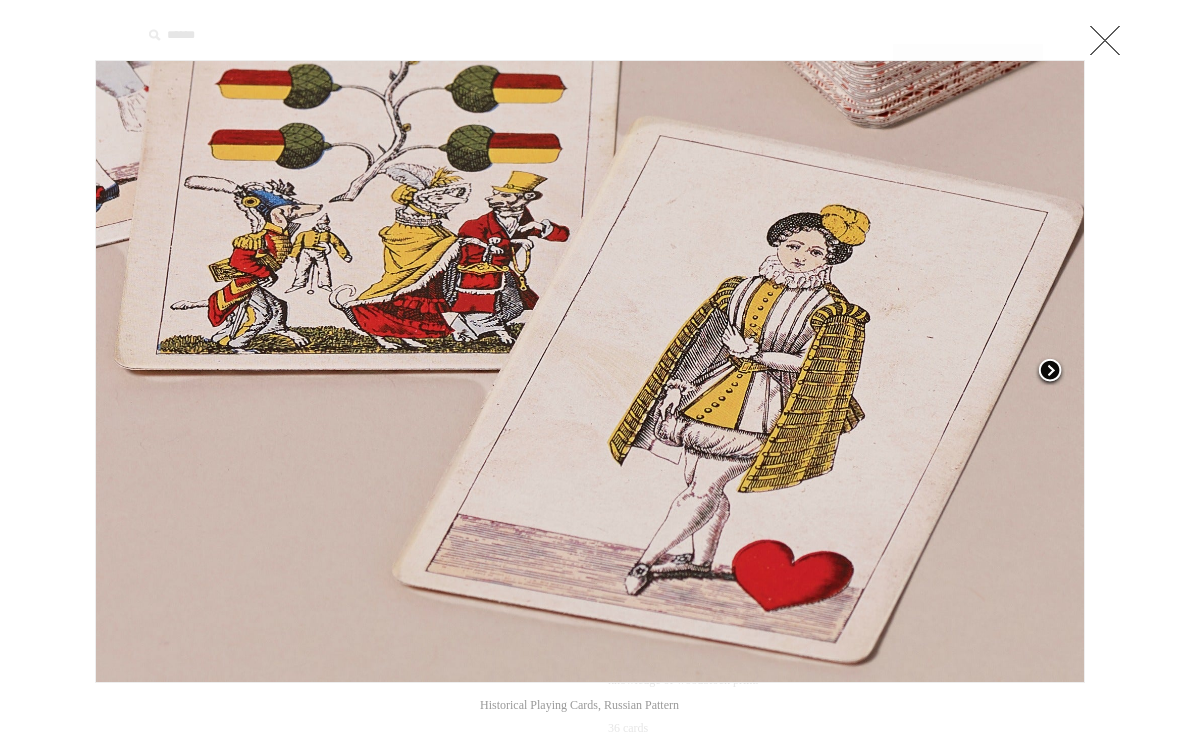 click at bounding box center [1050, 372] 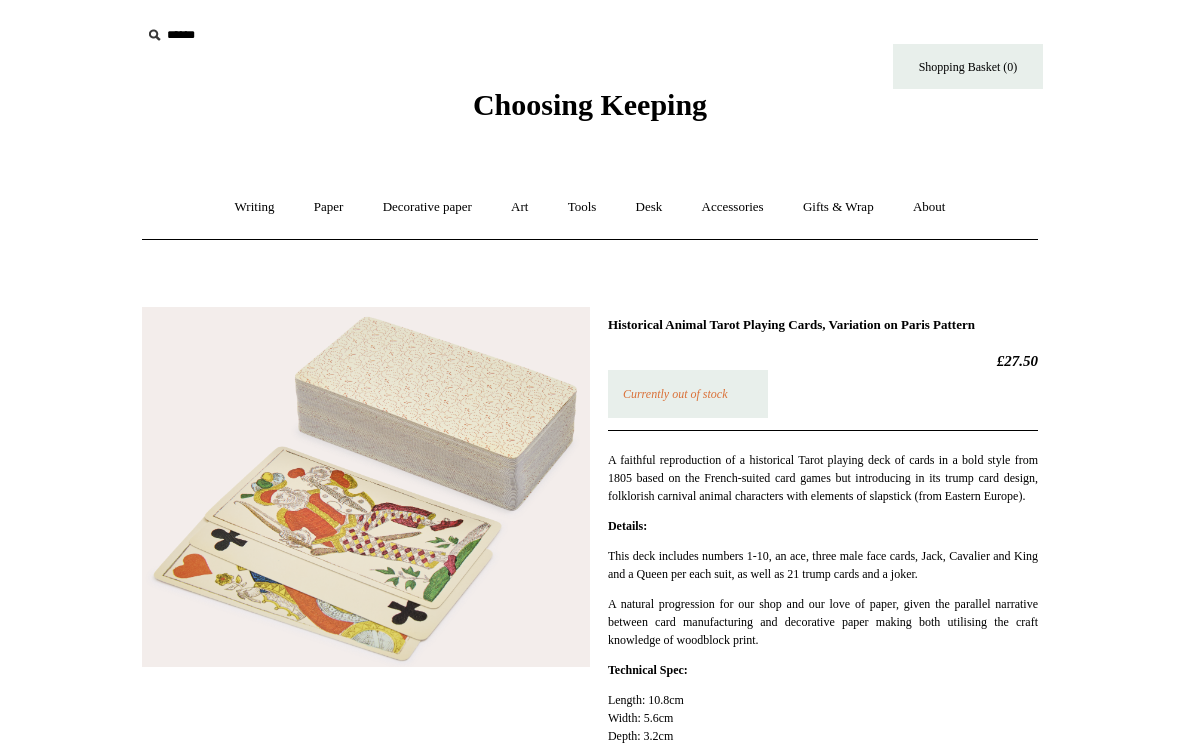 scroll, scrollTop: 0, scrollLeft: 0, axis: both 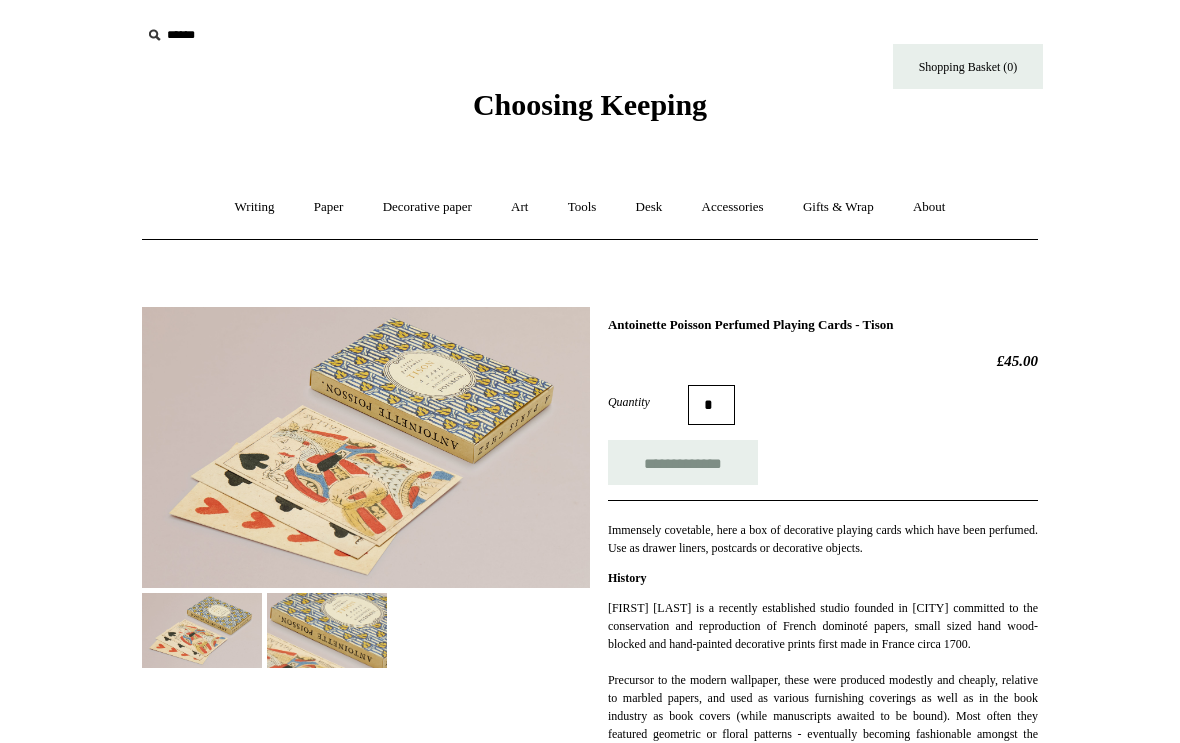 click at bounding box center (366, 447) 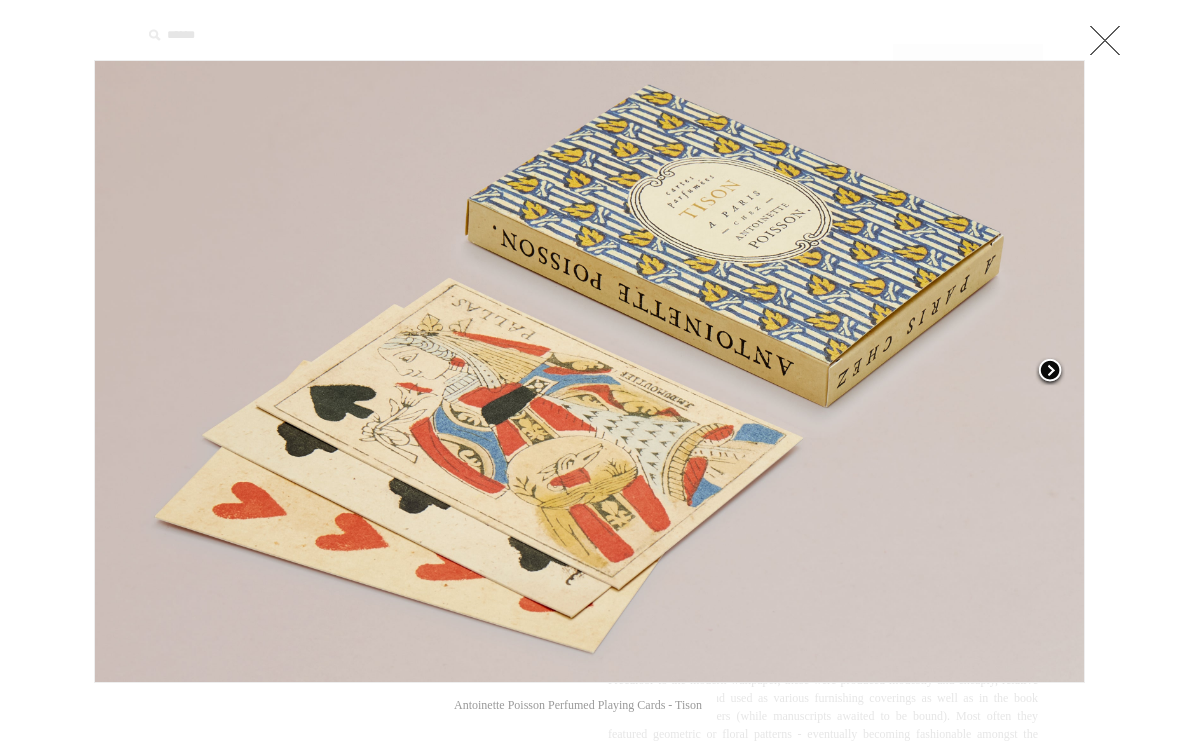 click at bounding box center (1050, 372) 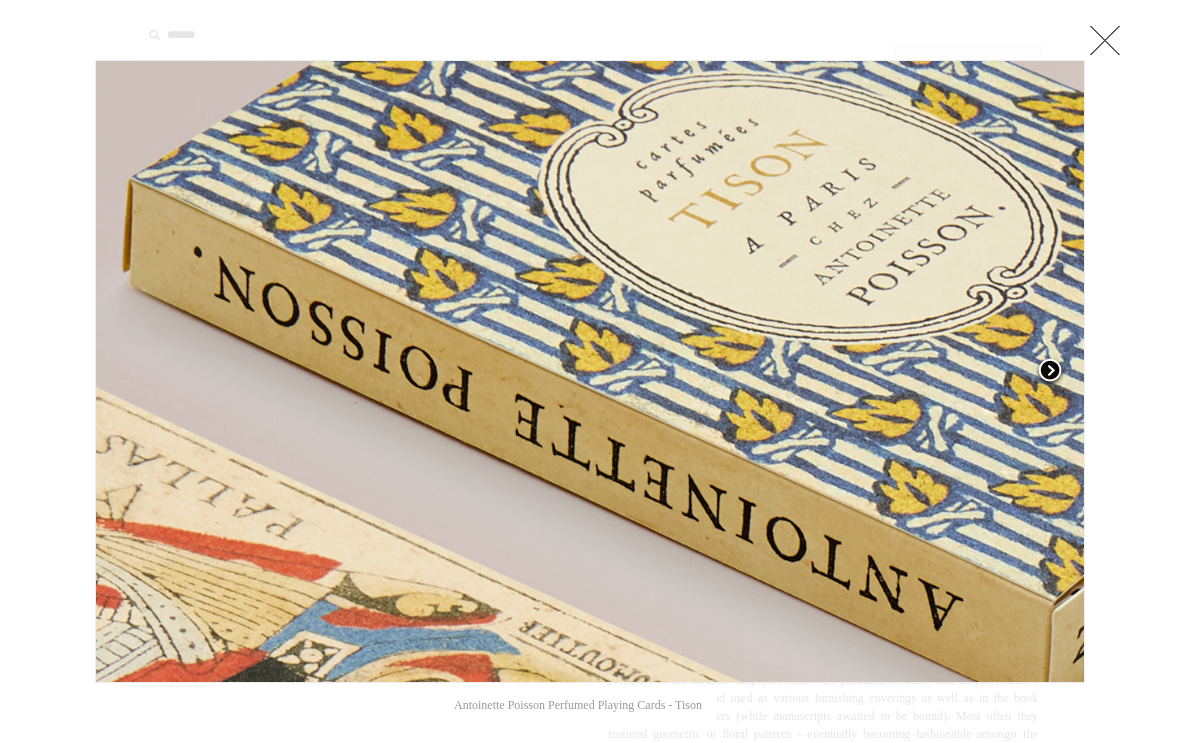 click at bounding box center (1050, 372) 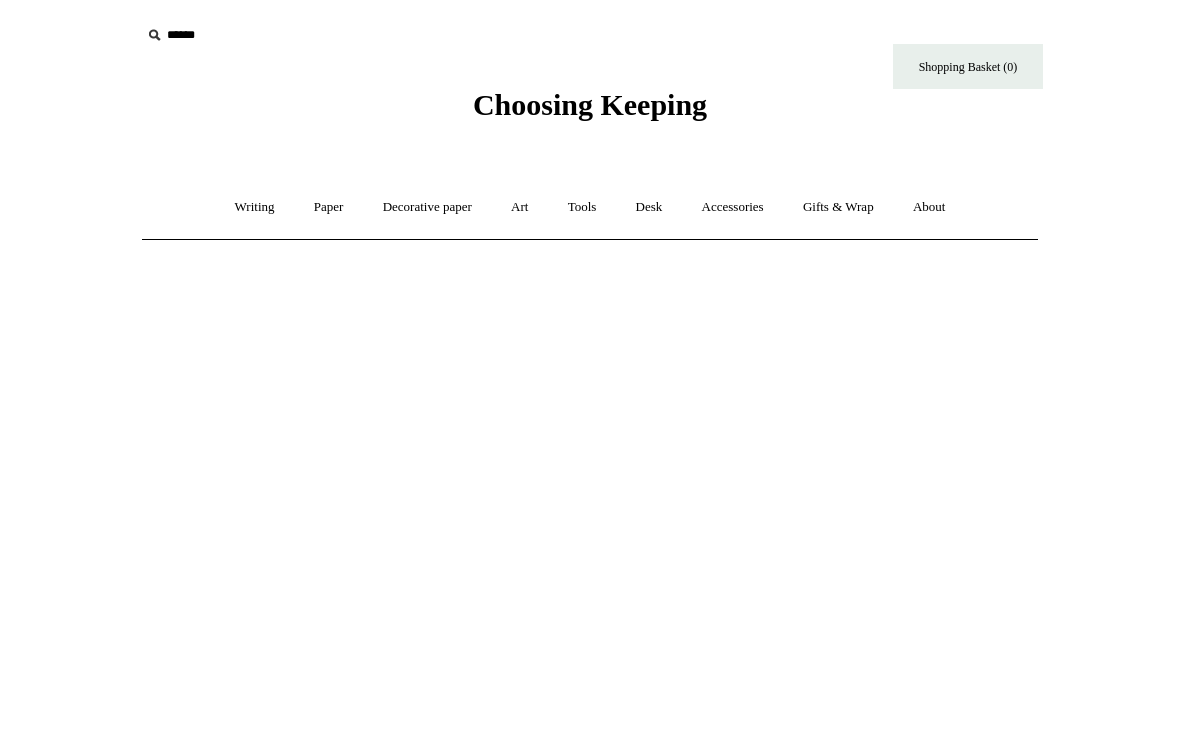 scroll, scrollTop: 0, scrollLeft: 0, axis: both 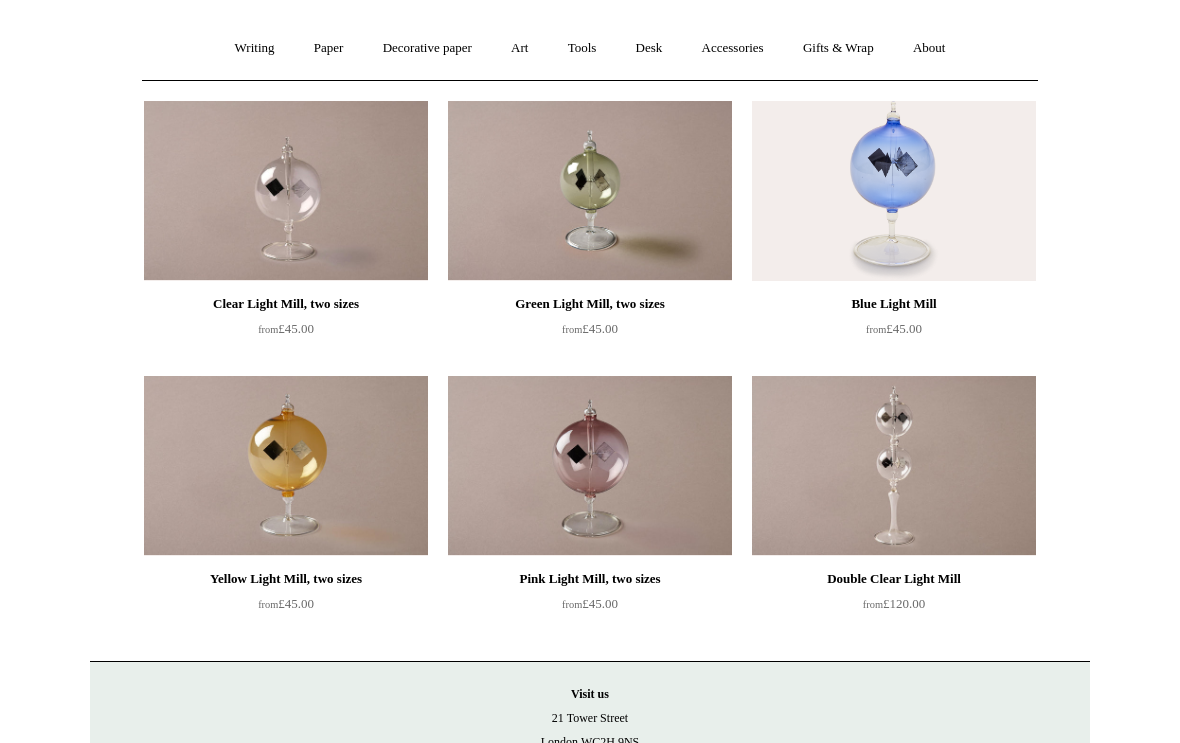 click at bounding box center (590, 466) 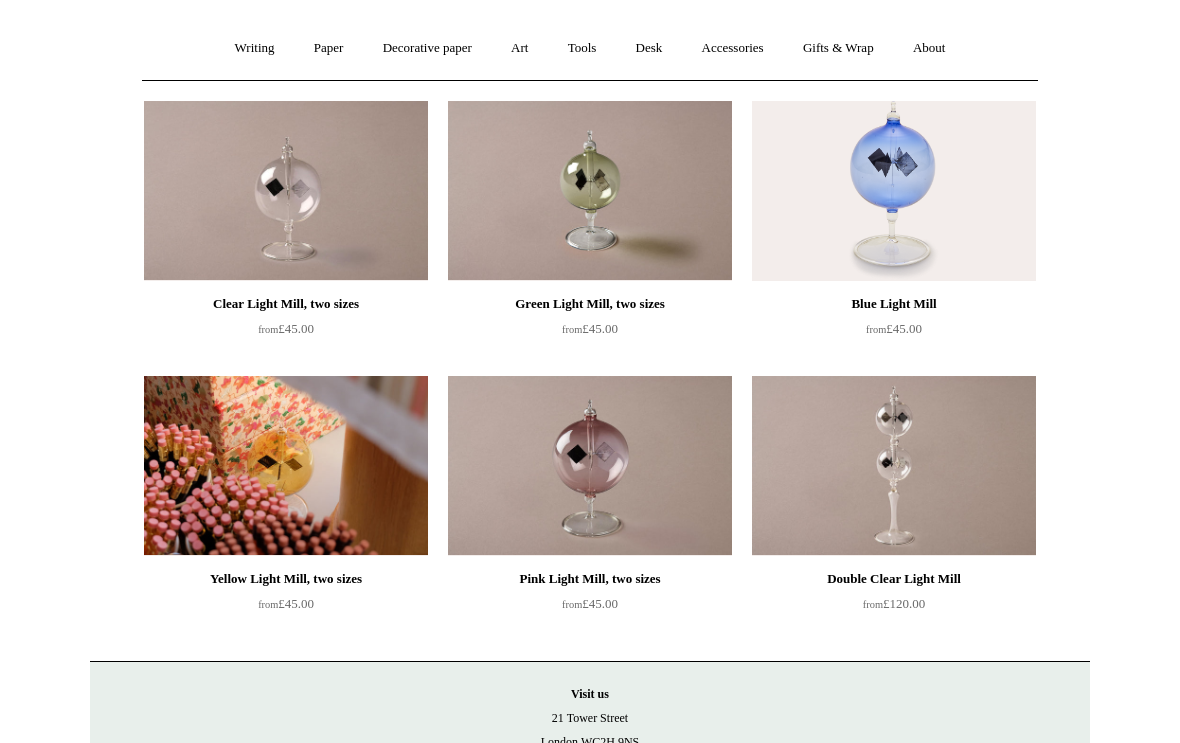 click at bounding box center (286, 466) 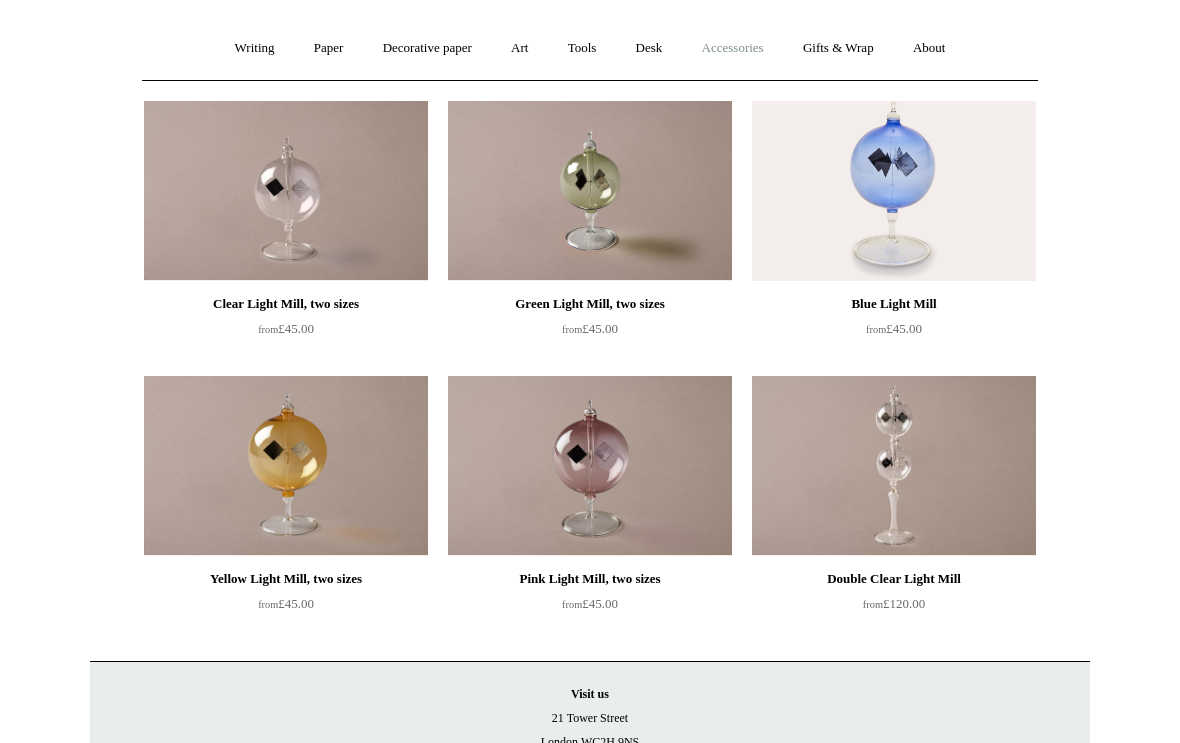 click on "Accessories +" at bounding box center (733, 48) 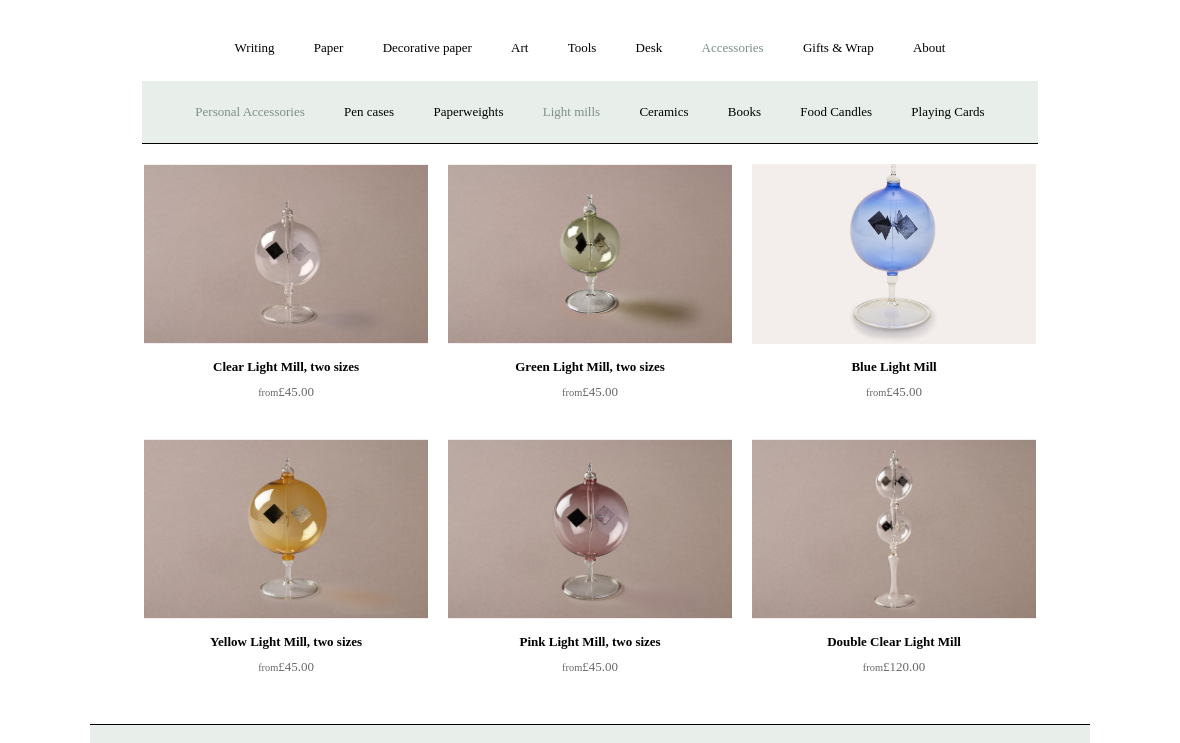 click on "Personal Accessories +" at bounding box center [249, 112] 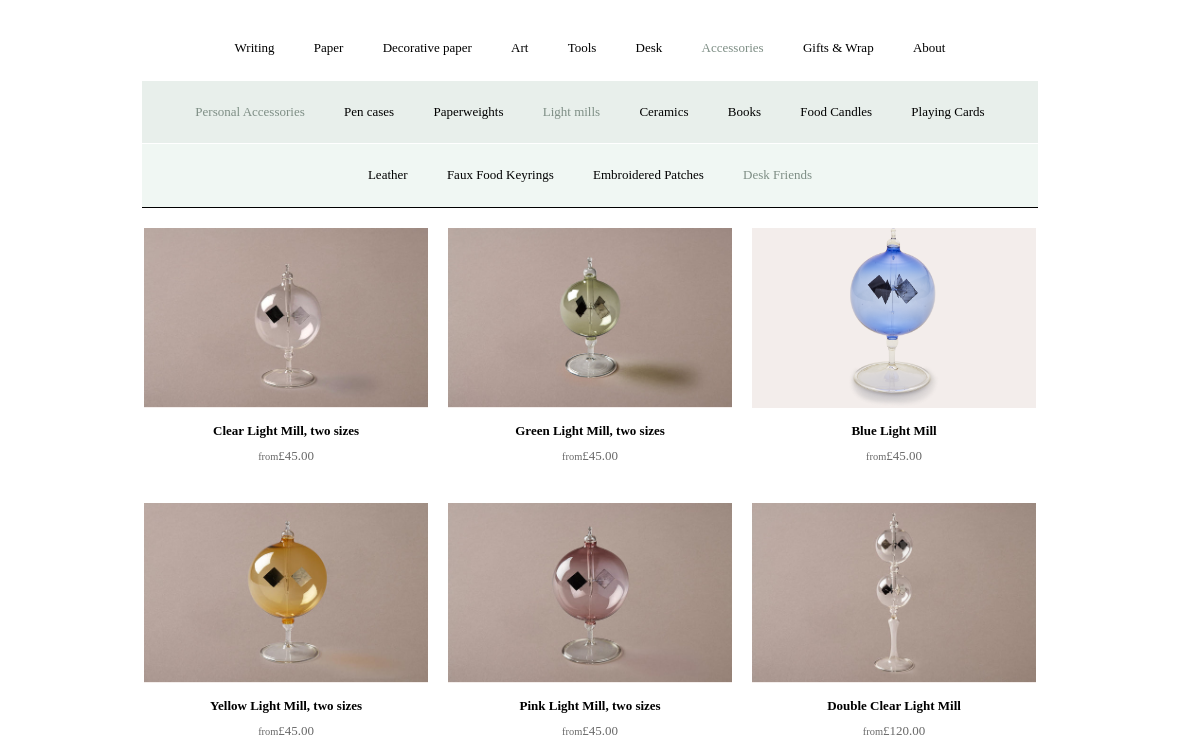 click on "Desk Friends" at bounding box center (777, 175) 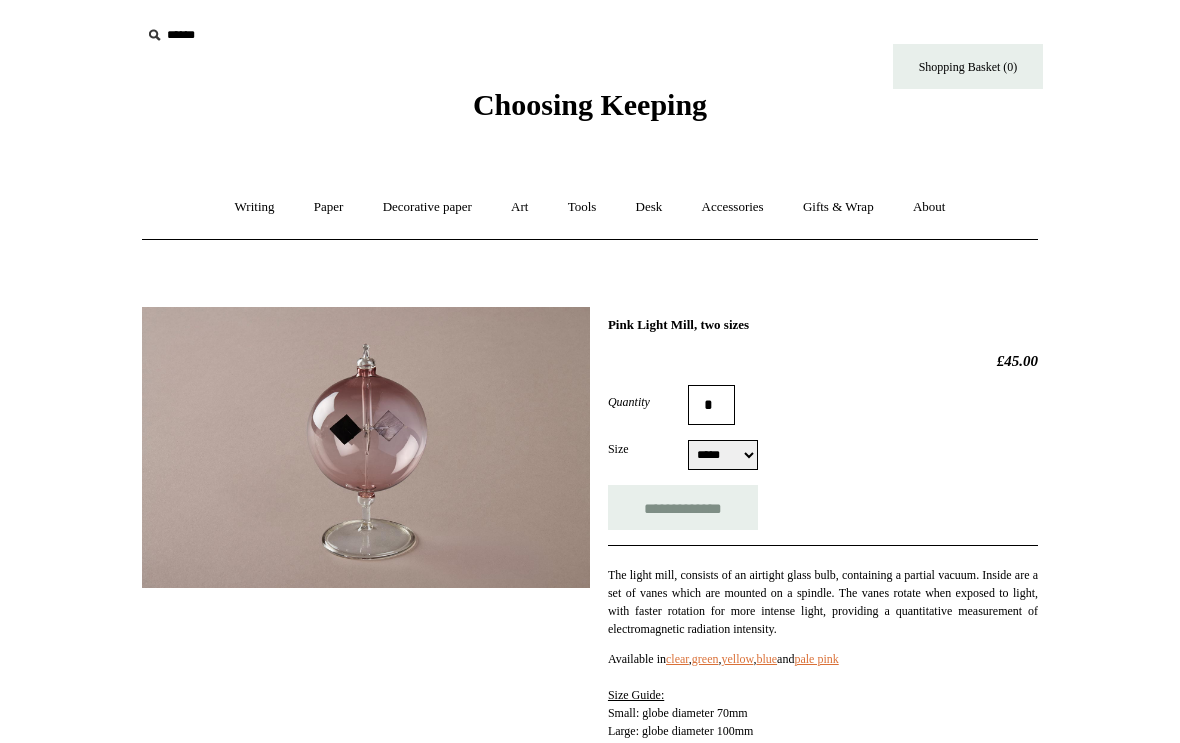 scroll, scrollTop: 0, scrollLeft: 0, axis: both 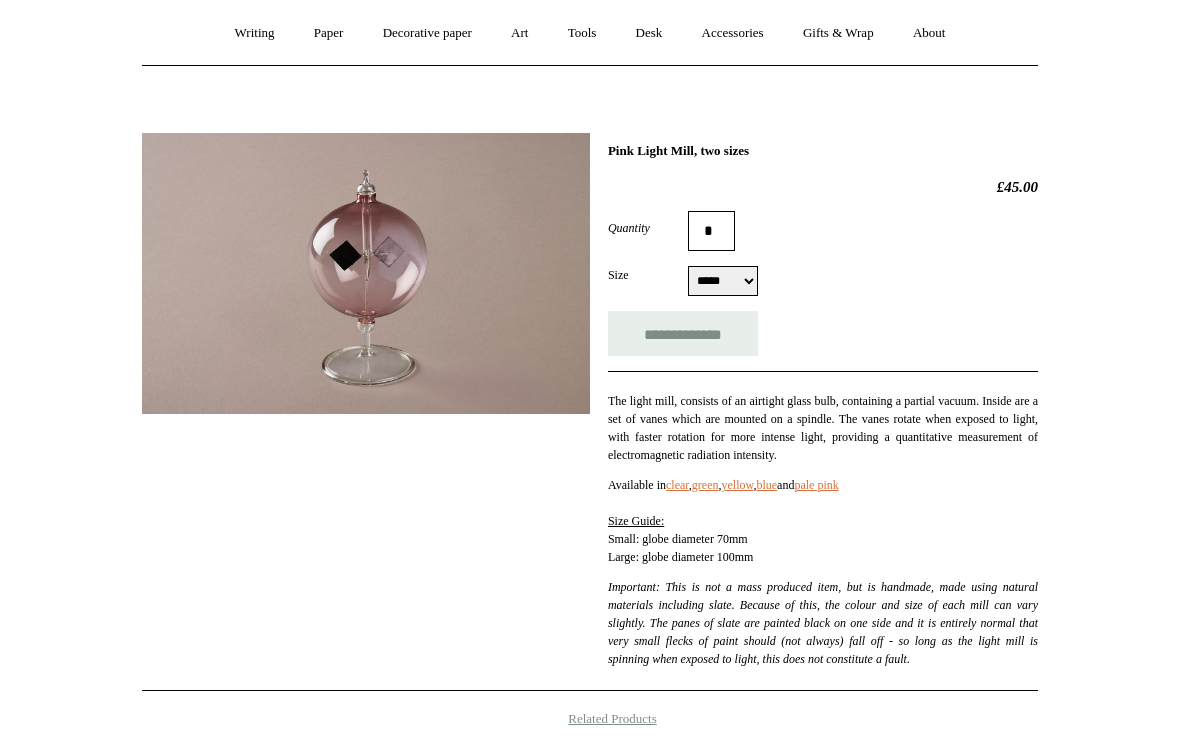 select on "*****" 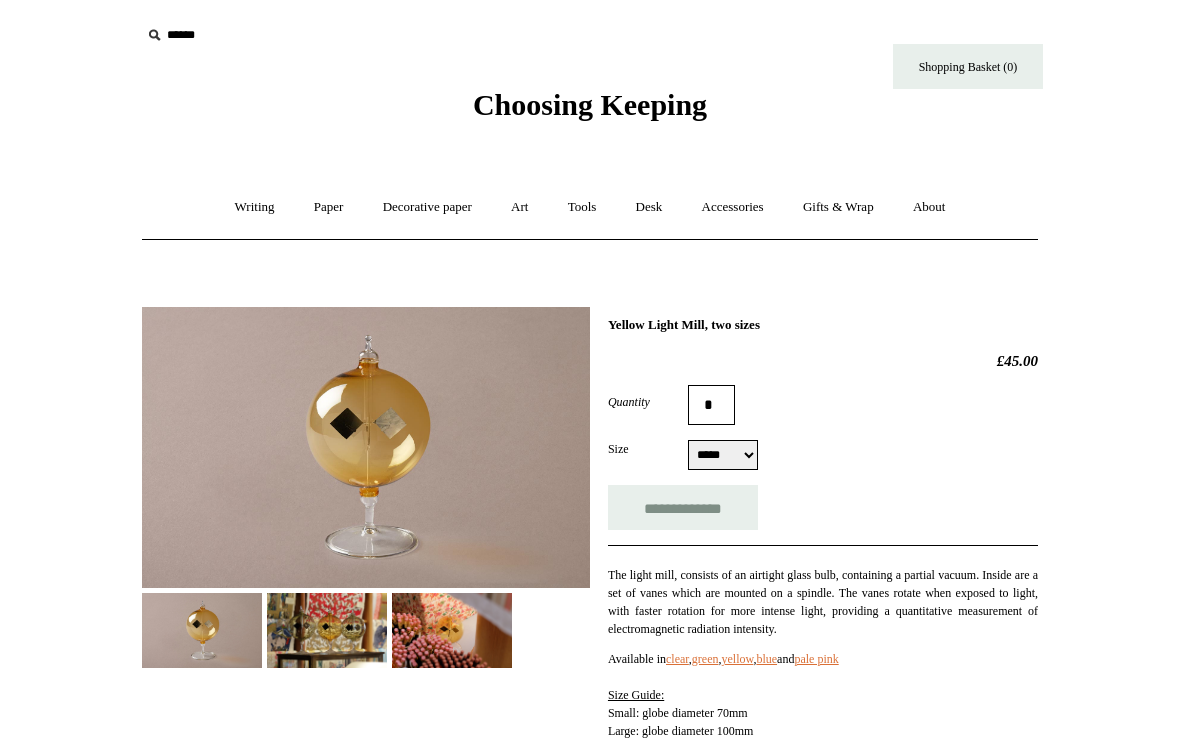 scroll, scrollTop: 0, scrollLeft: 0, axis: both 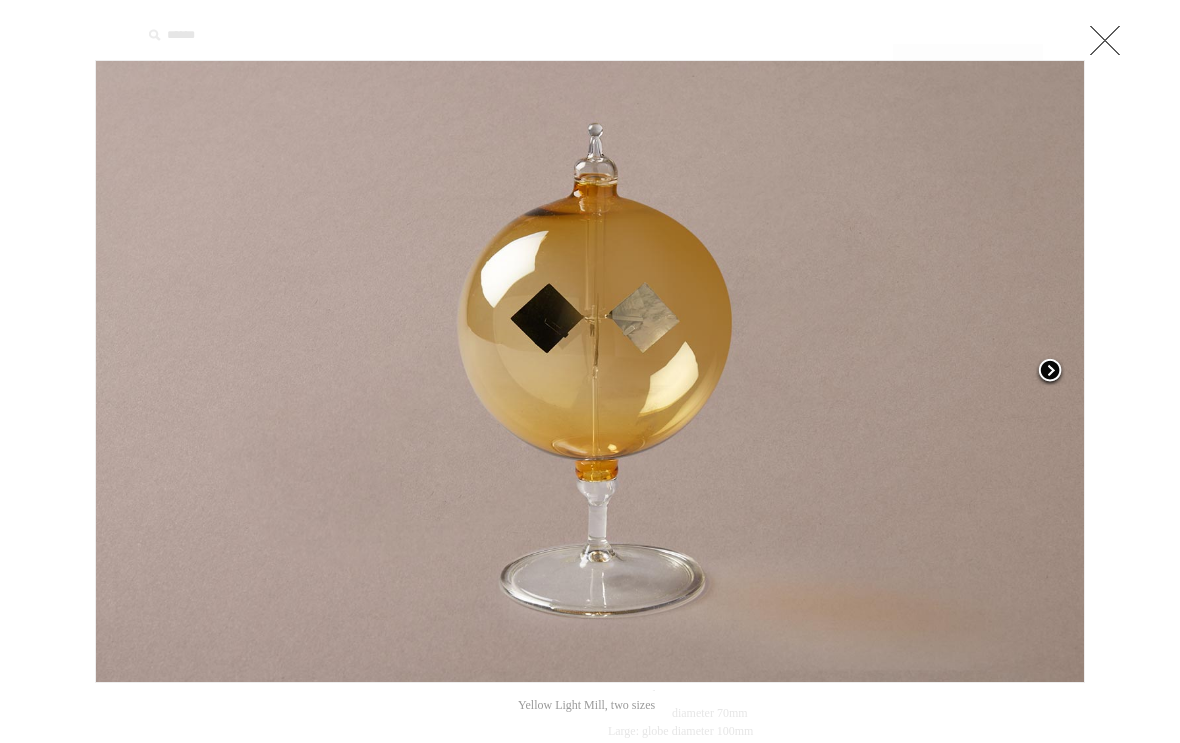 click at bounding box center [1050, 372] 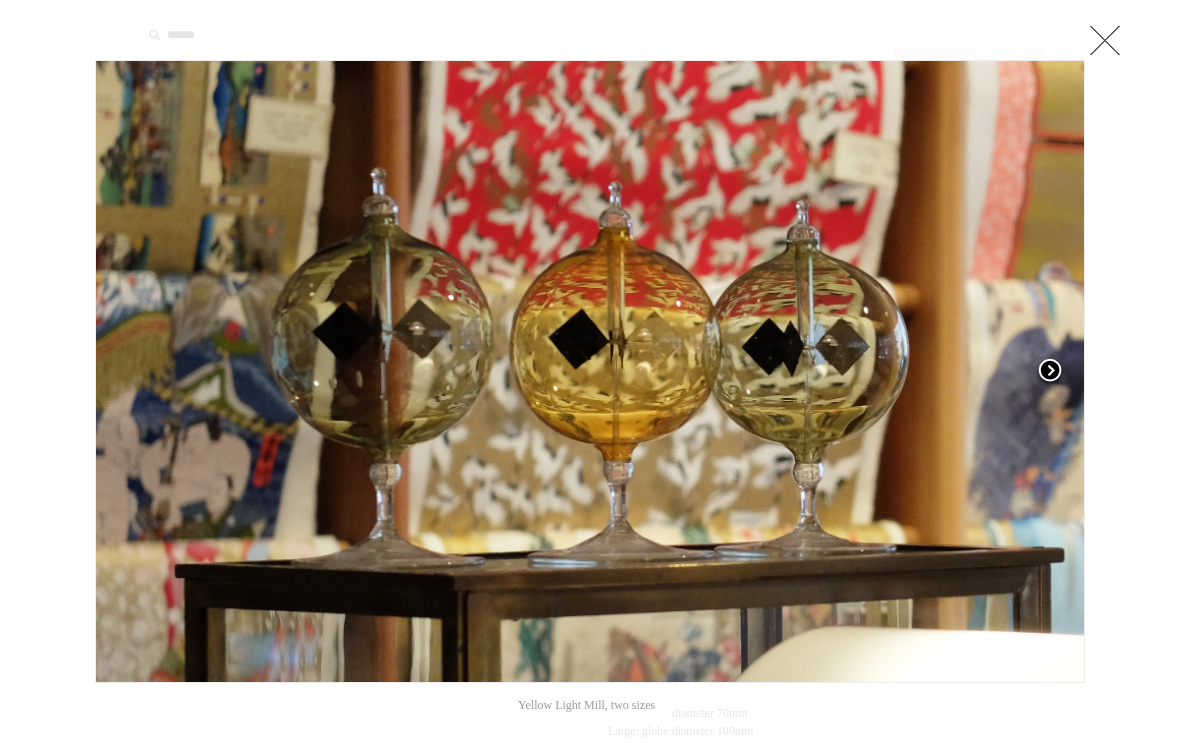 click at bounding box center (1050, 372) 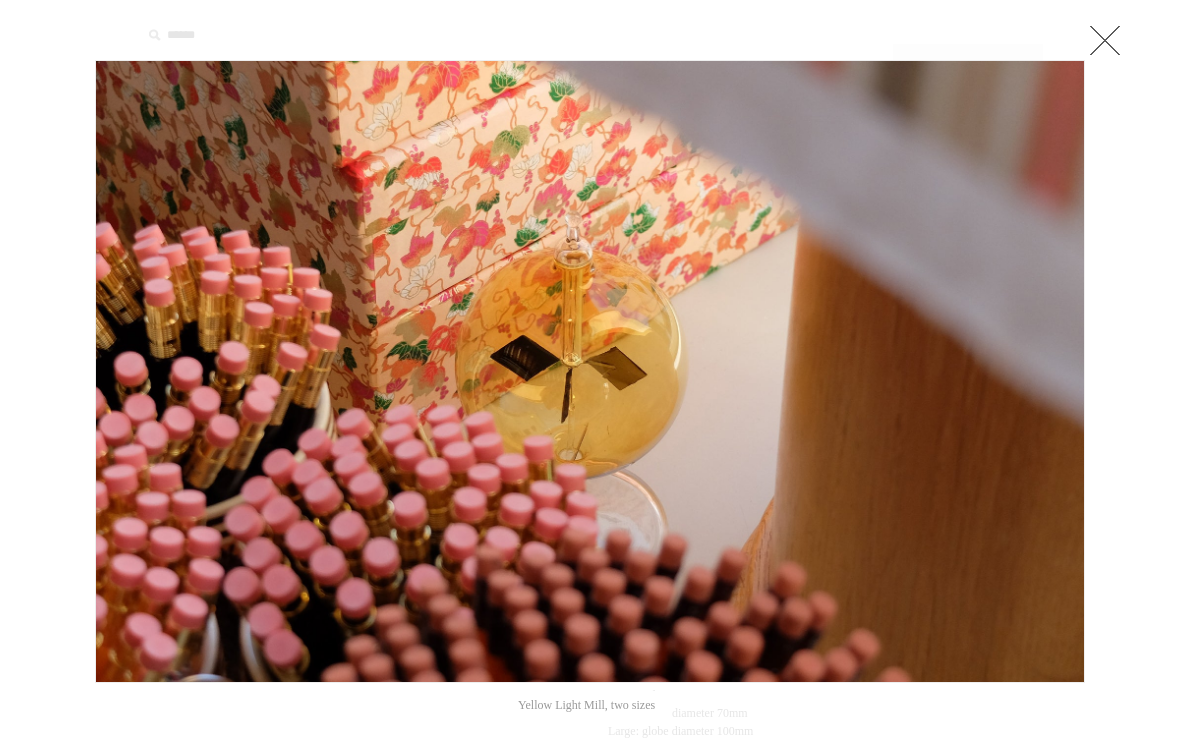 click at bounding box center [1105, 40] 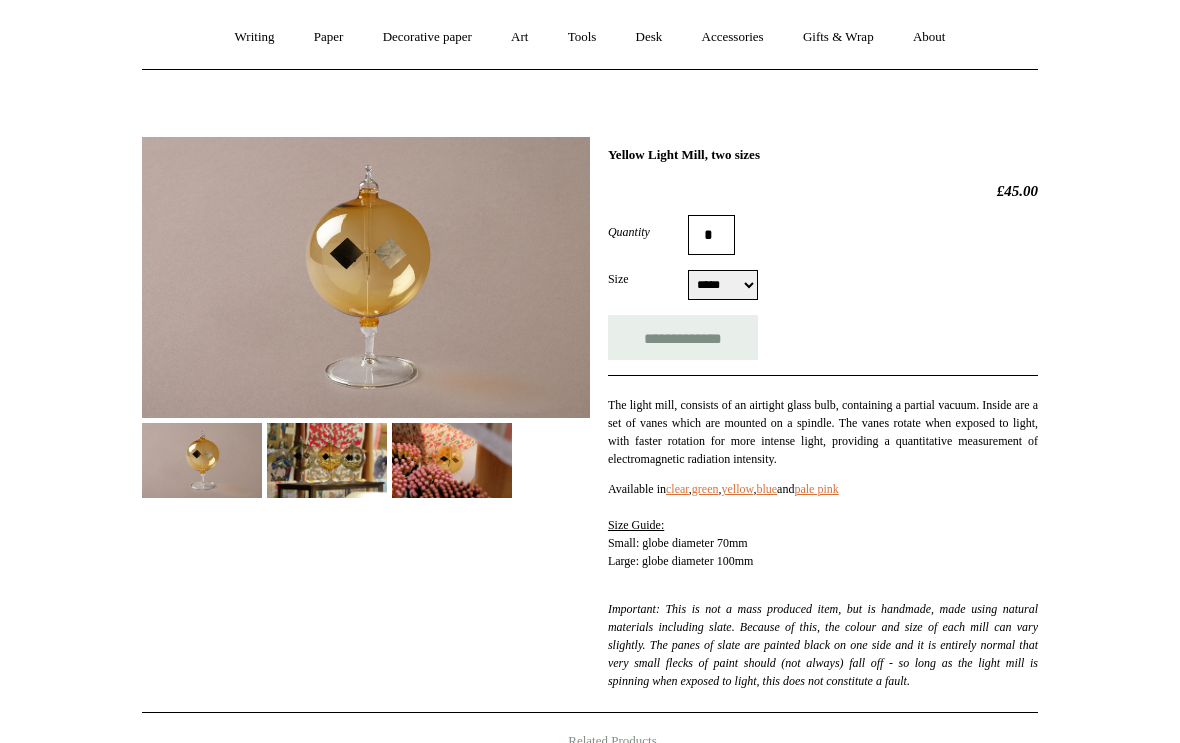scroll, scrollTop: 172, scrollLeft: 0, axis: vertical 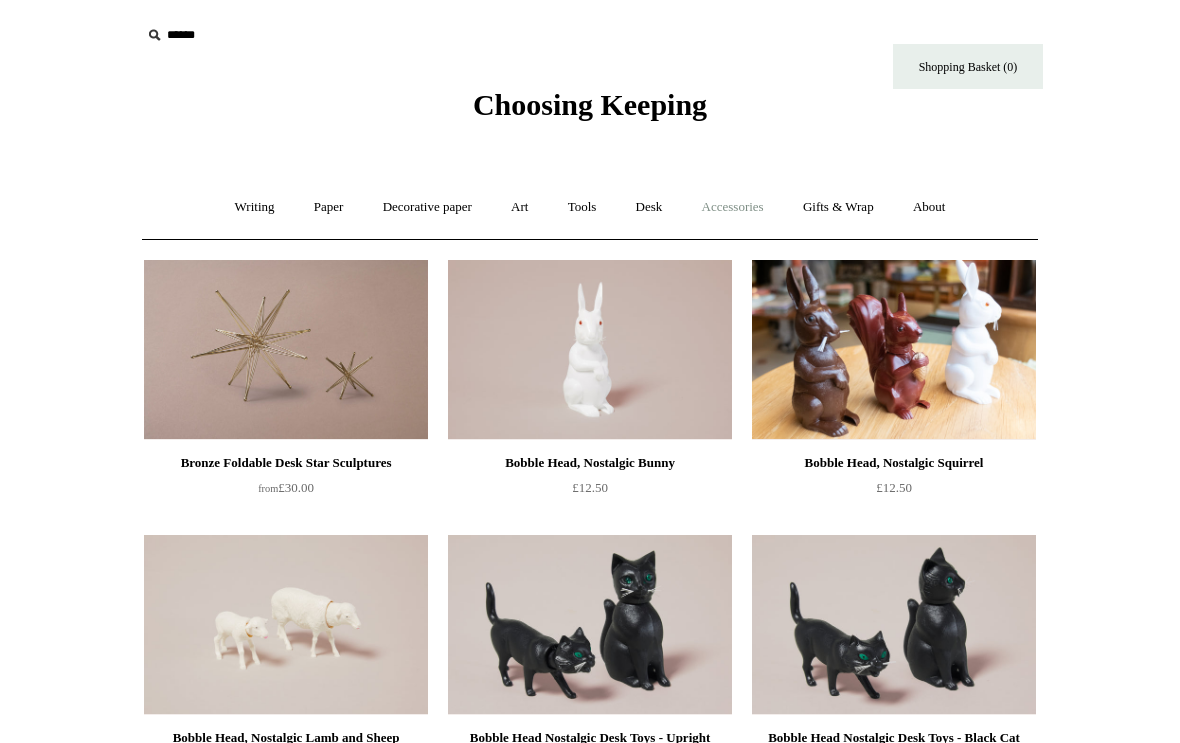 click on "Accessories +" at bounding box center (733, 207) 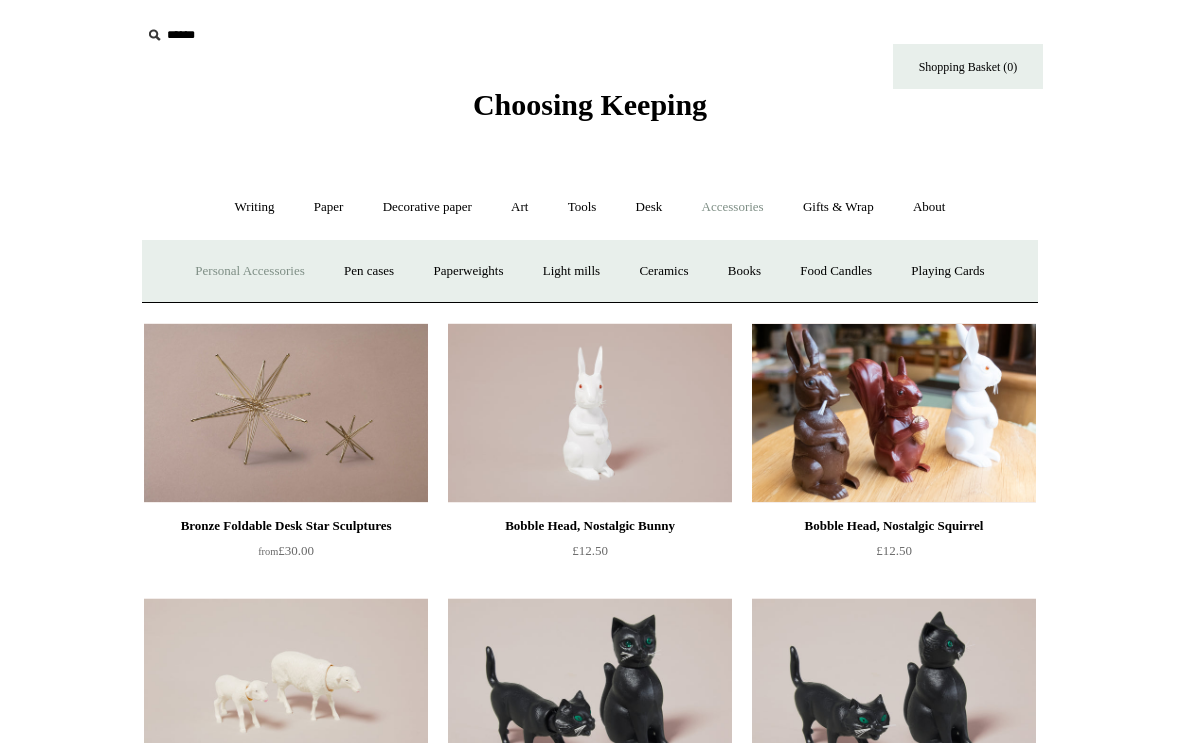 click on "Personal Accessories +" at bounding box center (249, 271) 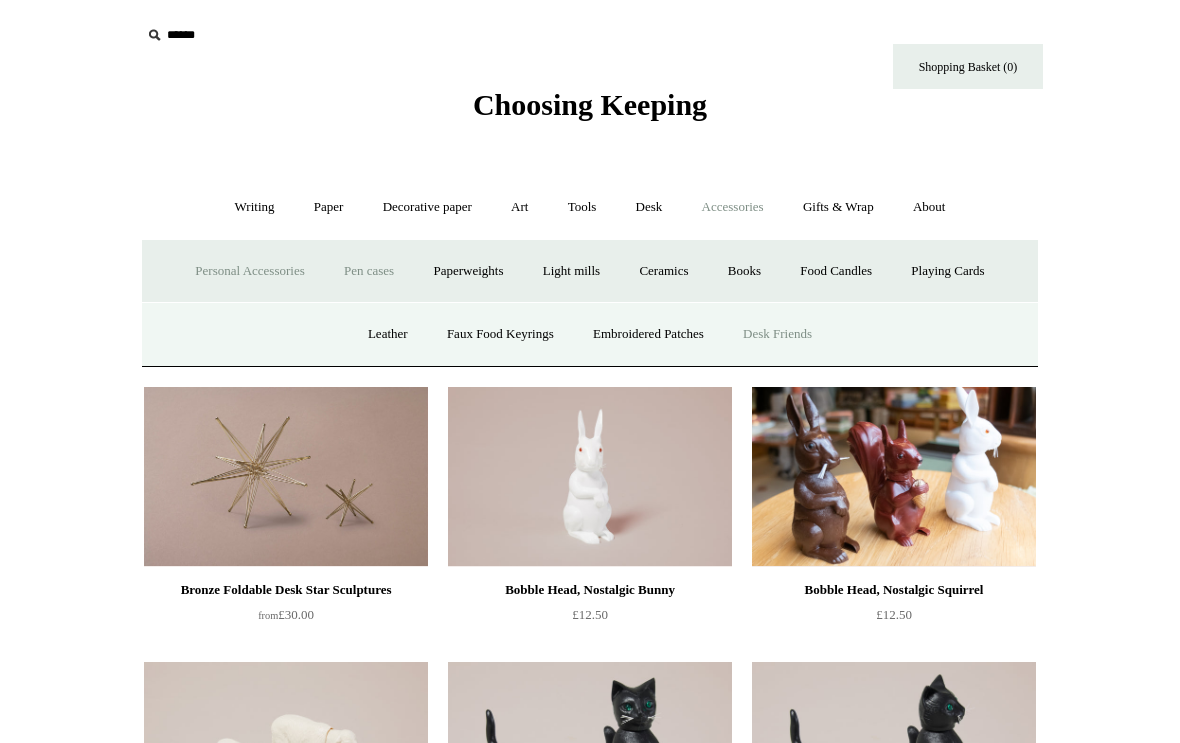 click on "Pen cases" at bounding box center (369, 271) 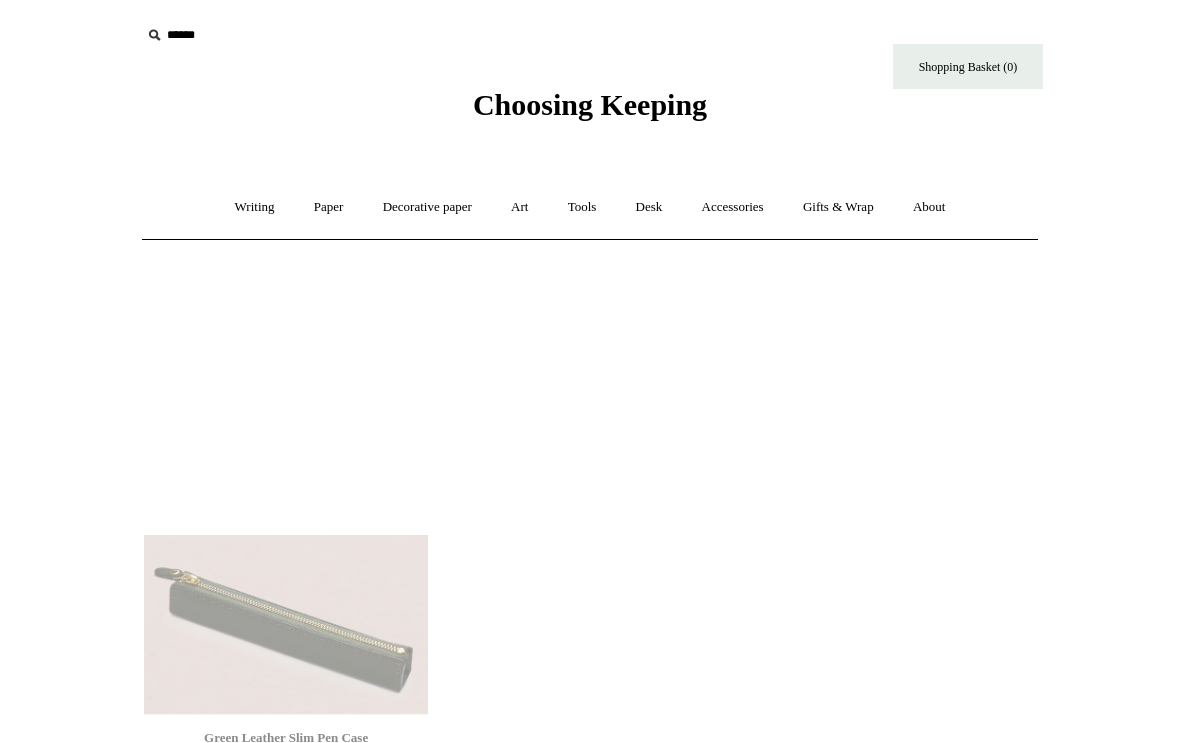 scroll, scrollTop: 0, scrollLeft: 0, axis: both 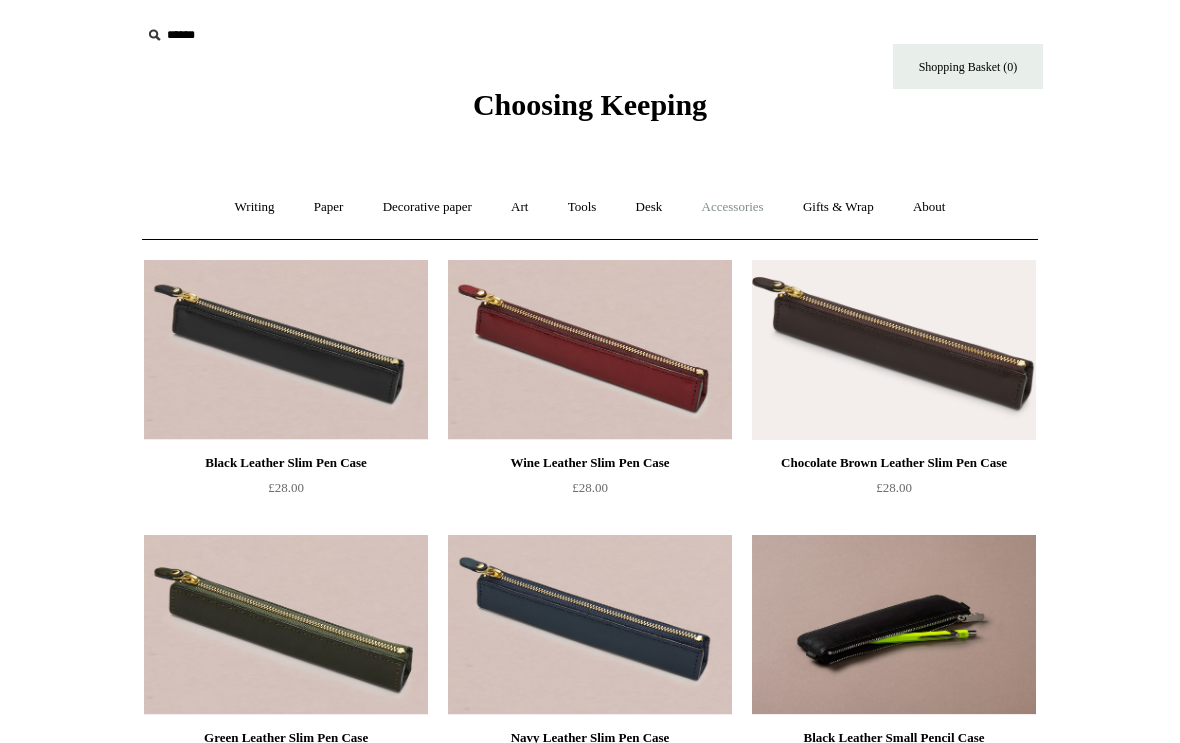 click on "Accessories +" at bounding box center [733, 207] 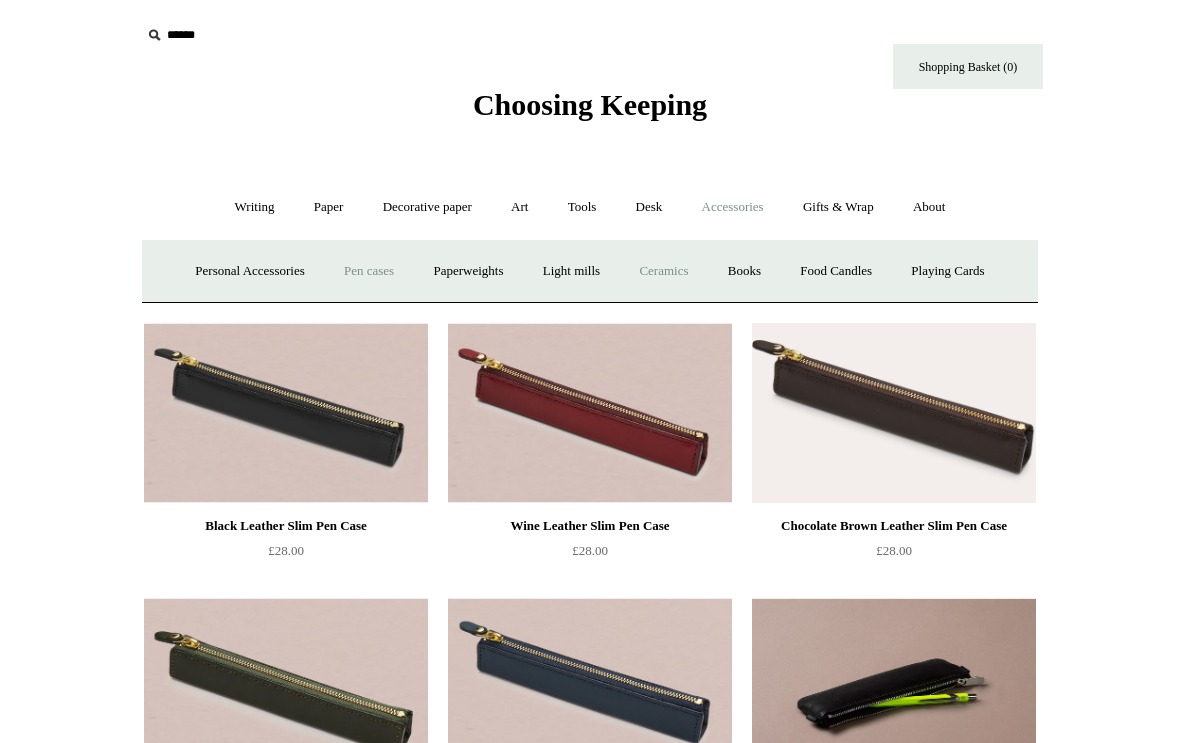 click on "Ceramics  +" at bounding box center [663, 271] 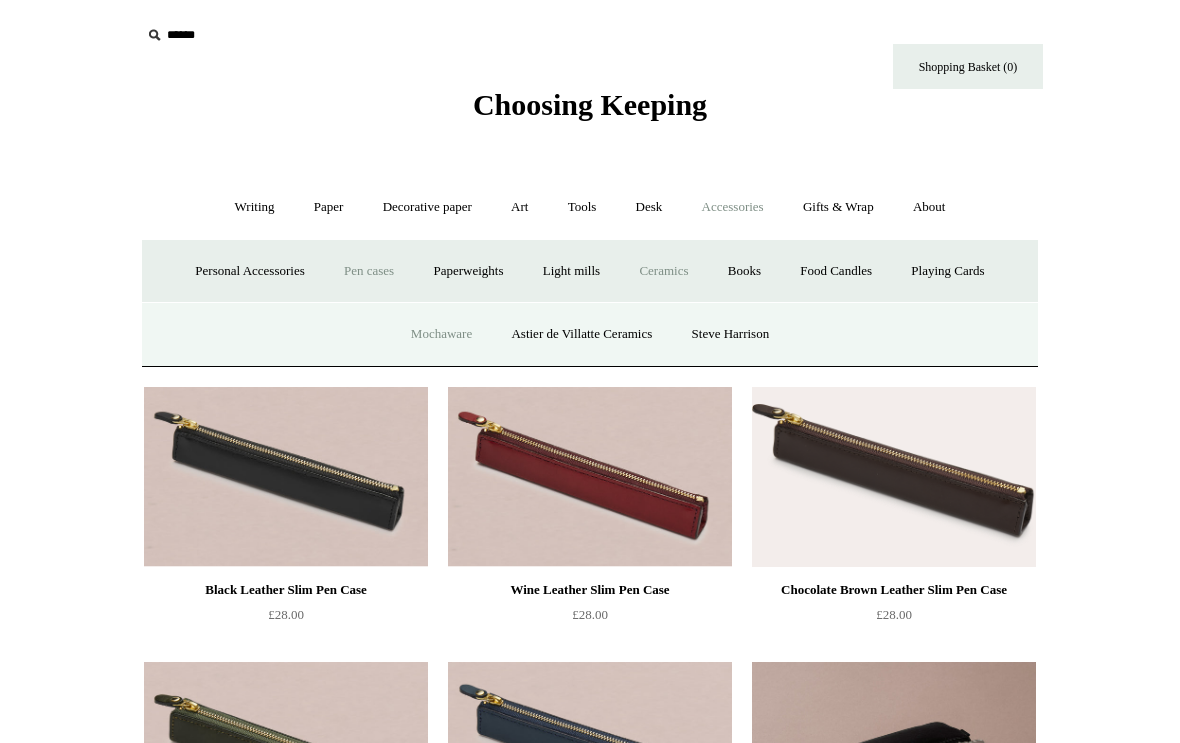 click on "Mochaware" at bounding box center (441, 334) 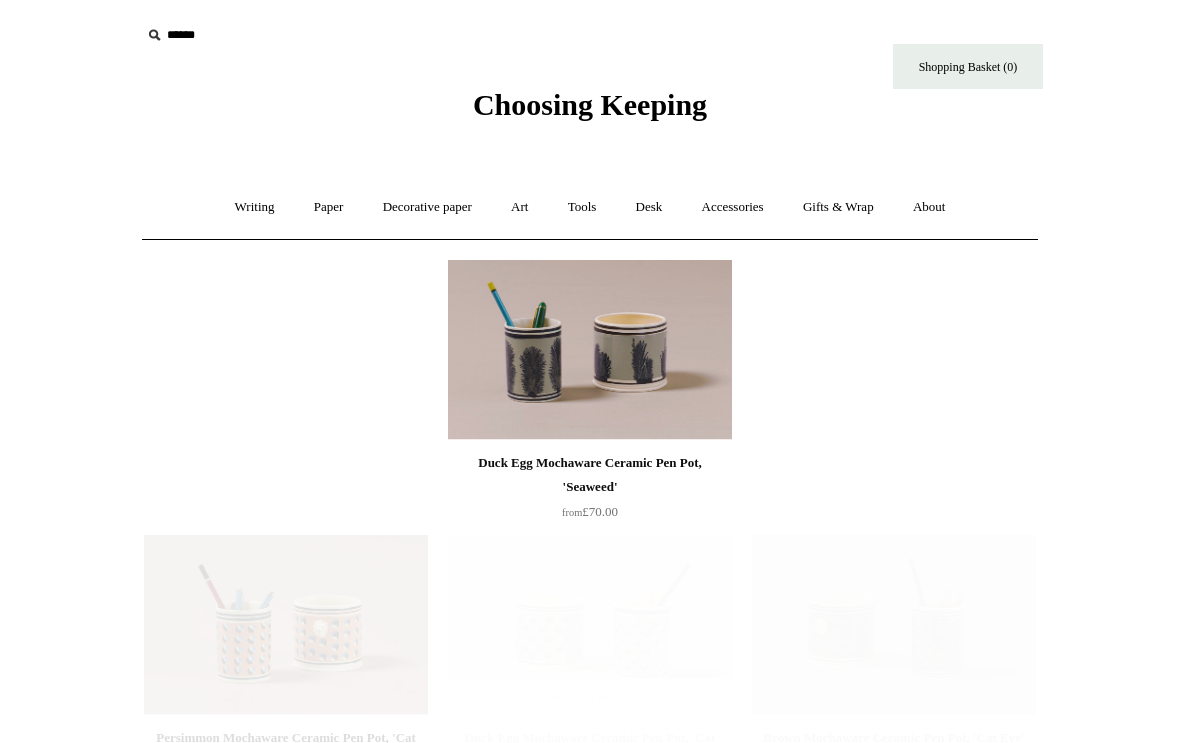 scroll, scrollTop: 0, scrollLeft: 0, axis: both 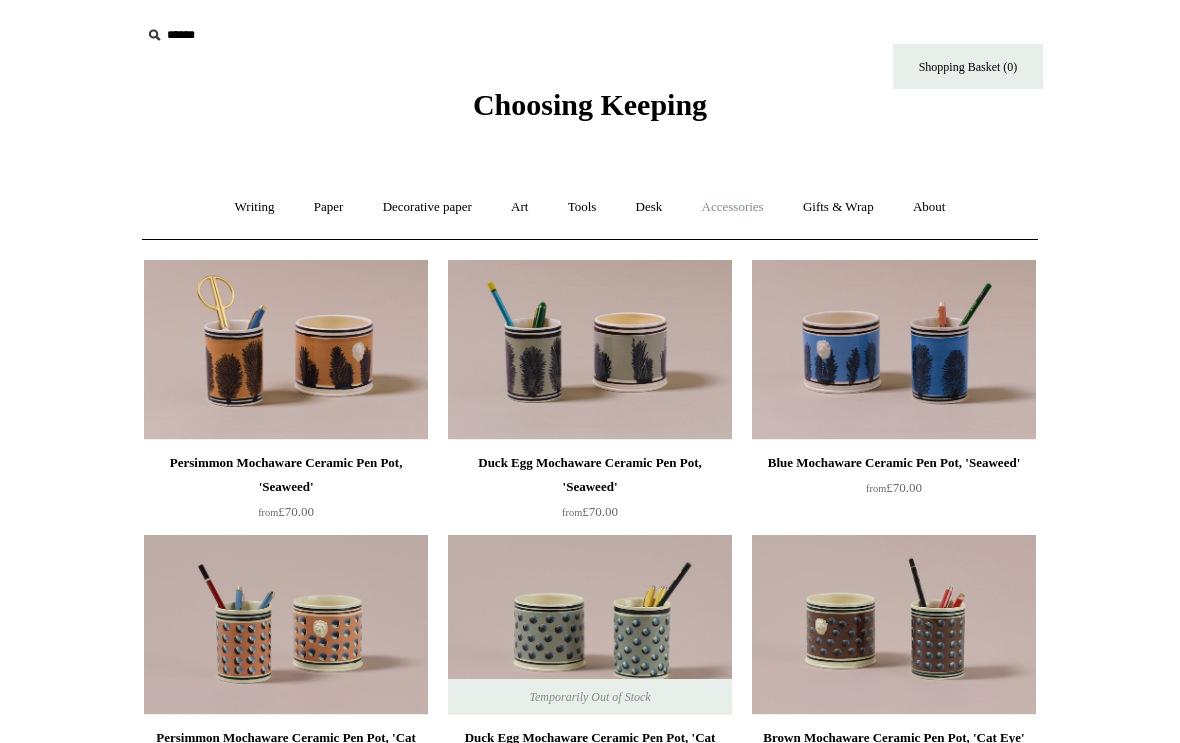 click on "Accessories +" at bounding box center (733, 207) 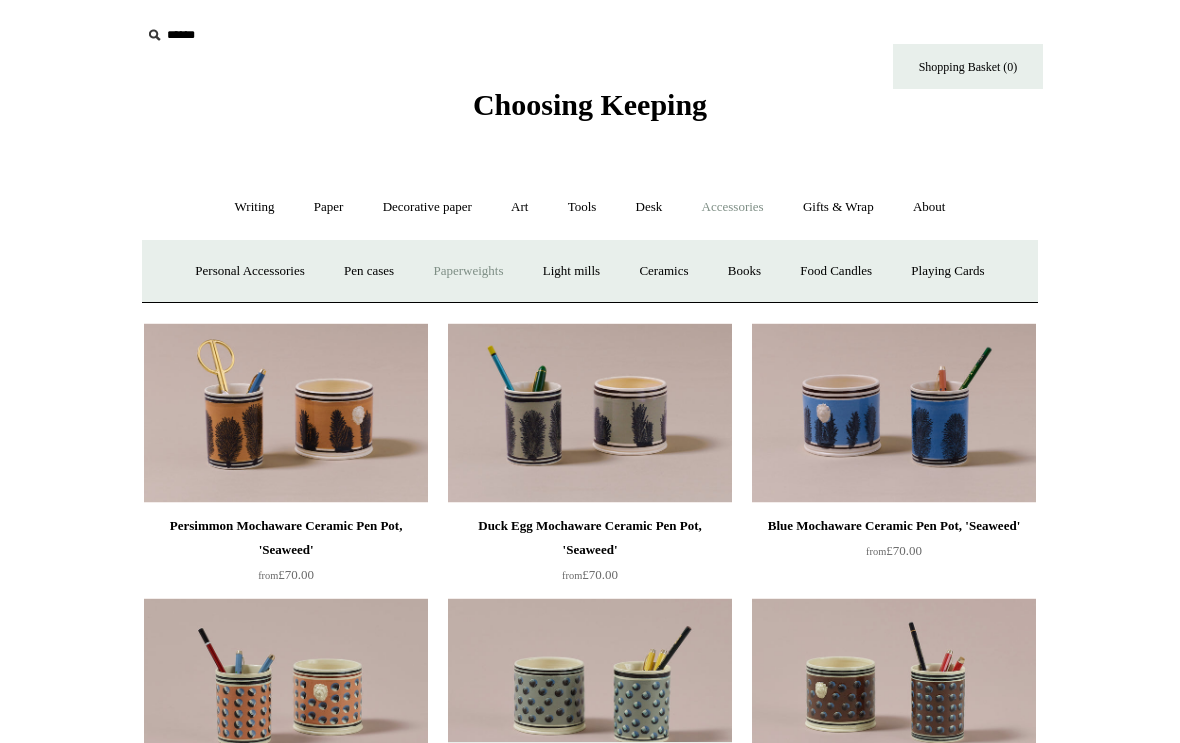 click on "Paperweights +" at bounding box center [468, 271] 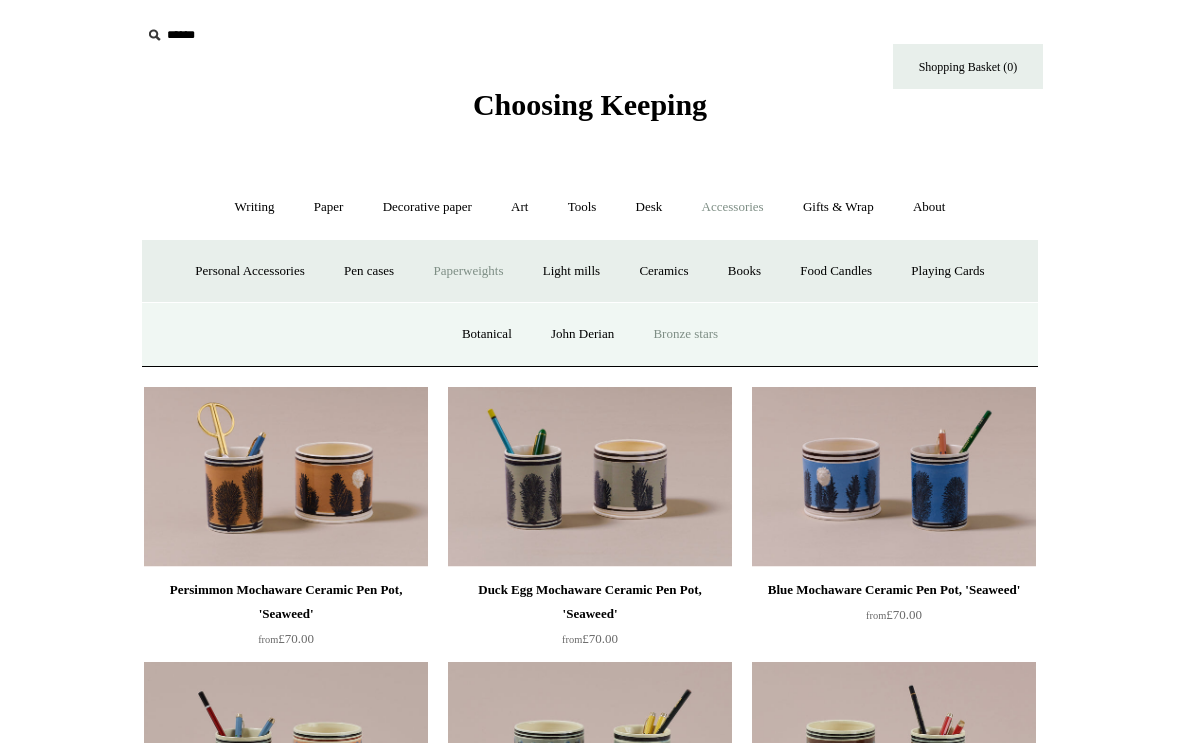 click on "Bronze stars" at bounding box center (685, 334) 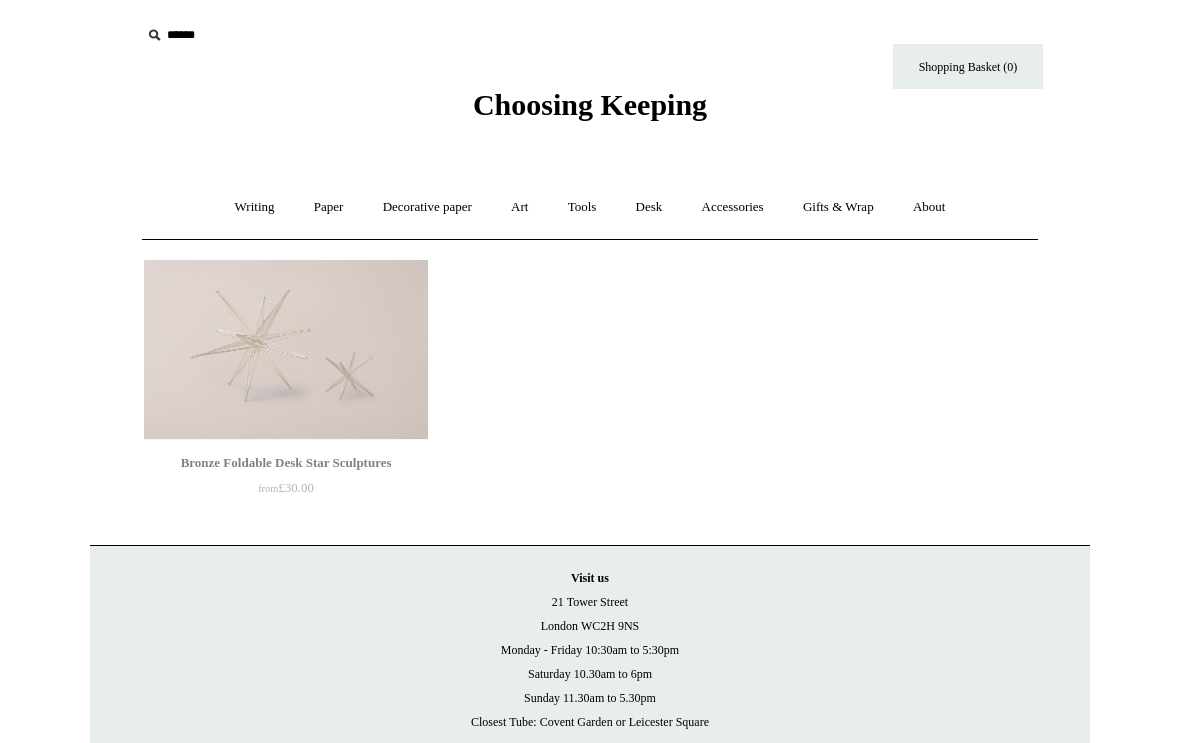 scroll, scrollTop: 0, scrollLeft: 0, axis: both 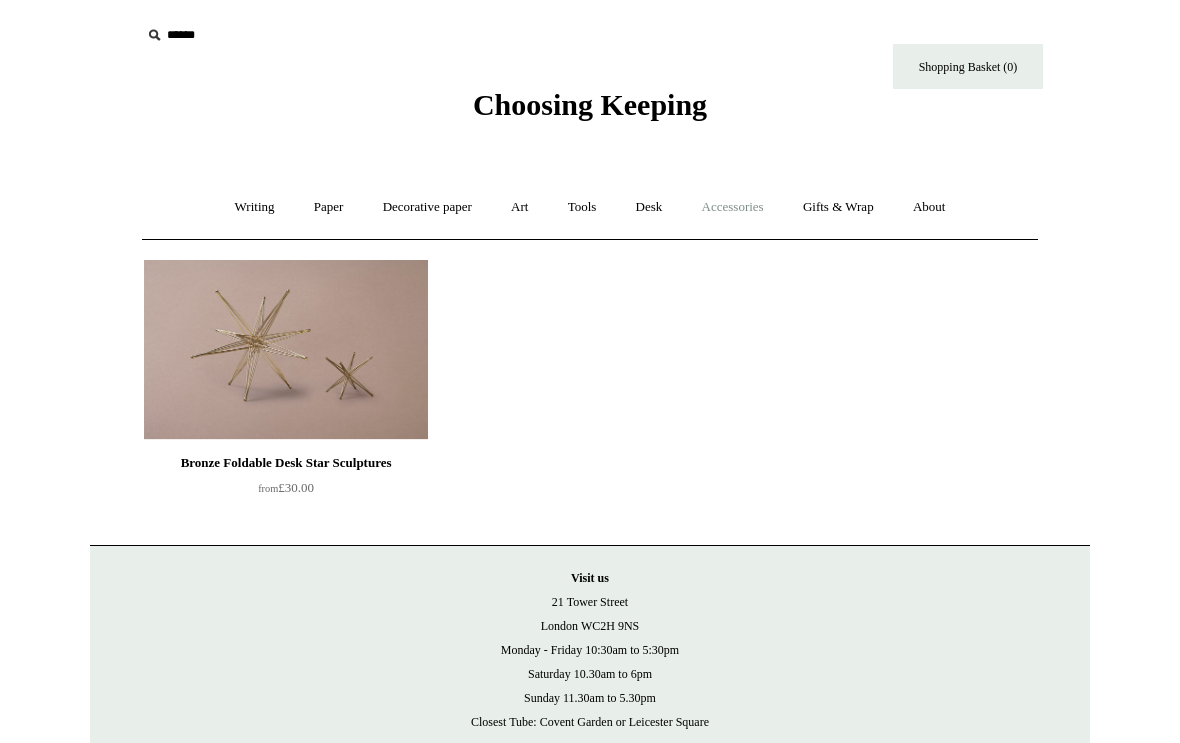click on "Accessories +" at bounding box center (733, 207) 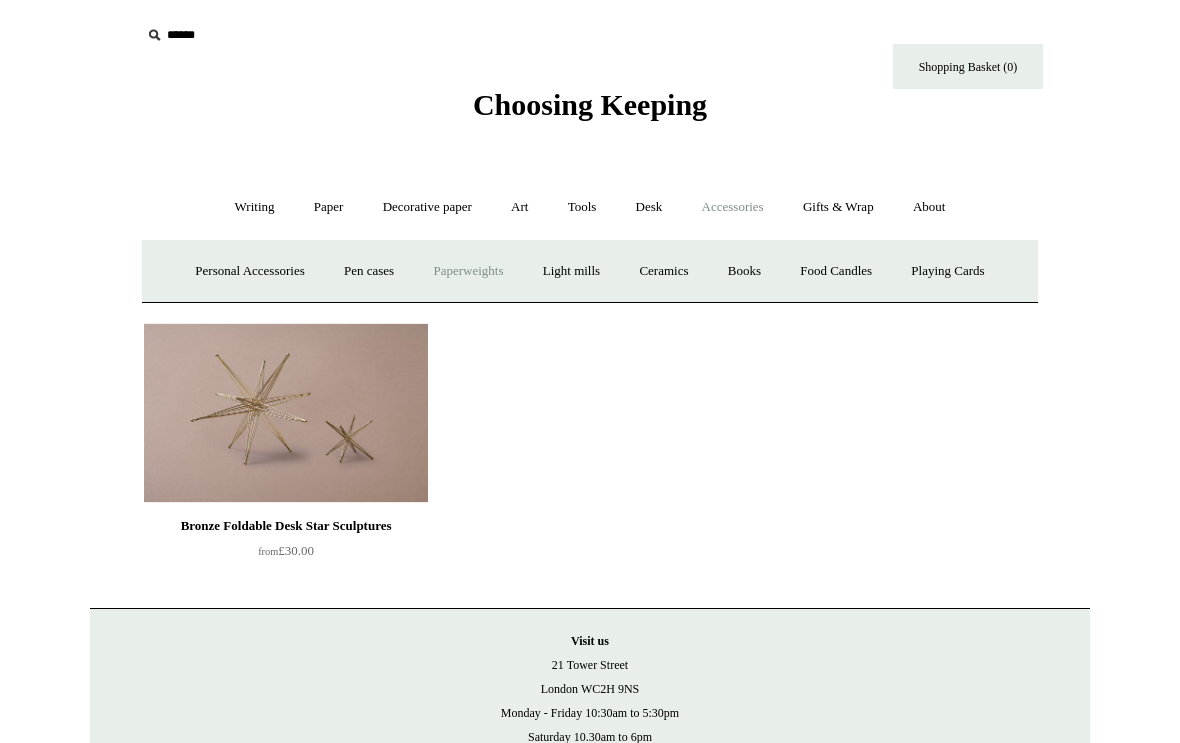 click on "Paperweights +" at bounding box center [468, 271] 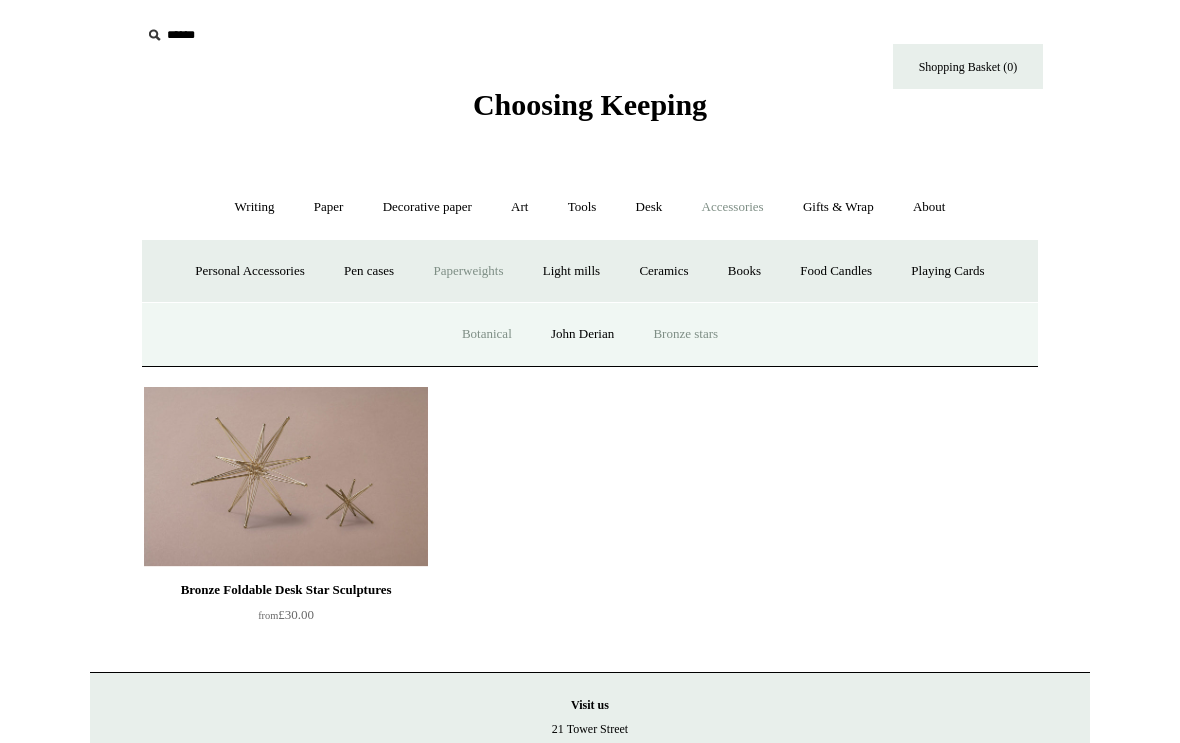 click on "Botanical" at bounding box center (487, 334) 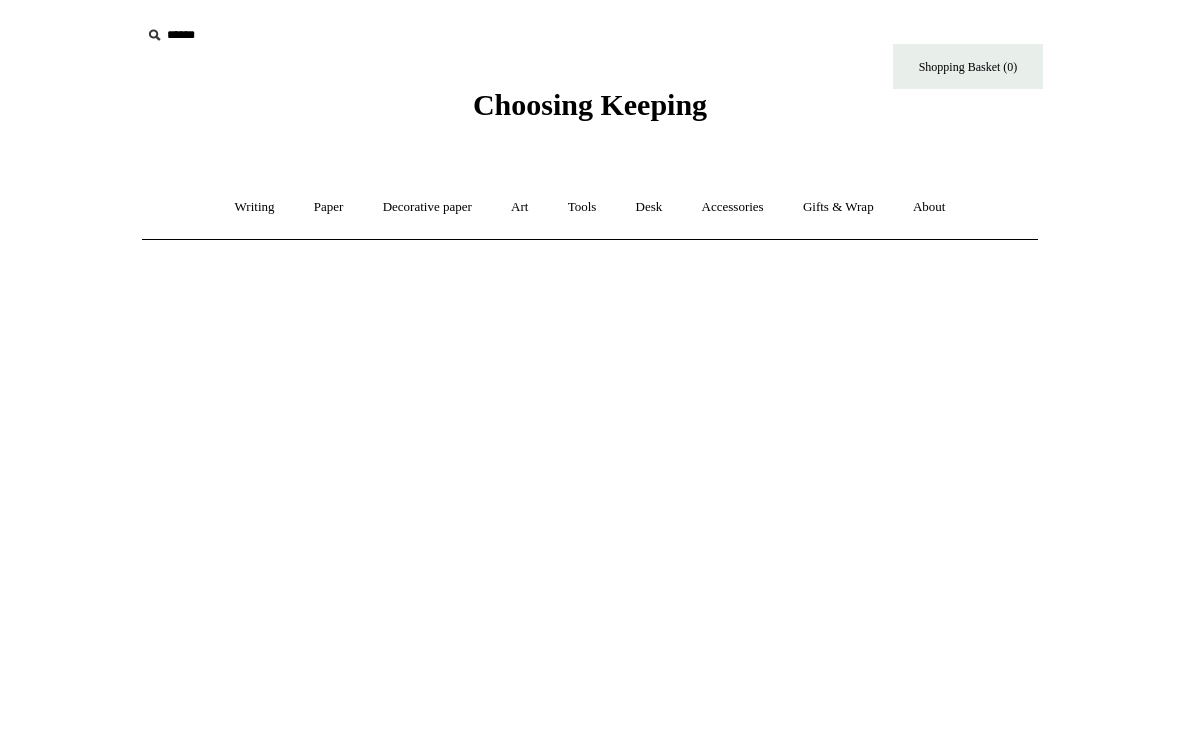 scroll, scrollTop: 0, scrollLeft: 0, axis: both 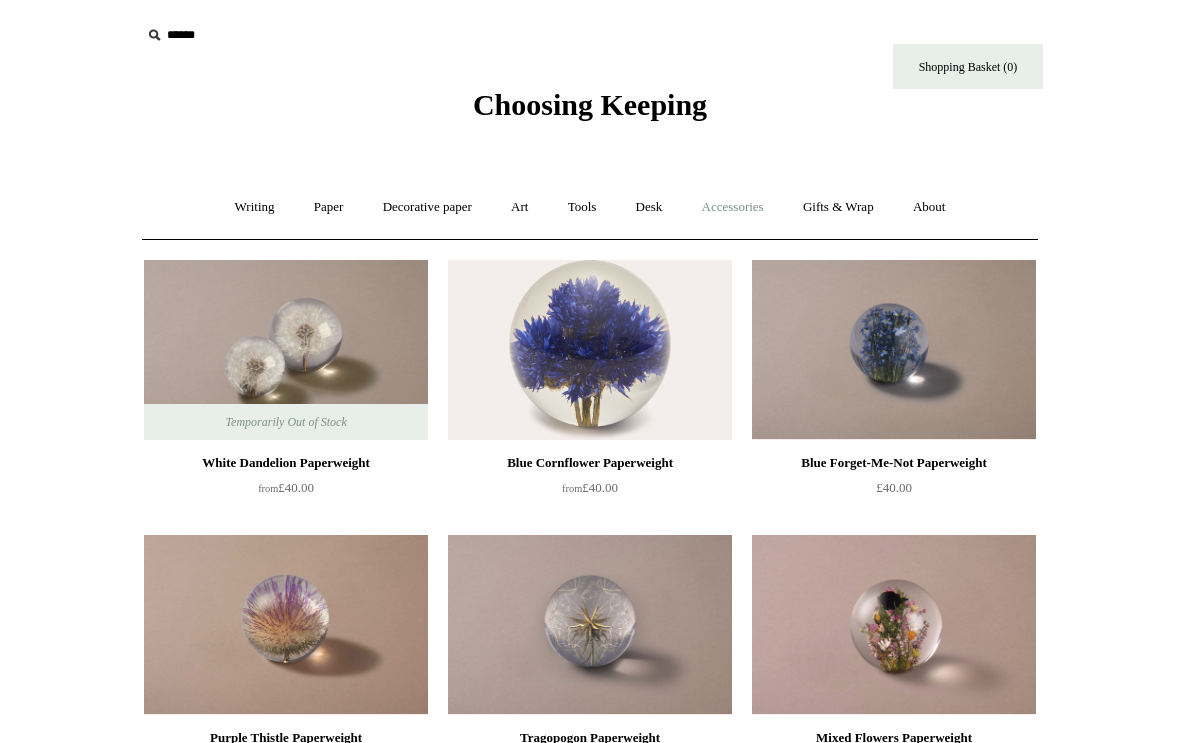 click on "Accessories +" at bounding box center (733, 207) 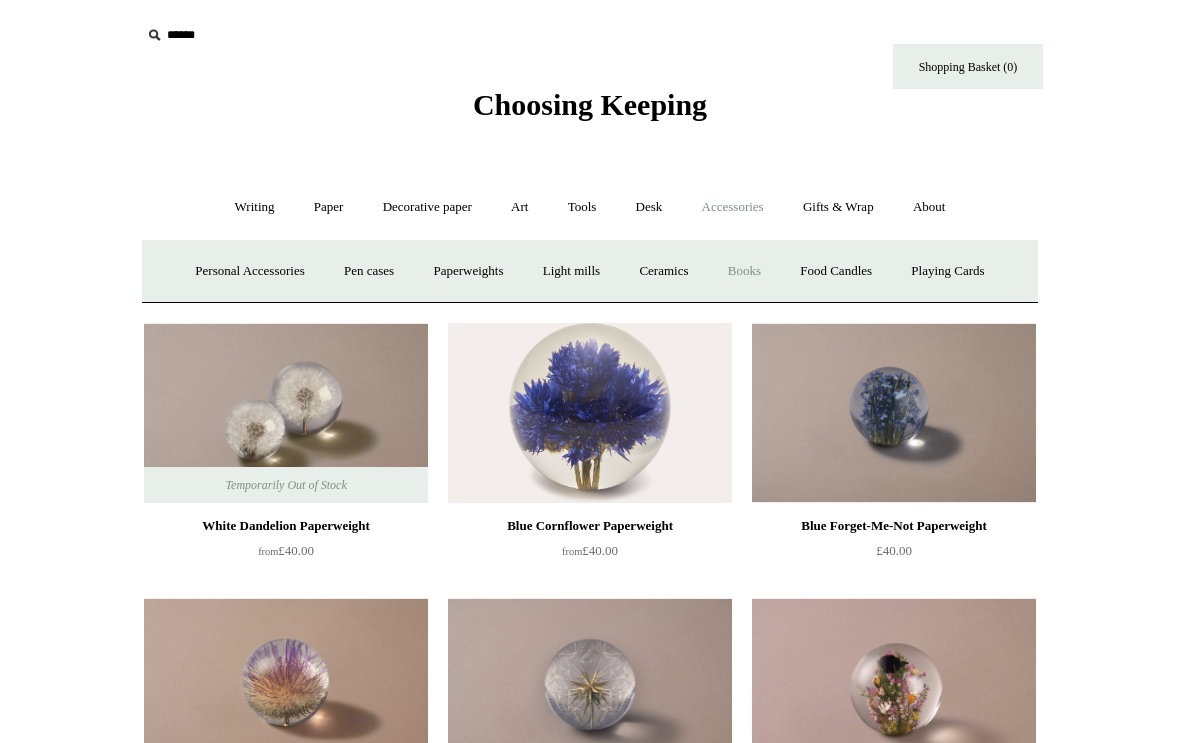 click on "Books" at bounding box center [744, 271] 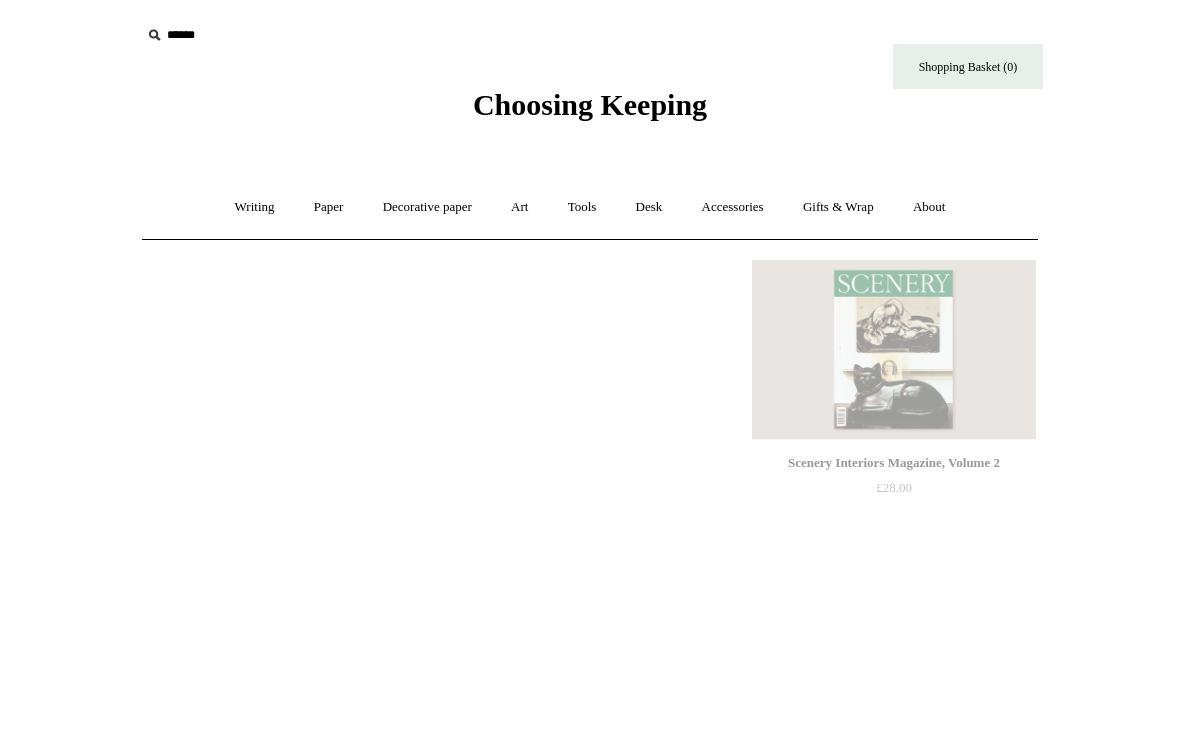 scroll, scrollTop: 0, scrollLeft: 0, axis: both 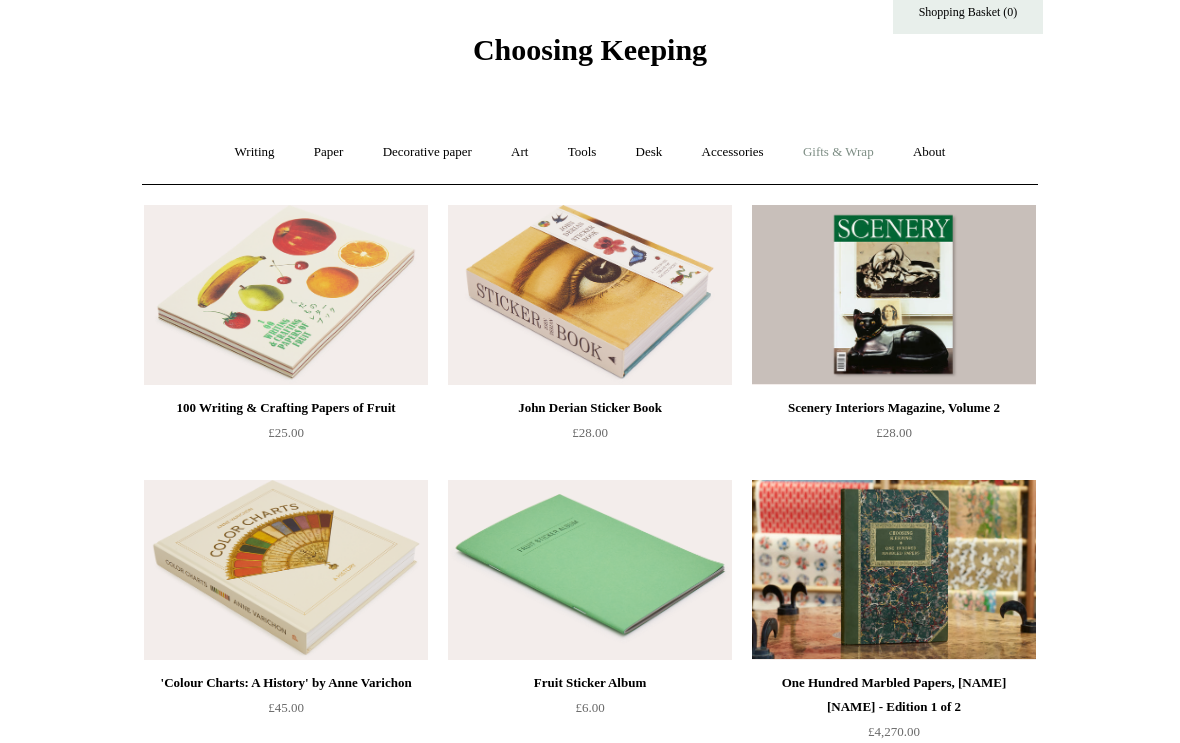 click on "Gifts & Wrap +" at bounding box center [838, 152] 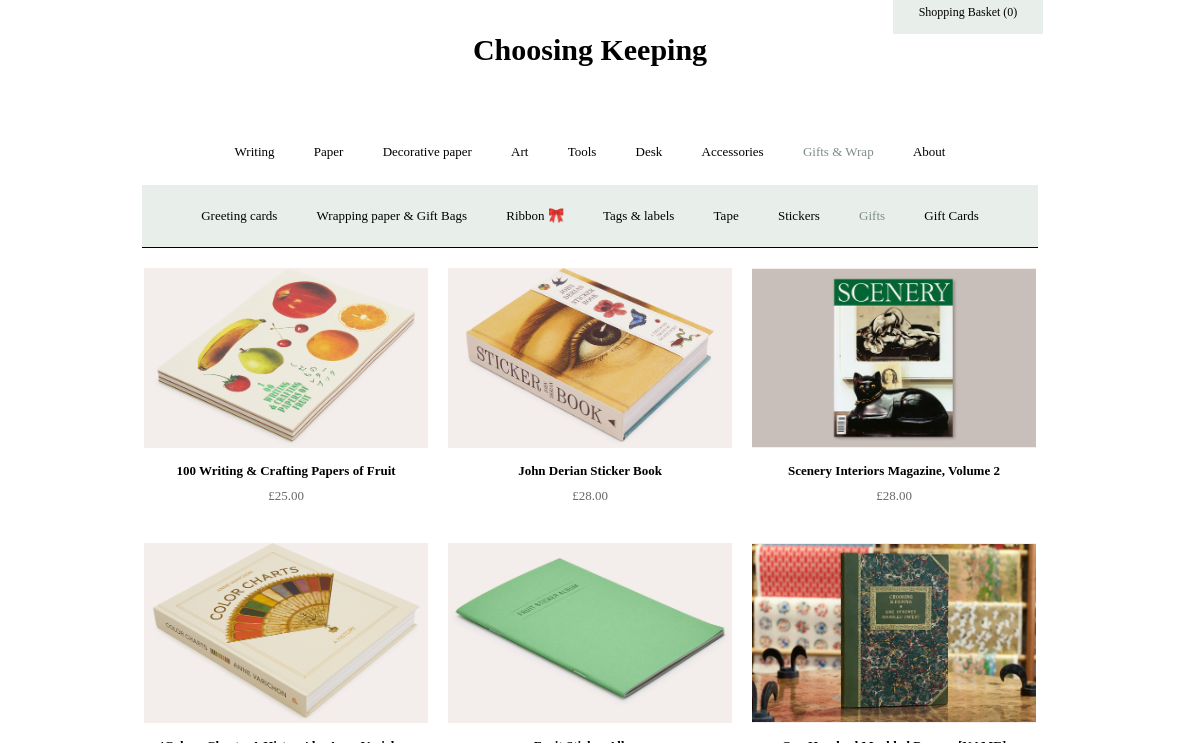 click on "Gifts +" at bounding box center [872, 216] 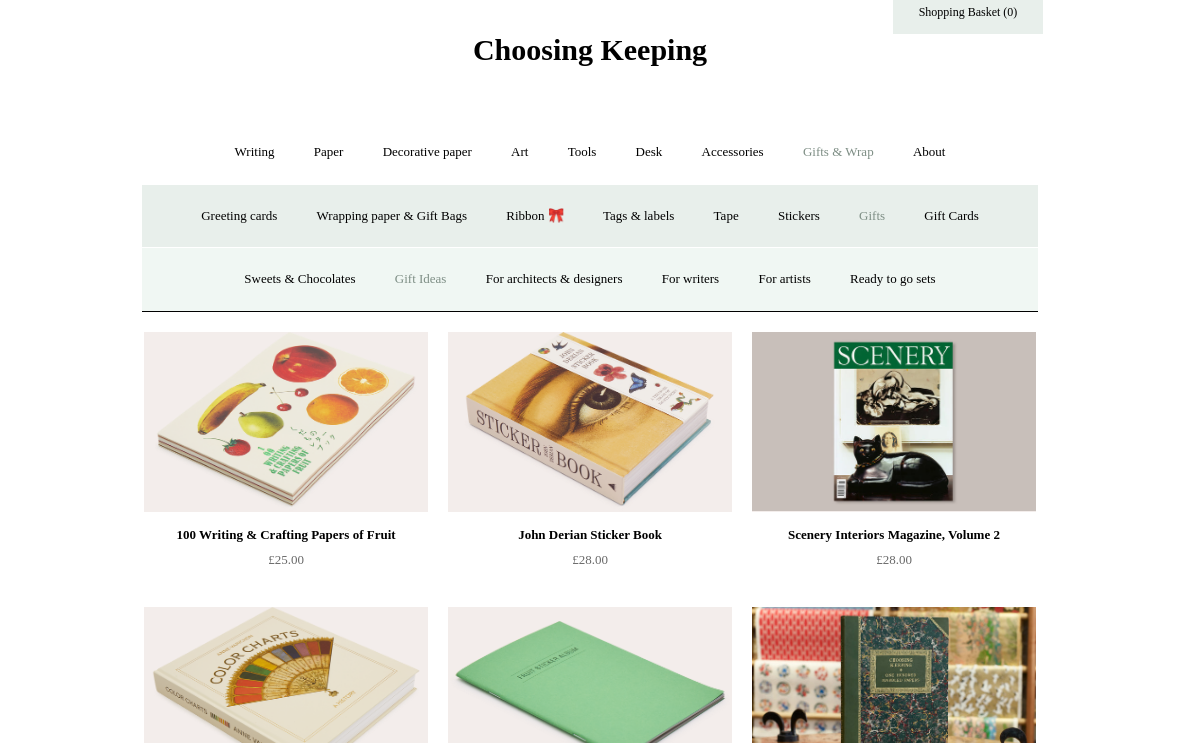 click on "Gift Ideas" at bounding box center (421, 279) 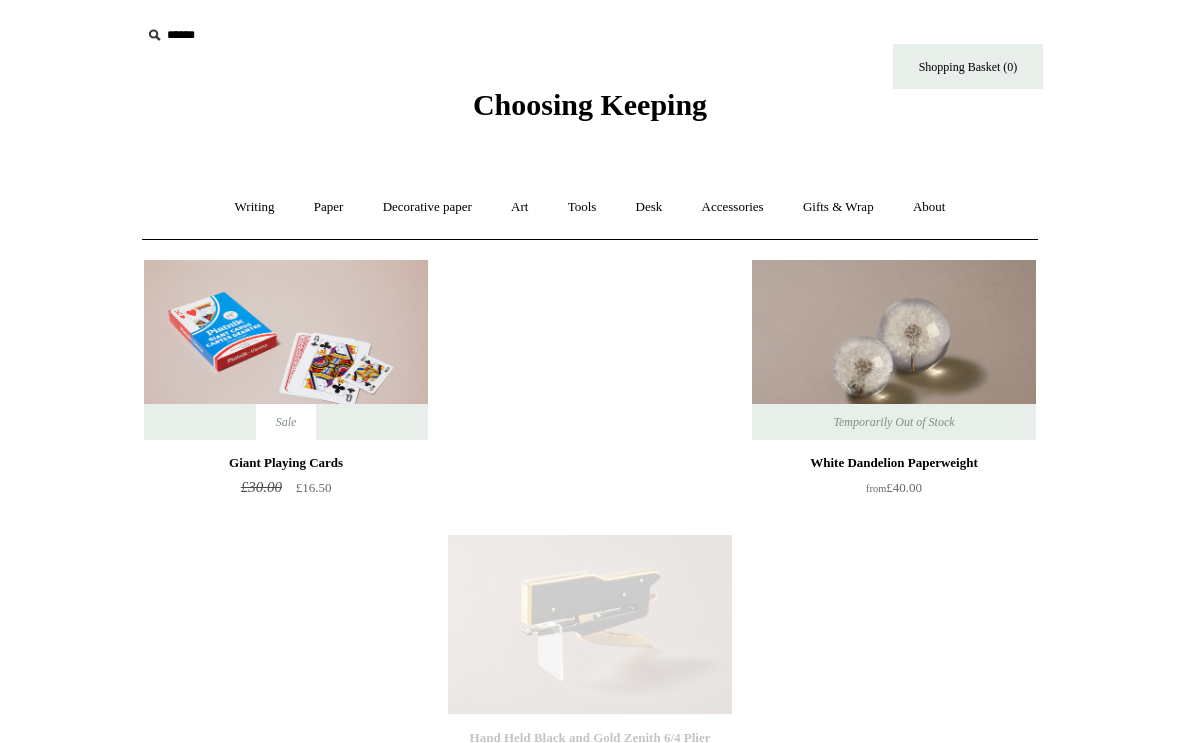scroll, scrollTop: 0, scrollLeft: 0, axis: both 